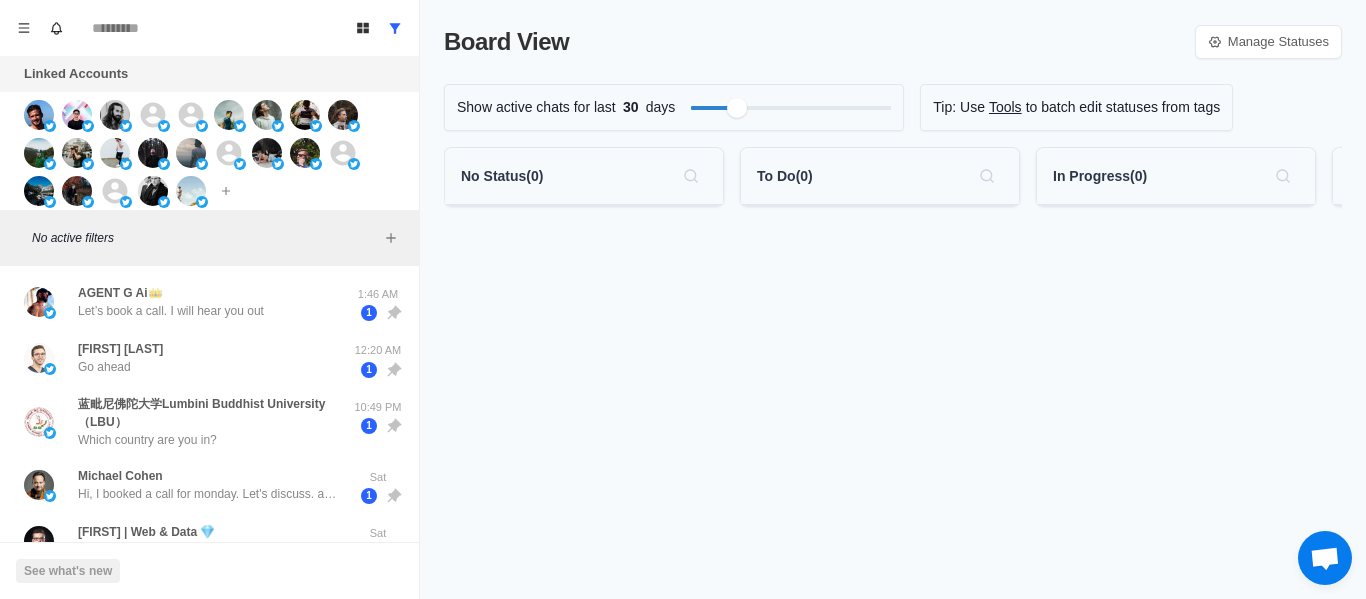 scroll, scrollTop: 0, scrollLeft: 0, axis: both 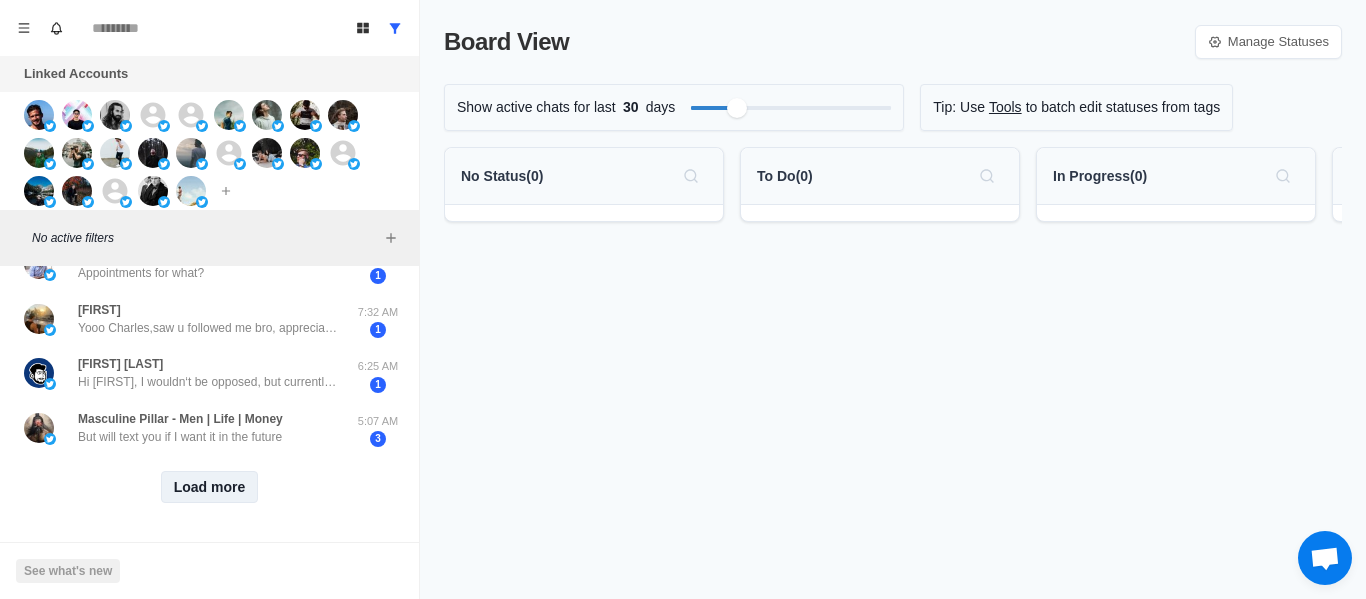 click on "Load more" at bounding box center [210, 487] 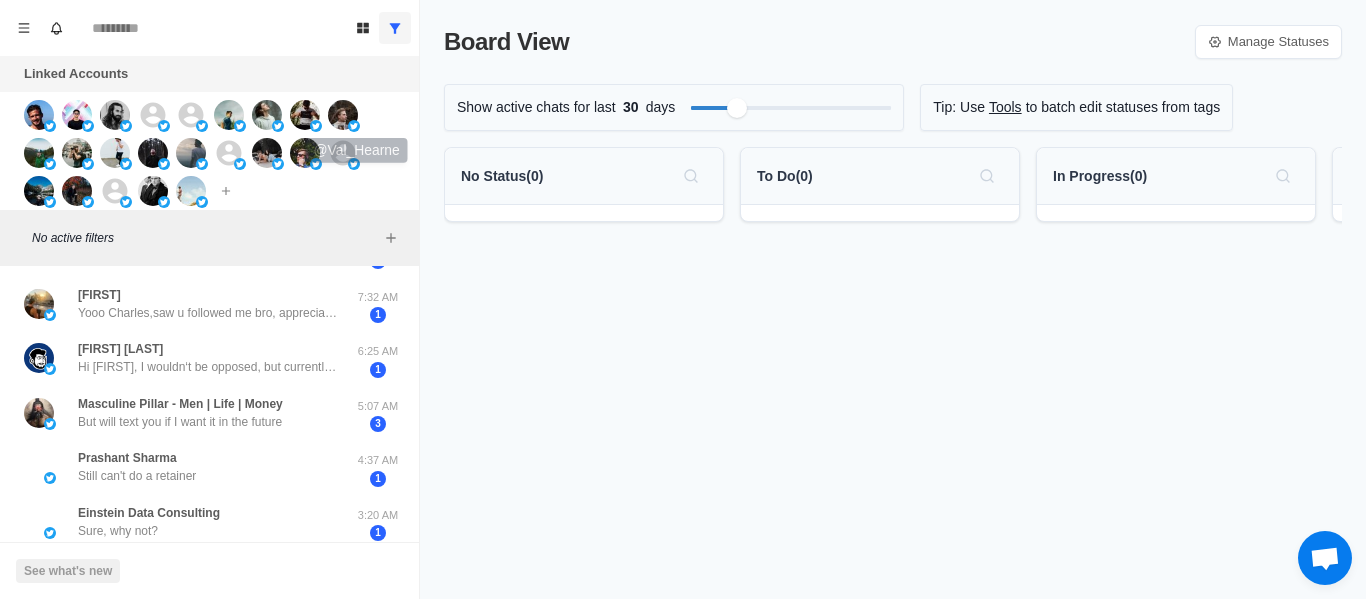 click at bounding box center [395, 28] 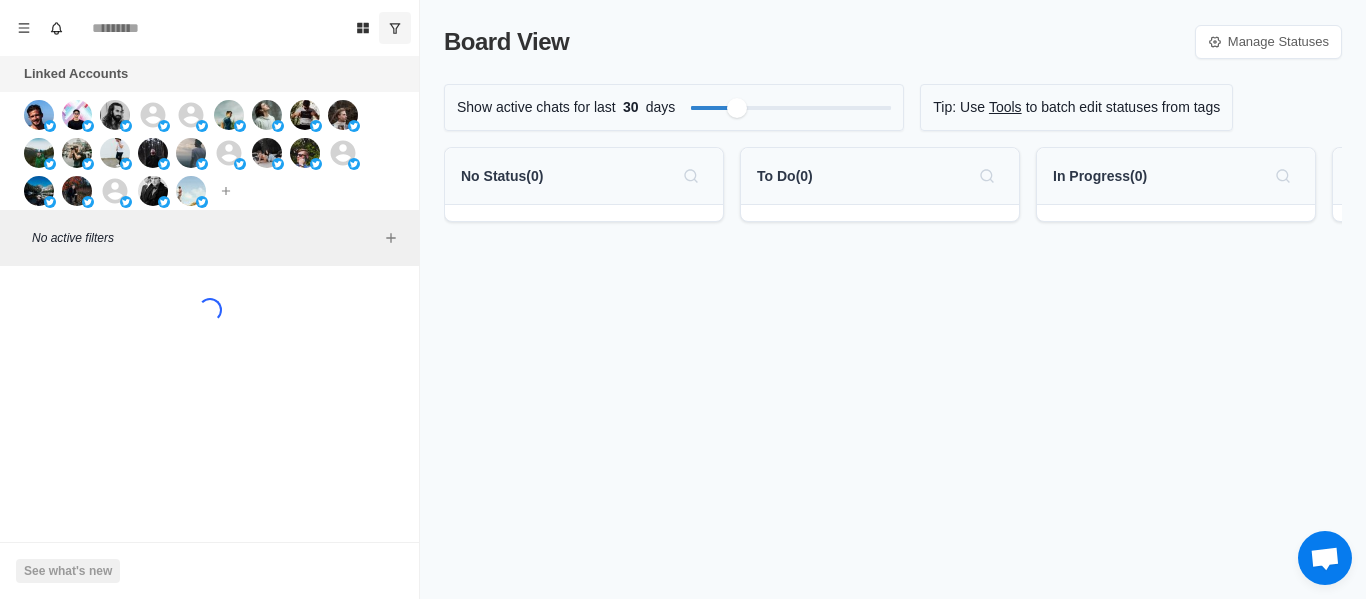 click at bounding box center (395, 28) 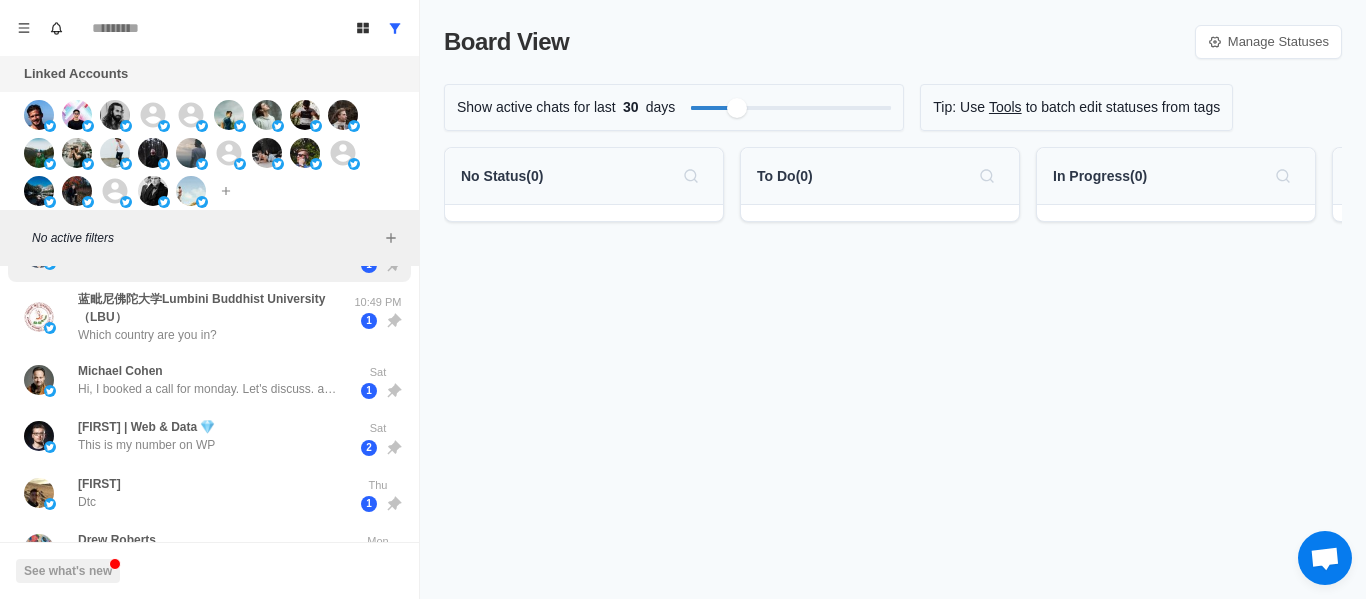 scroll, scrollTop: 0, scrollLeft: 0, axis: both 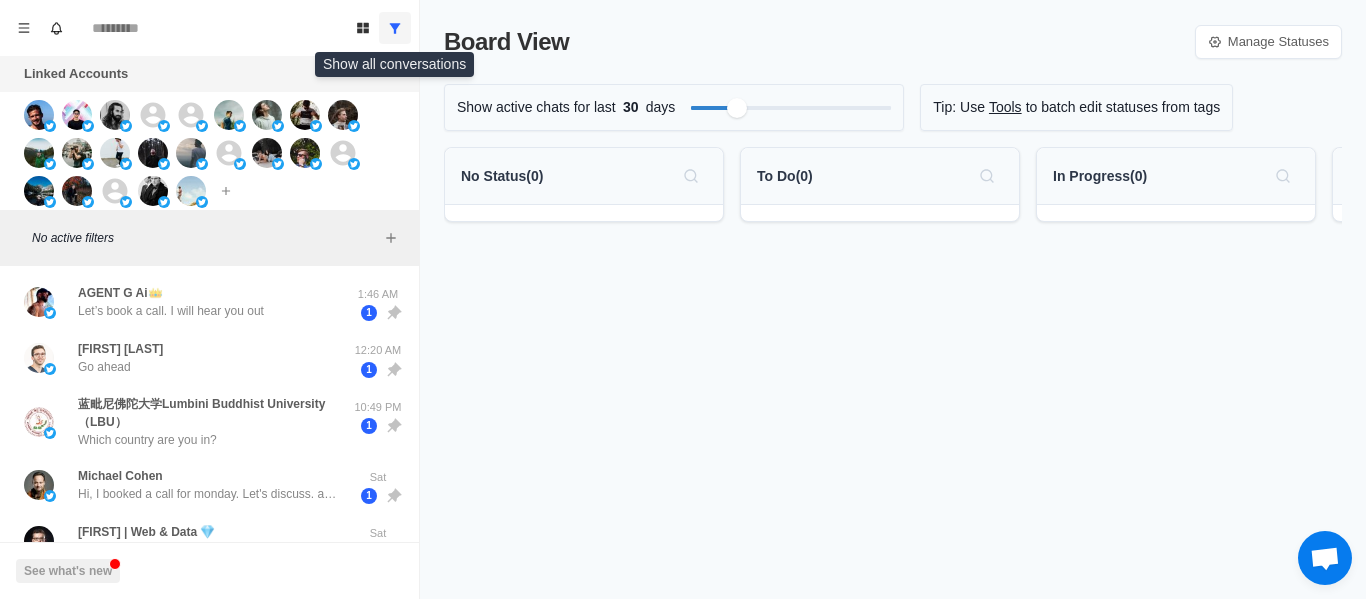 click at bounding box center [395, 28] 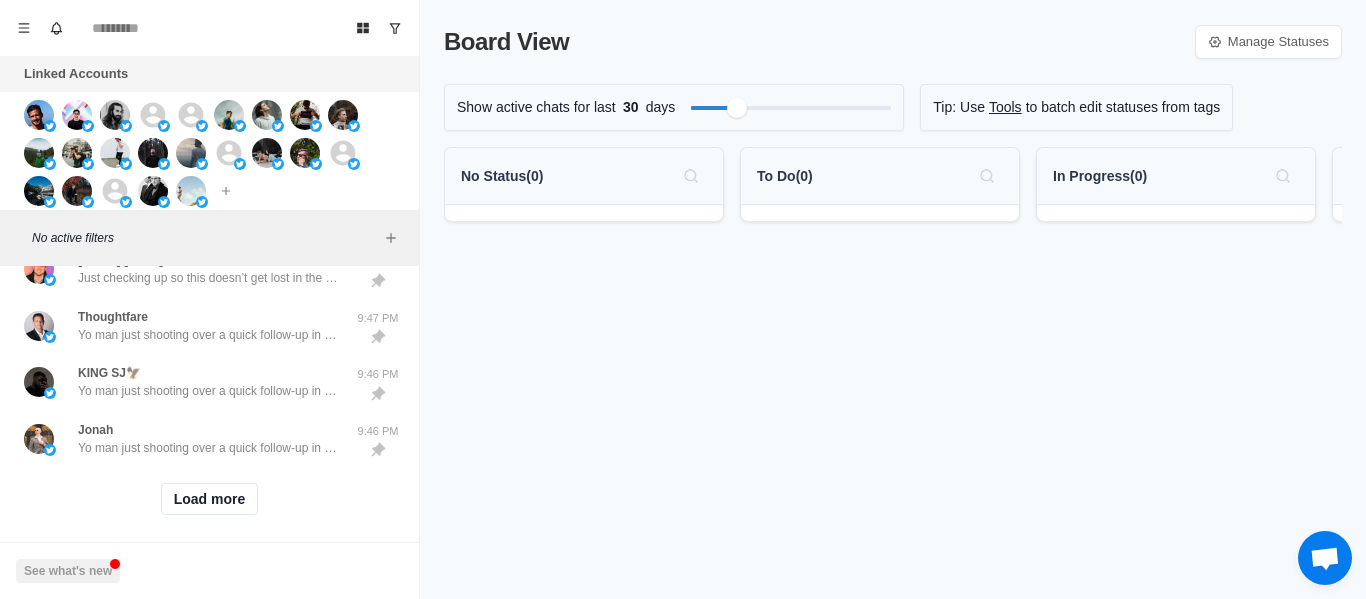 scroll, scrollTop: 977, scrollLeft: 0, axis: vertical 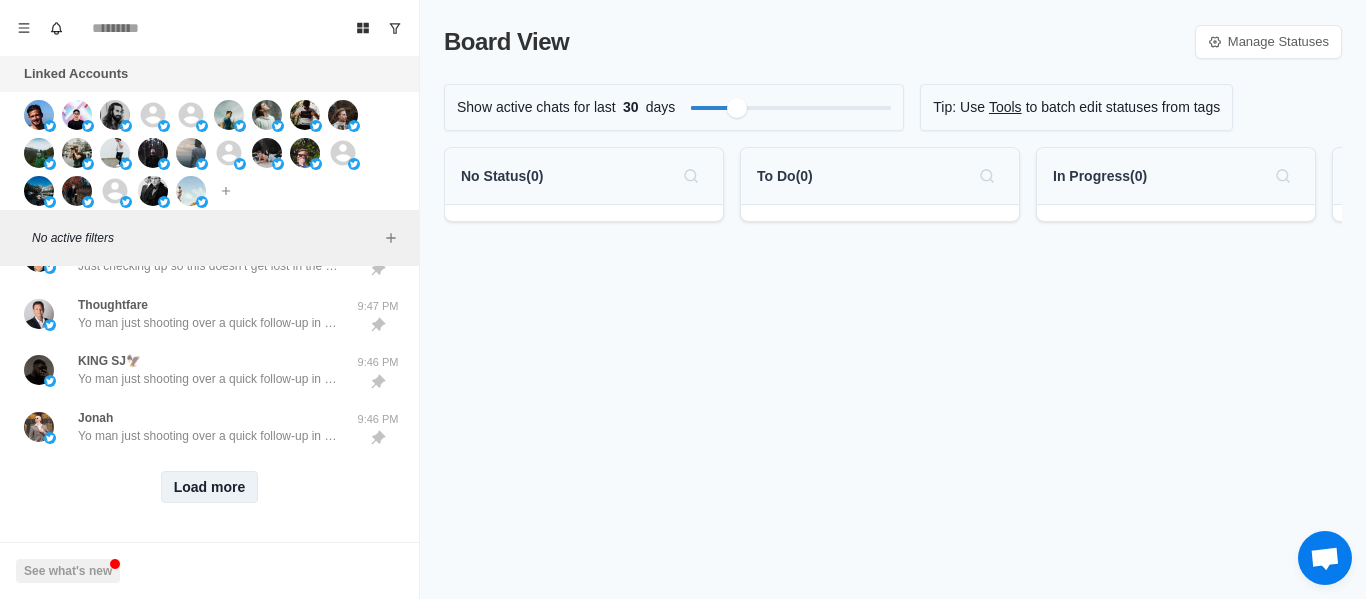 click on "Load more" at bounding box center (210, 487) 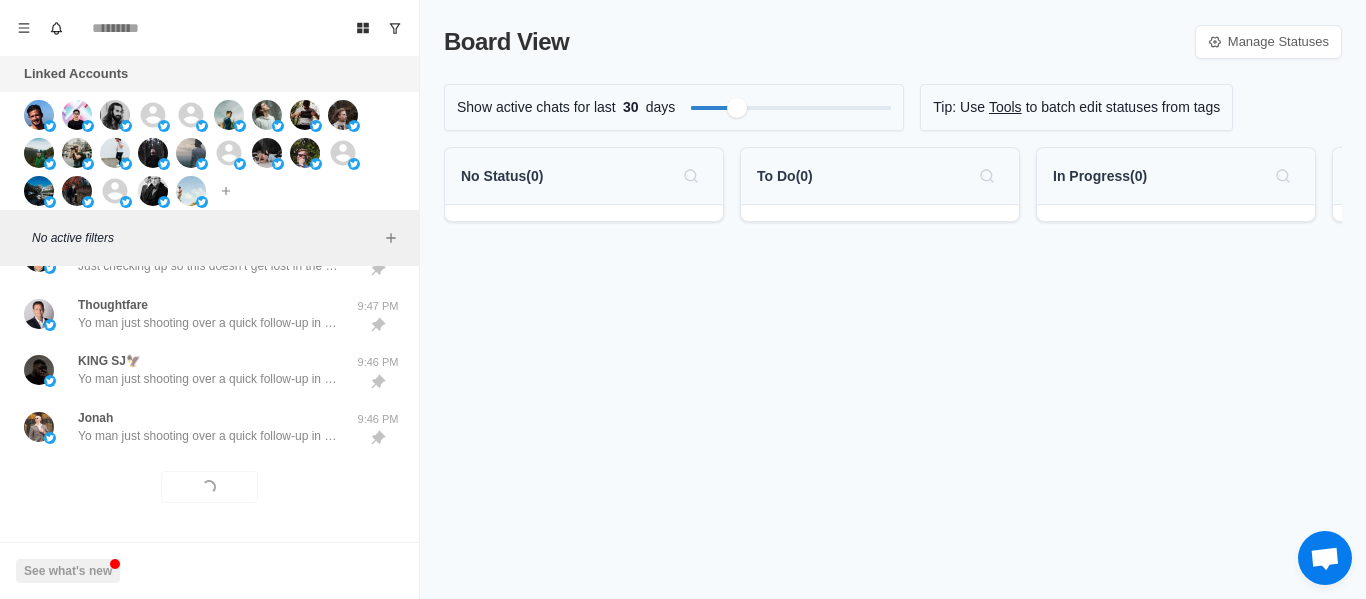 click on "Board View Manage Statuses Show active chats for last  30  days Tip: Use Tools to batch edit statuses from tags No Status  ( 0 ) To Do  ( 0 ) In Progress  ( 0 ) Done  ( 0 )" at bounding box center (893, 299) 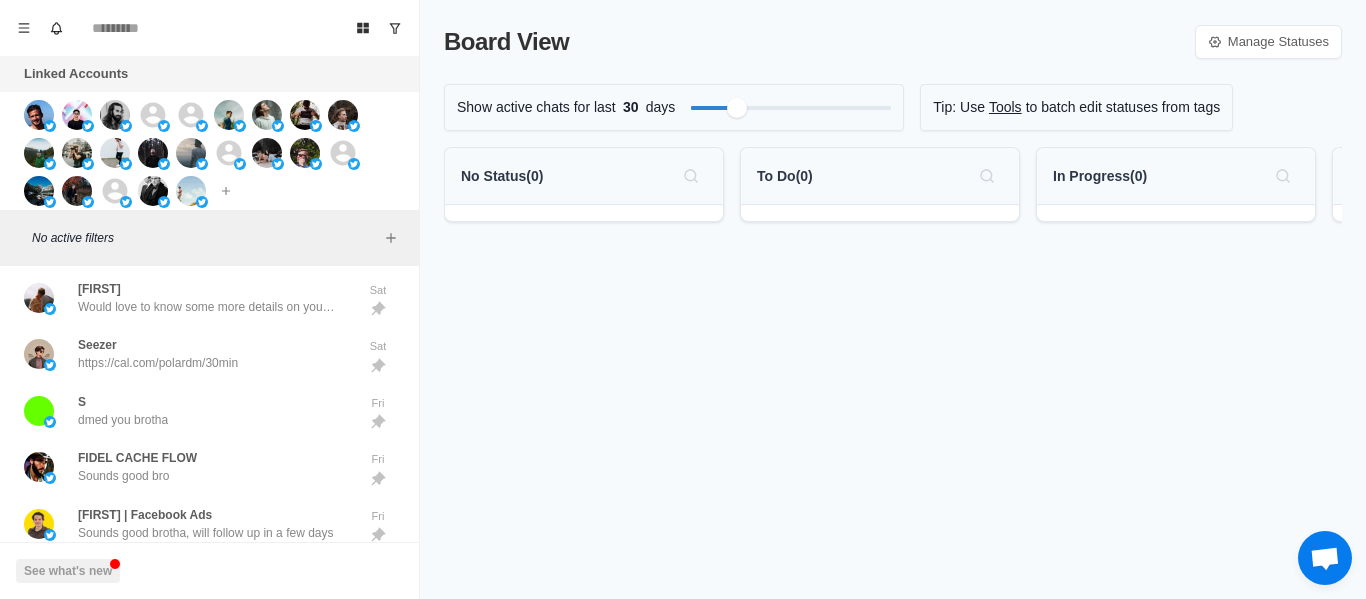 scroll, scrollTop: 2077, scrollLeft: 0, axis: vertical 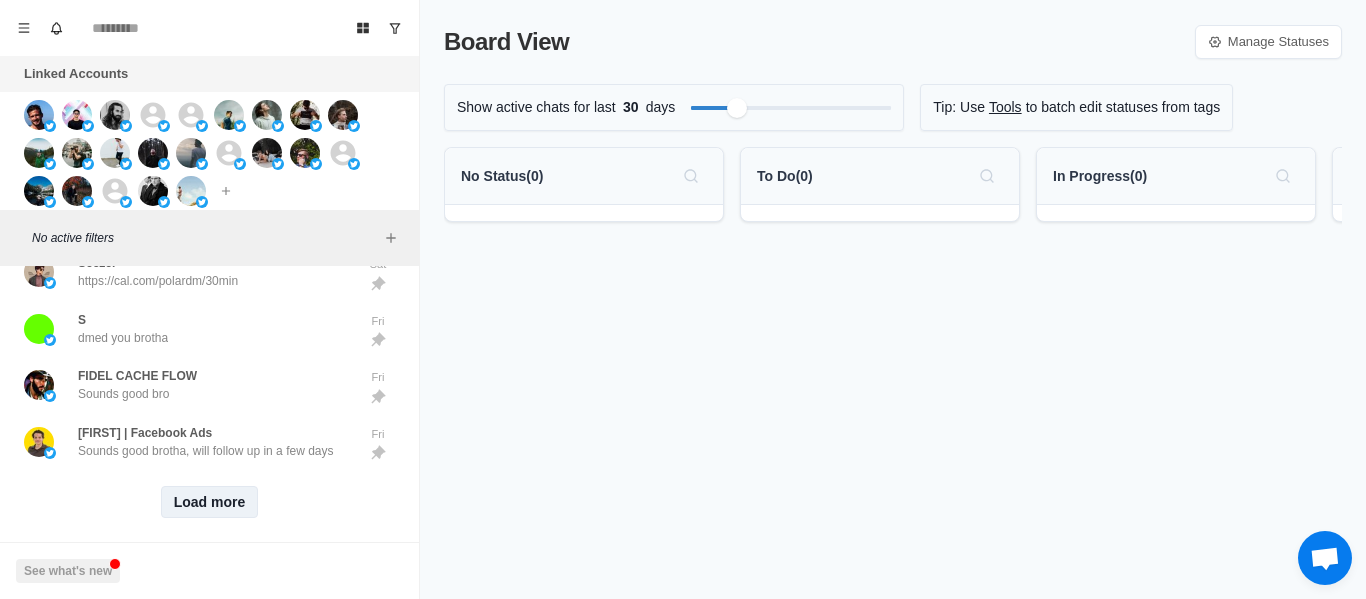 click on "Load more" at bounding box center (210, 502) 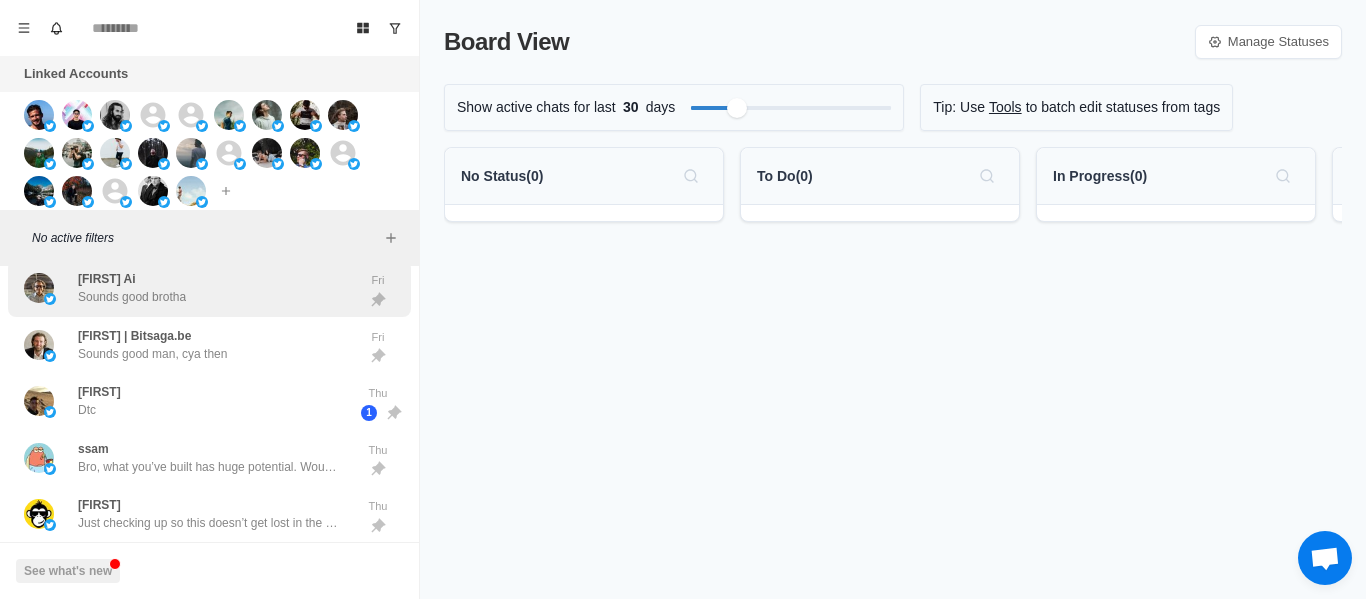 scroll, scrollTop: 2300, scrollLeft: 0, axis: vertical 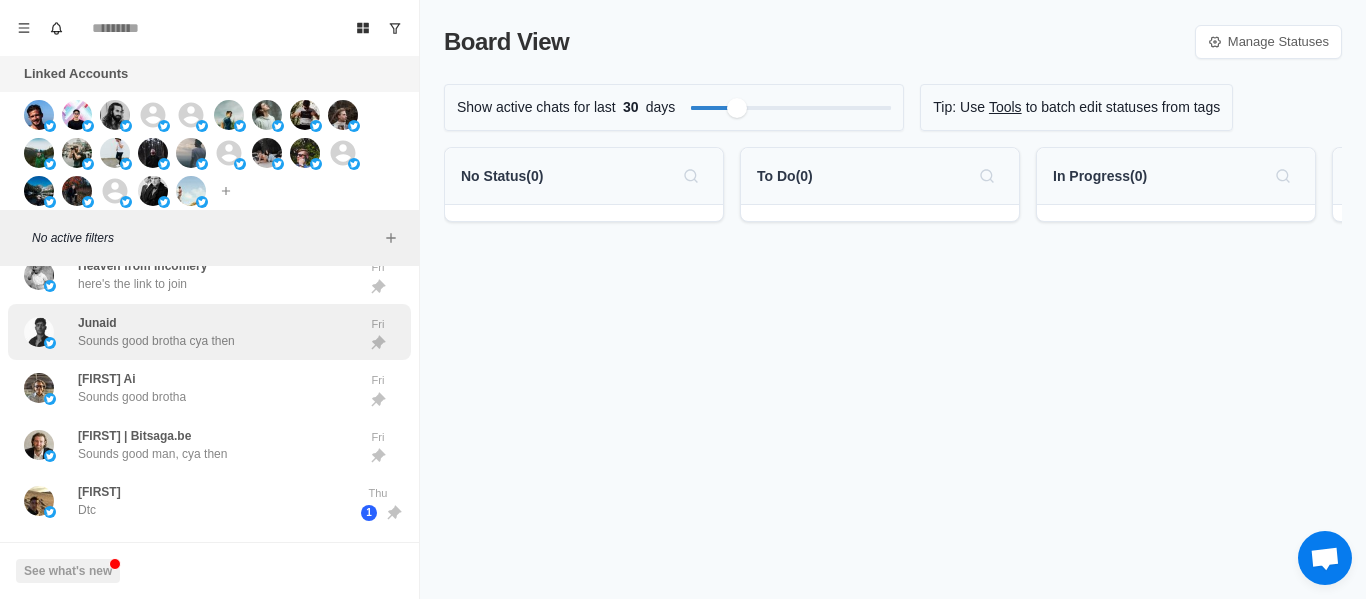 click on "[FIRST] Sounds good brotha cya then Fri" at bounding box center [209, 332] 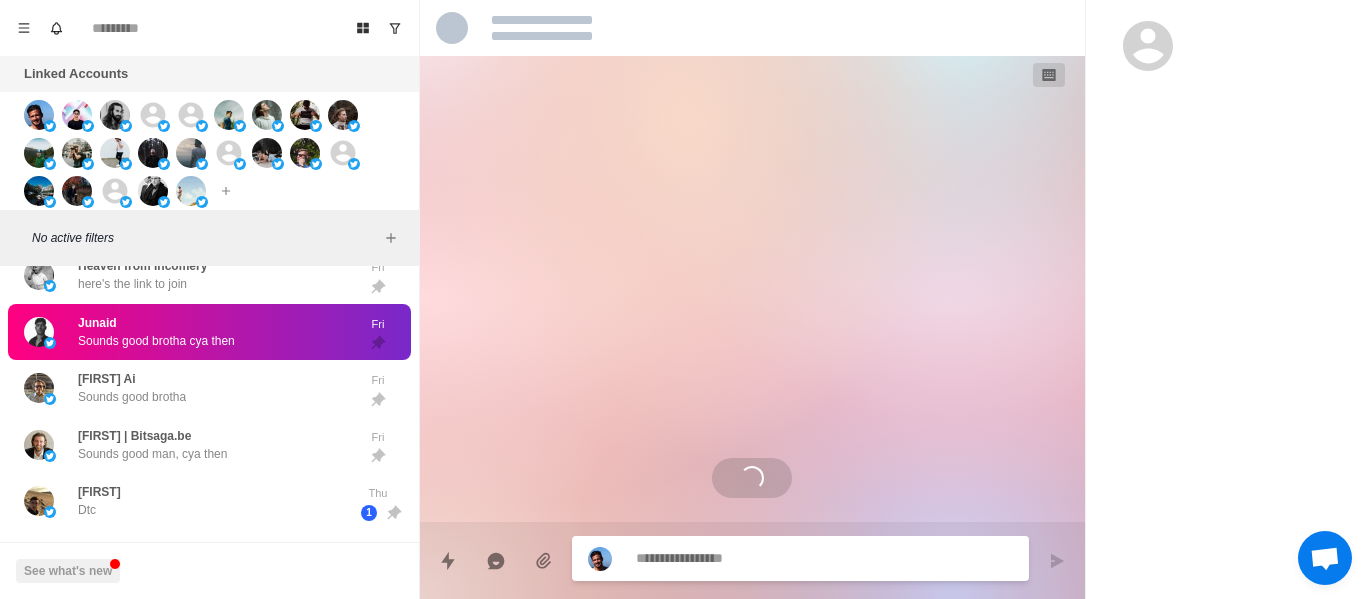 scroll, scrollTop: 136, scrollLeft: 0, axis: vertical 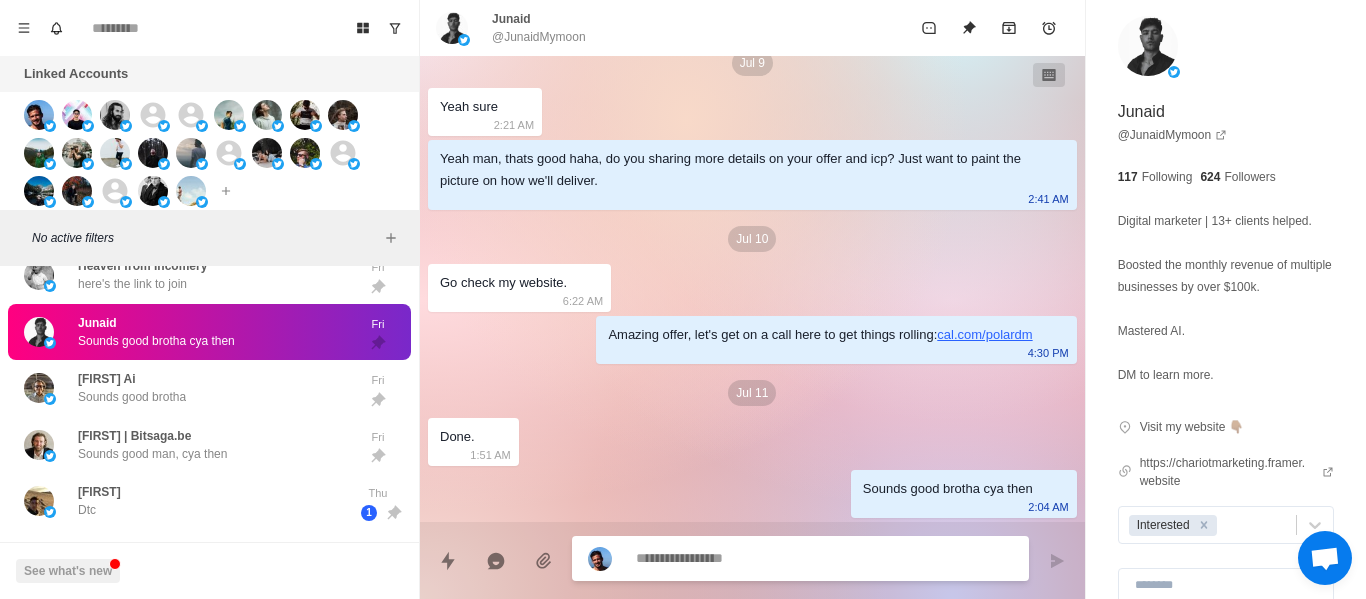 paste on "**********" 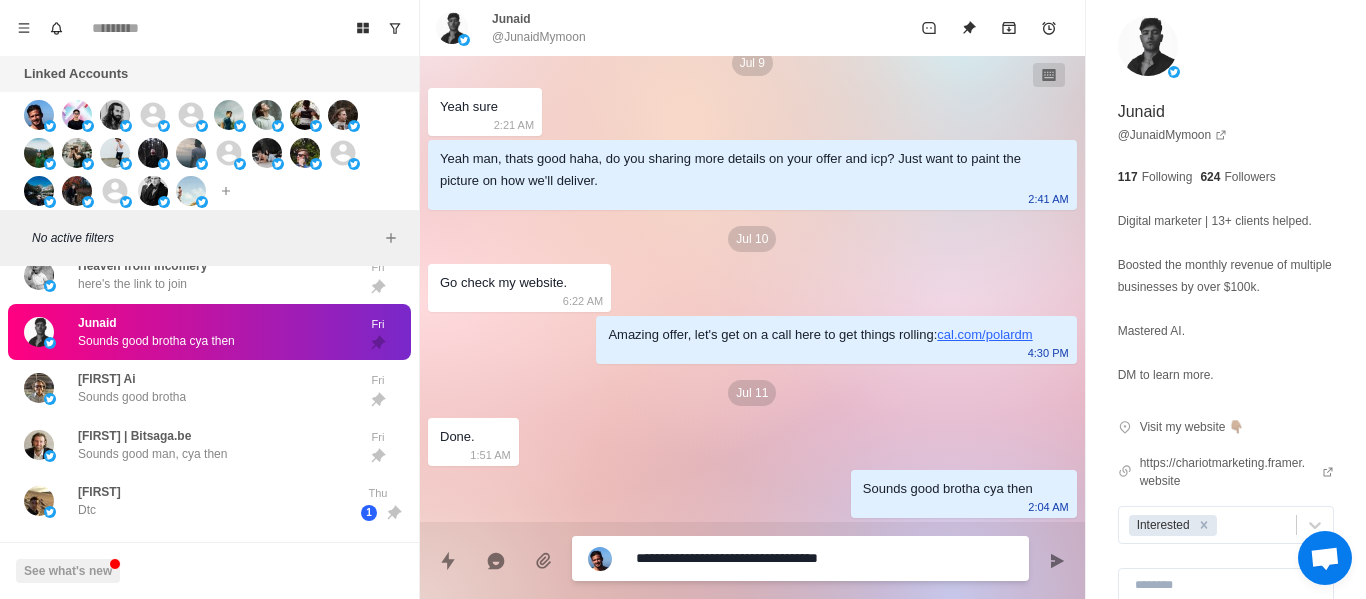 click on "**********" at bounding box center [824, 558] 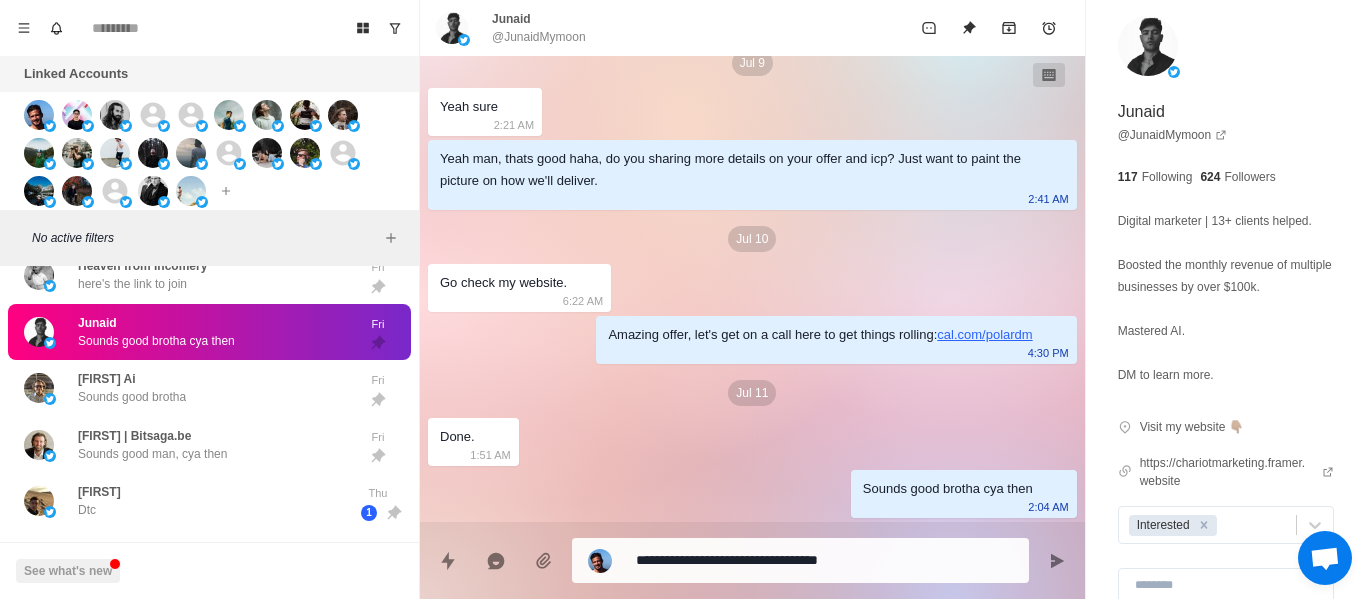 click on "**********" at bounding box center [752, 560] 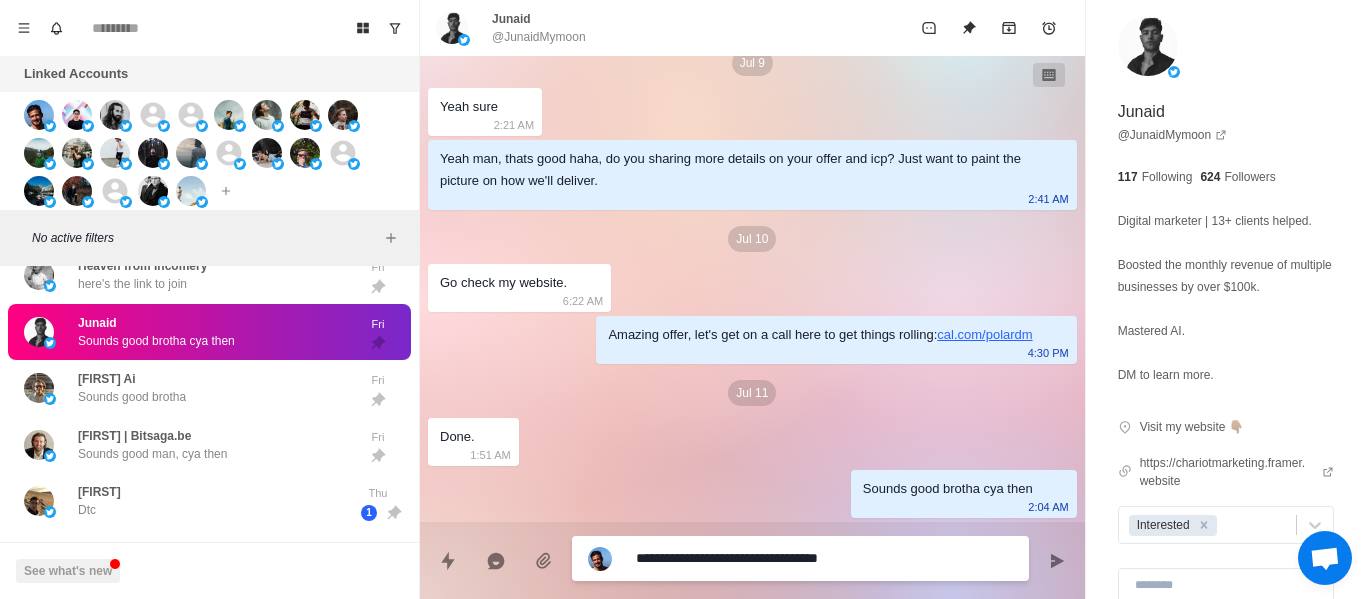 click on "**********" at bounding box center (824, 558) 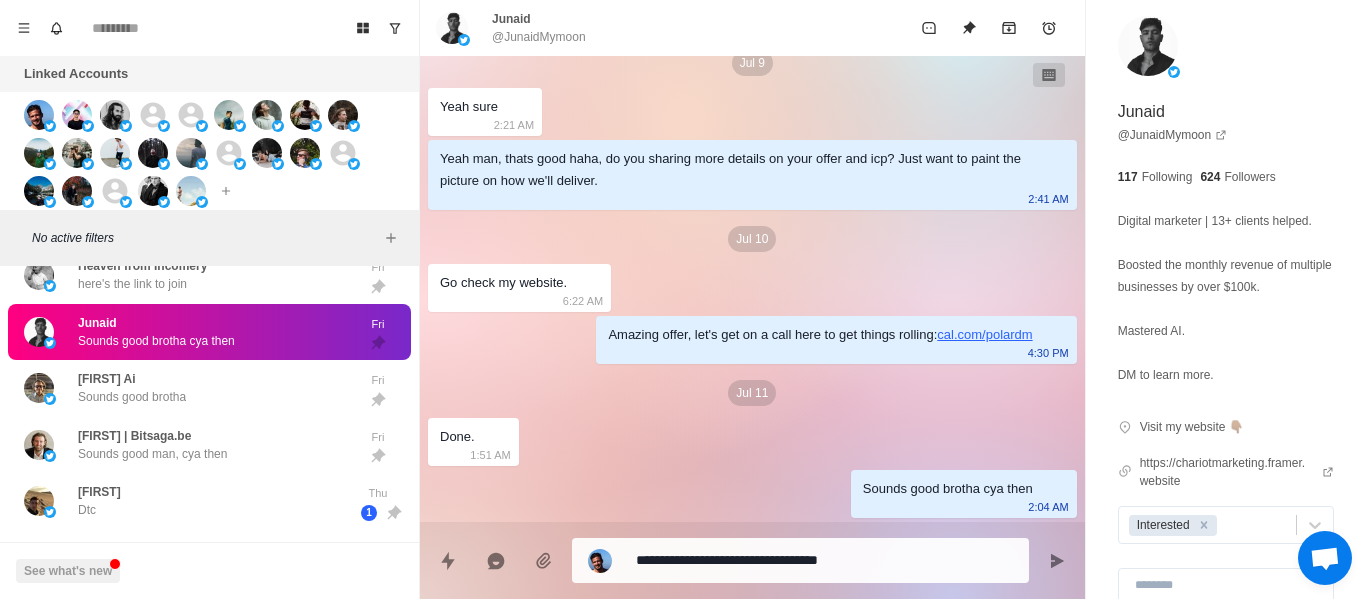 click on "Jun 23 Hey, [FIRST] would you be interested if we can book you 30-40 calls p/mo? 3:55 PM Jul 9 Yeah sure 2:21 AM Yeah man, thats good haha, do you sharing more details on your offer and icp? Just want to paint the picture on how we'll deliver. 2:41 AM Jul 10 Go check my website. 6:22 AM Amazing offer, let's get on a call here to get things rolling: cal.com/[ID] 4:30 PM Jul 11 Done. 1:51 AM Sounds good brotha cya then 2:04 AM" at bounding box center [752, 221] 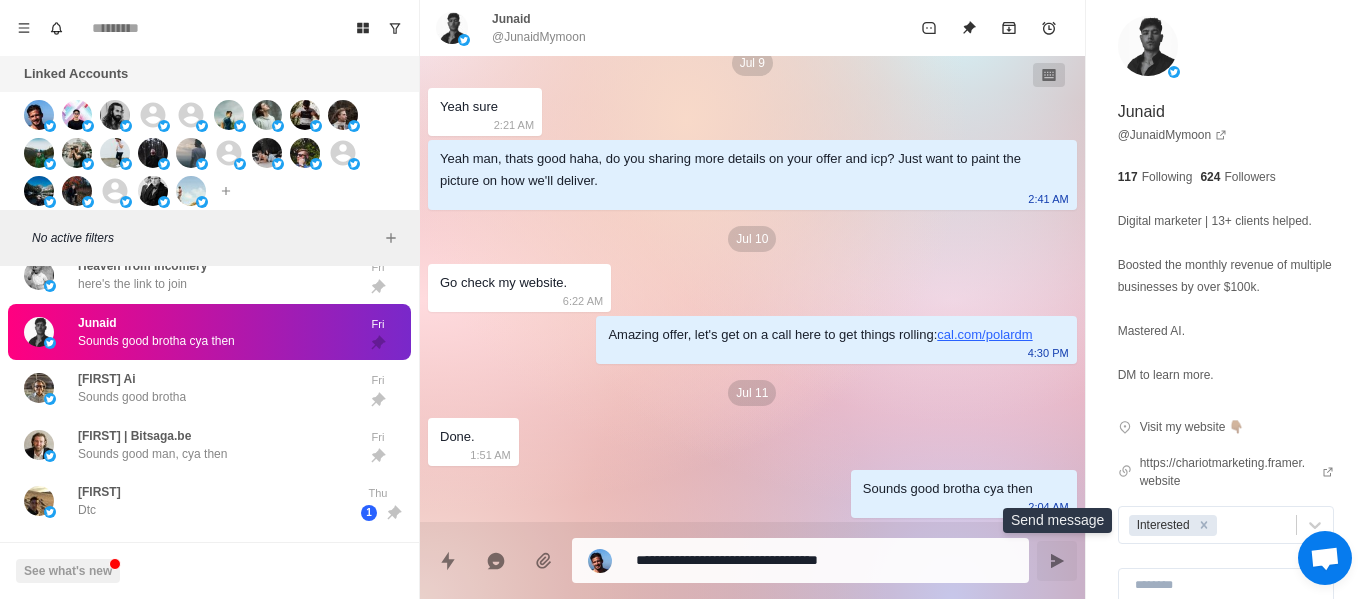 click 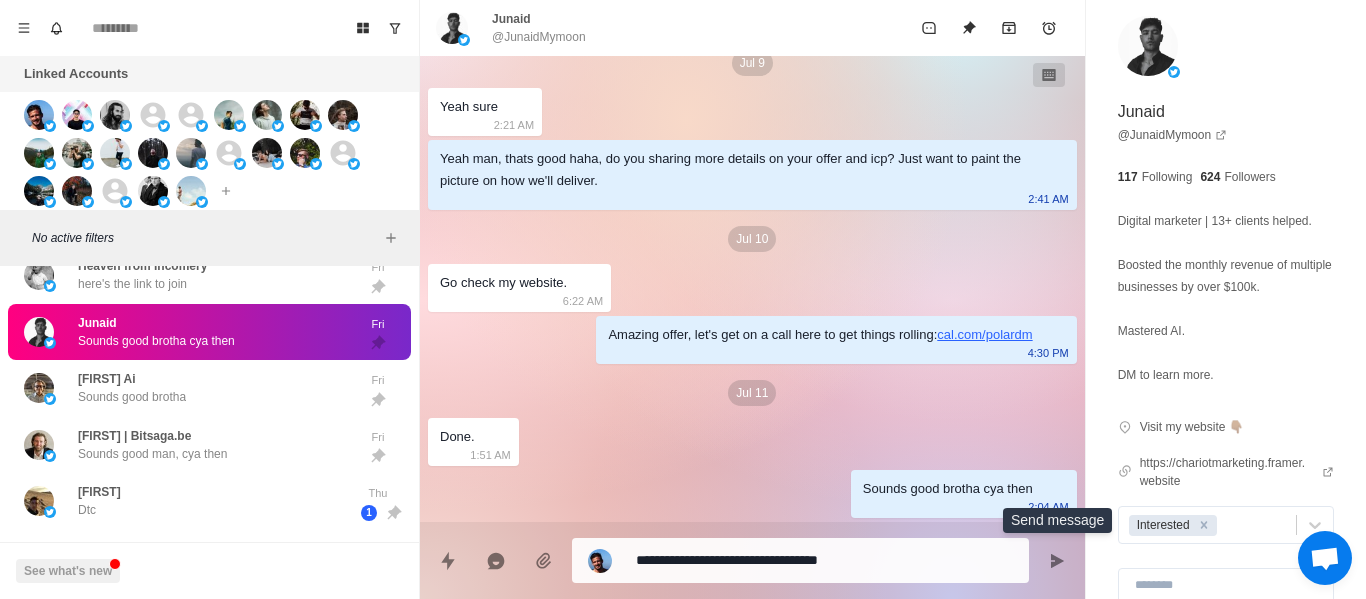 type on "*" 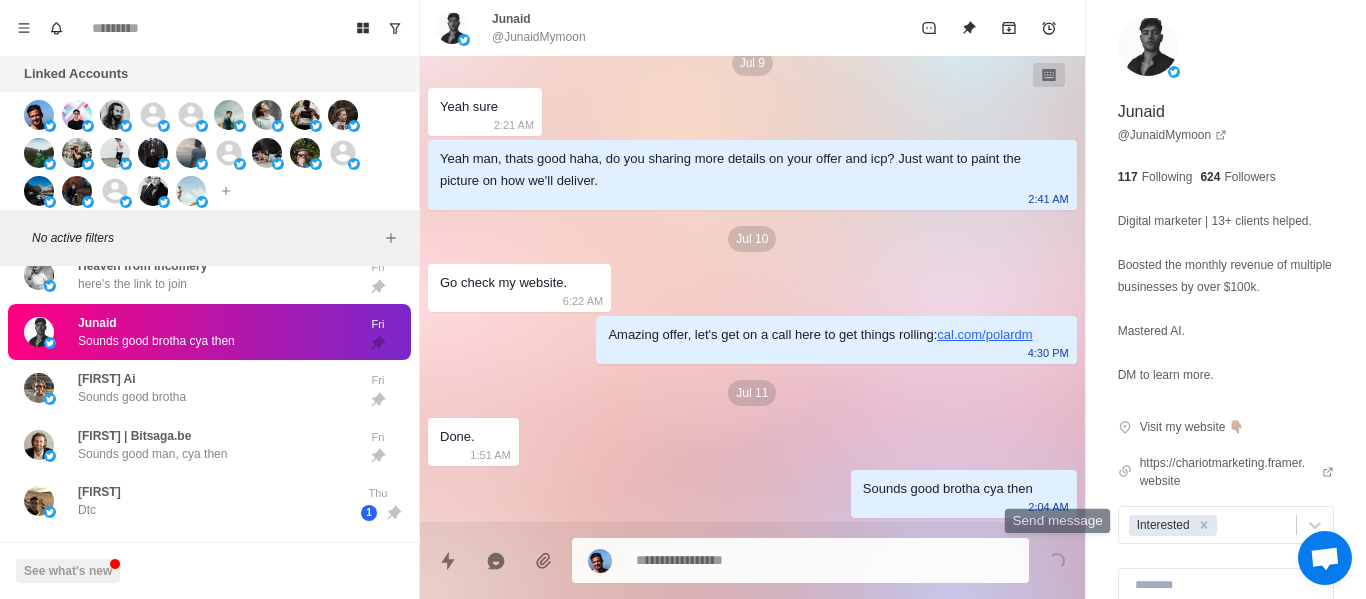 scroll, scrollTop: 238, scrollLeft: 0, axis: vertical 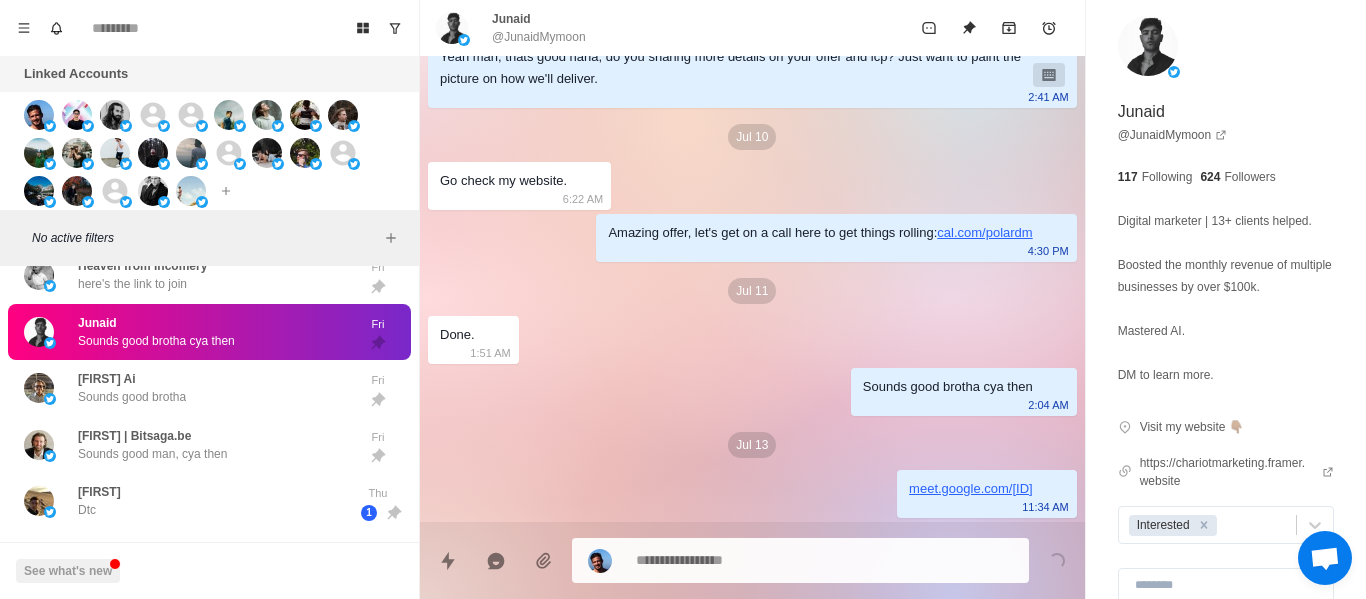 click at bounding box center (824, 560) 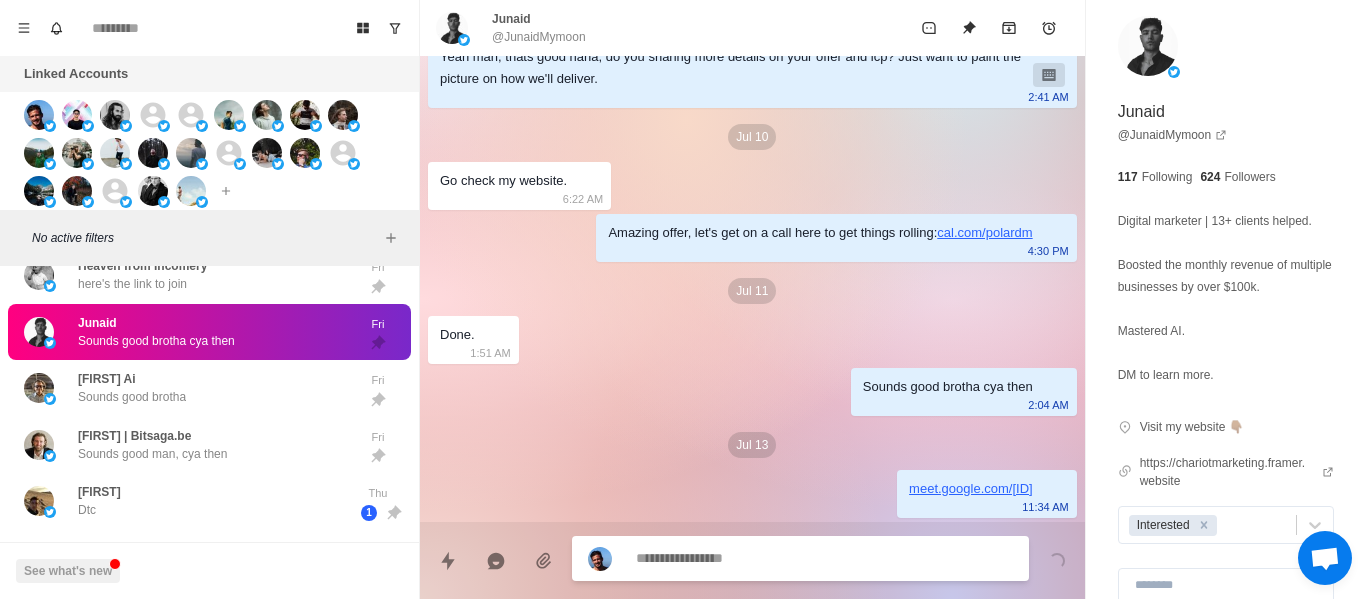 type on "*" 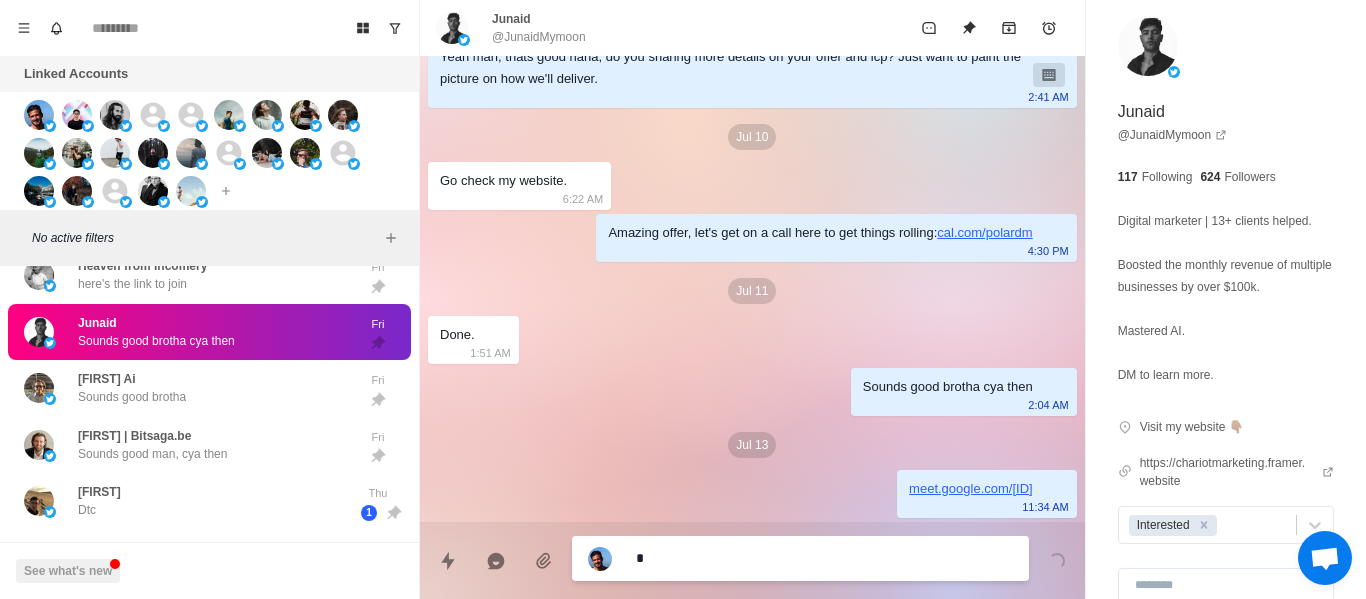 type on "*" 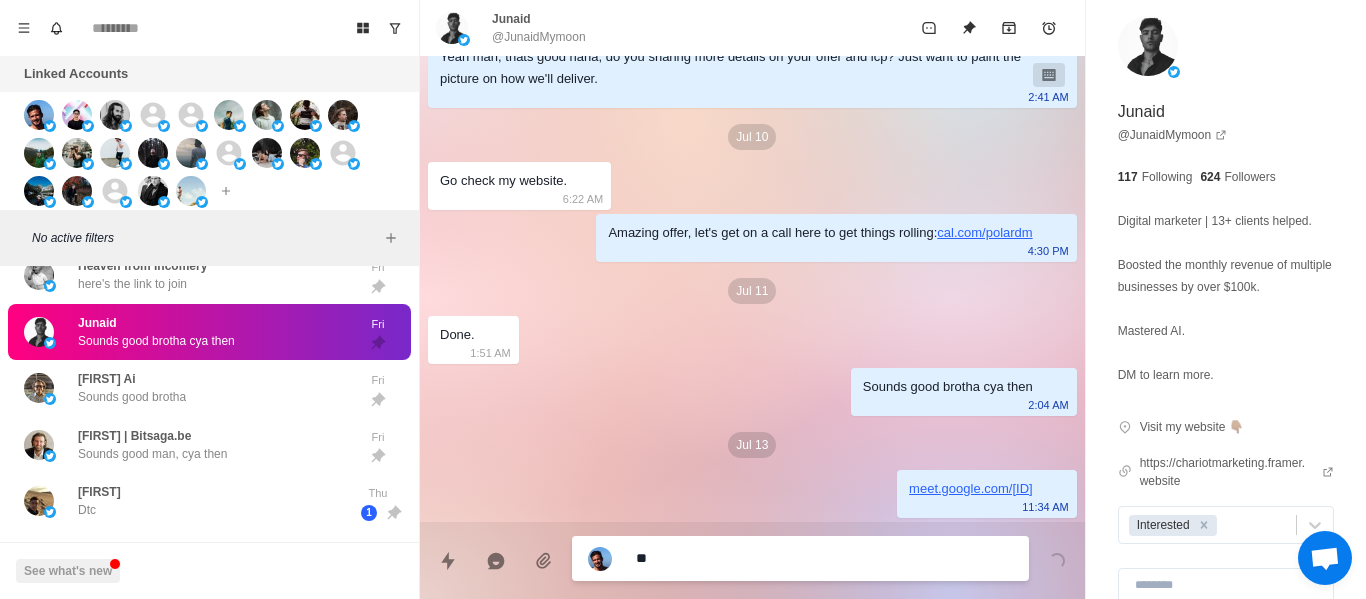 type on "*" 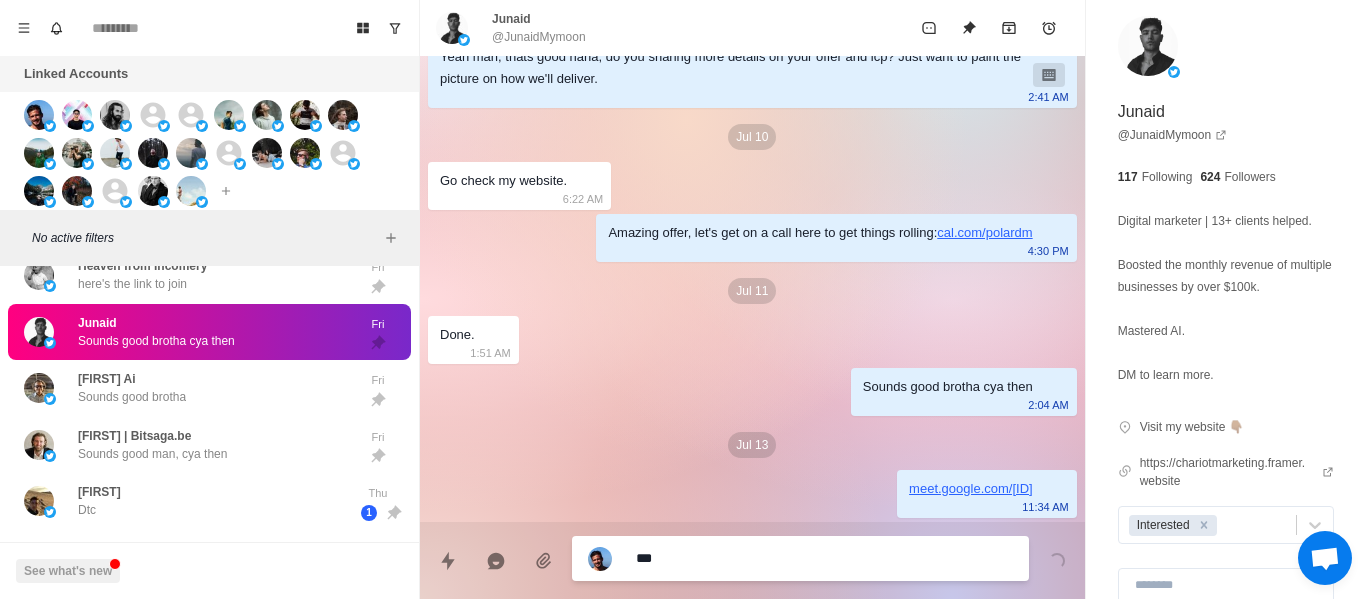 type on "*" 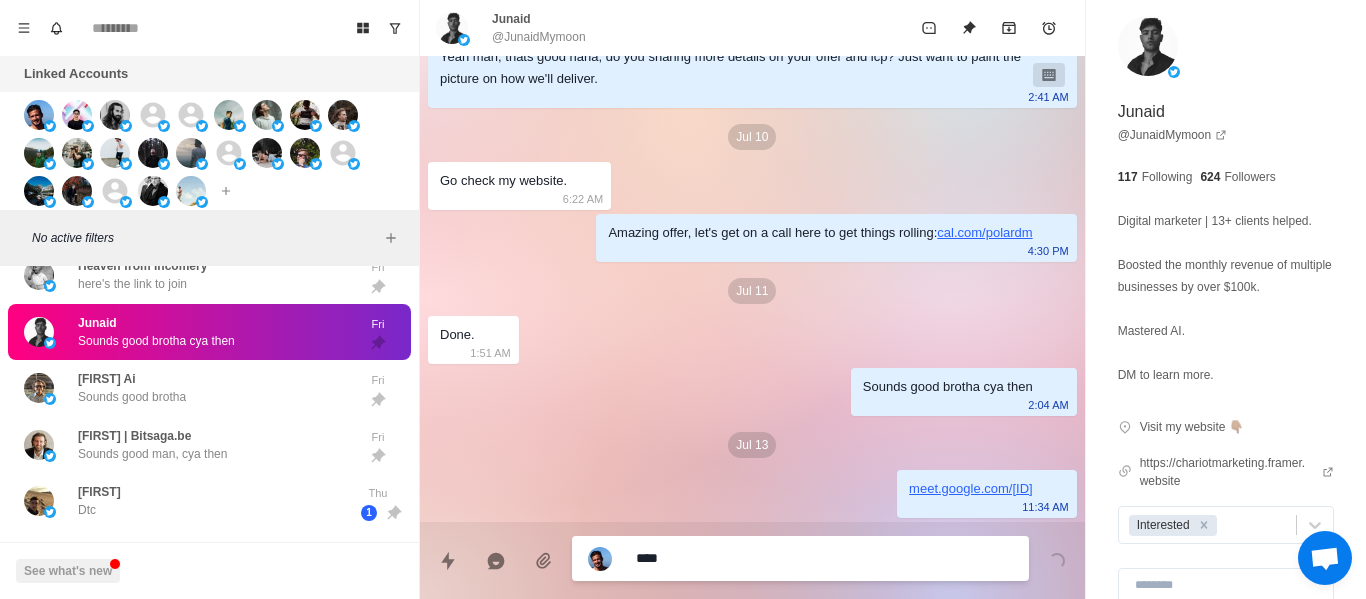 type on "*" 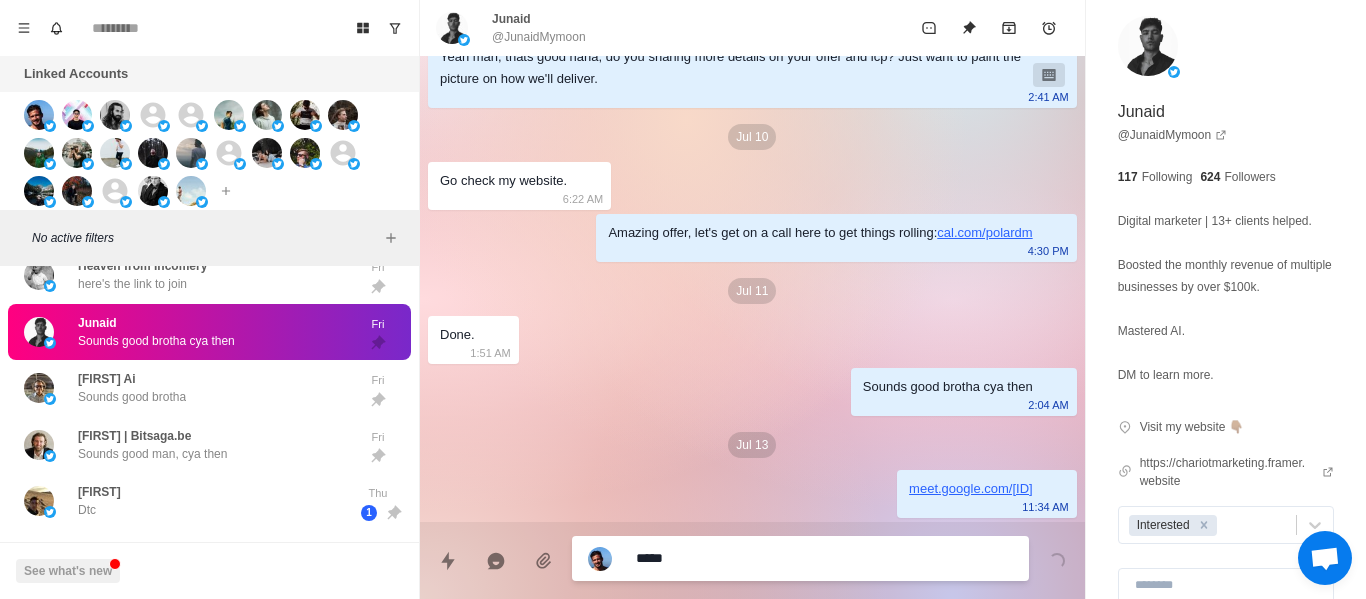 type on "*" 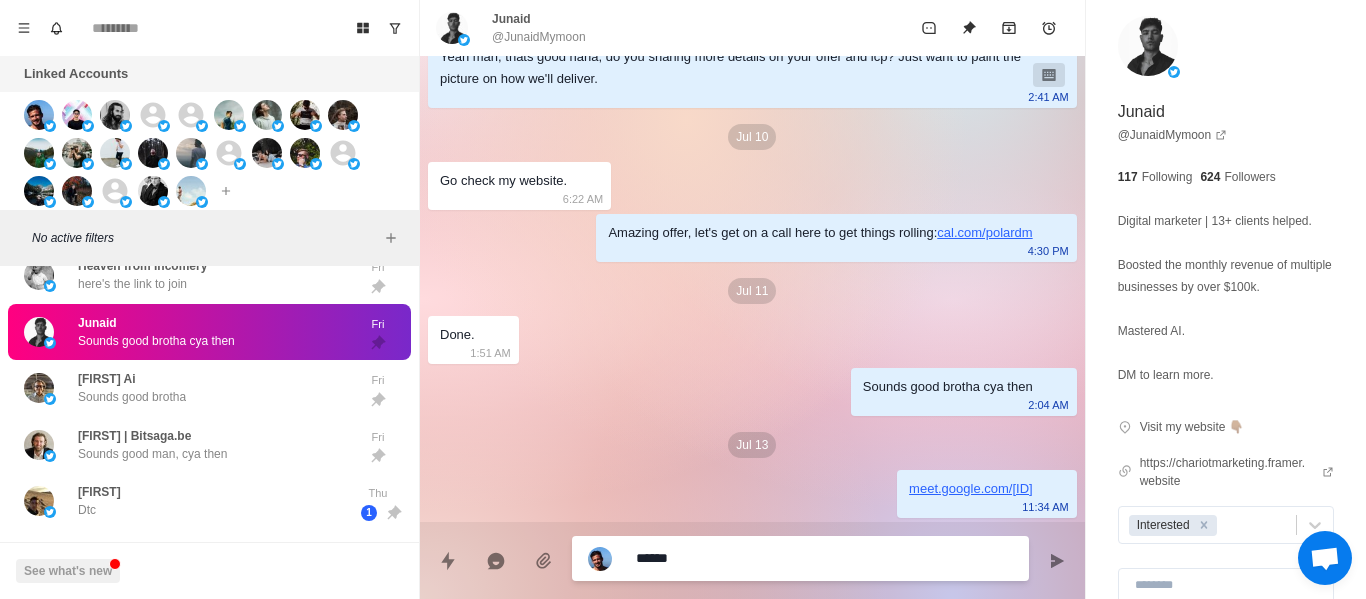 type on "*" 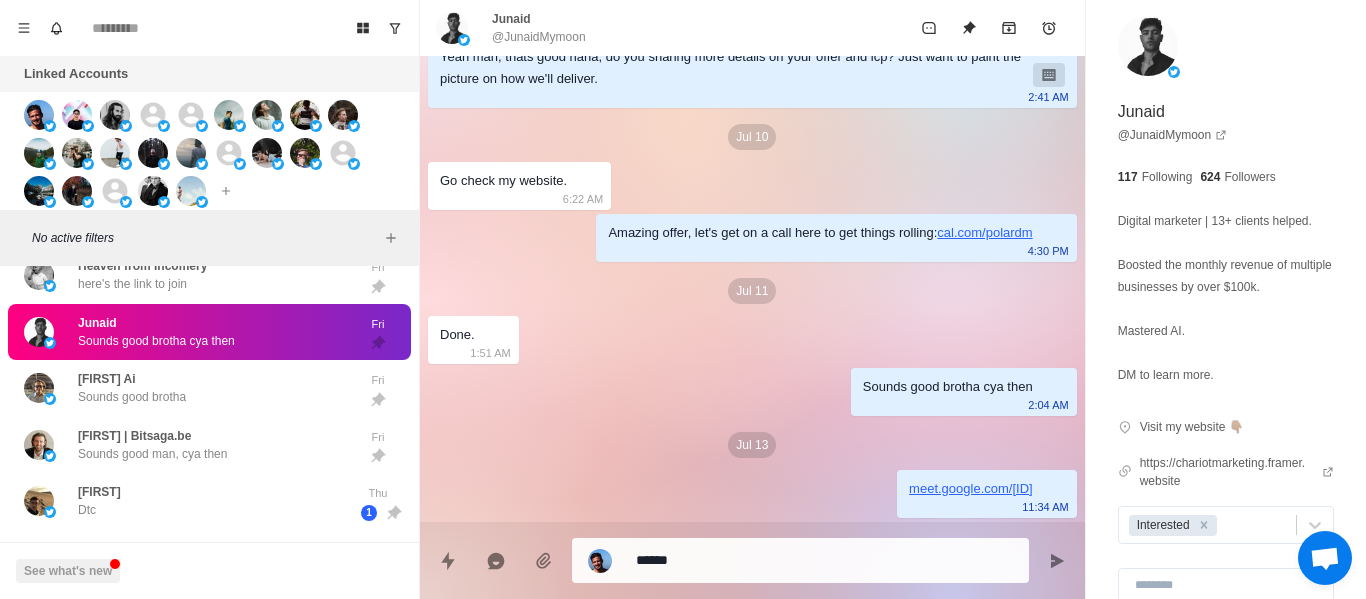 click on "Jun 23 Hey, [FIRST] would you be interested if we can book you 30-40 calls p/mo? 3:55 PM Jul 9 Yeah sure 2:21 AM Yeah man, thats good haha, do you sharing more details on your offer and icp? Just want to paint the picture on how we'll deliver. 2:41 AM Jul 10 Go check my website. 6:22 AM Amazing offer, let's get on a call here to get things rolling: cal.com/[ID] 4:30 PM Jul 11 Done. 1:51 AM Sounds good brotha cya then 2:04 AM Jul 13 meet.google.com/[ID] 11:34 AM" at bounding box center [752, 170] 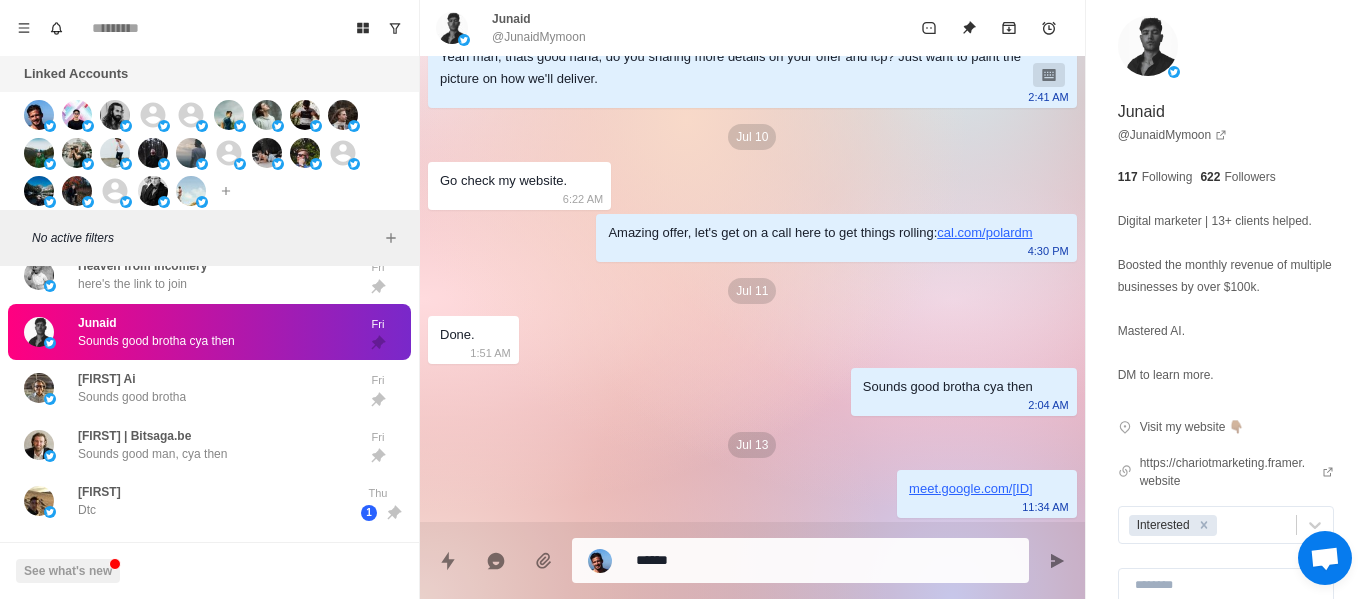click on "******" at bounding box center [824, 560] 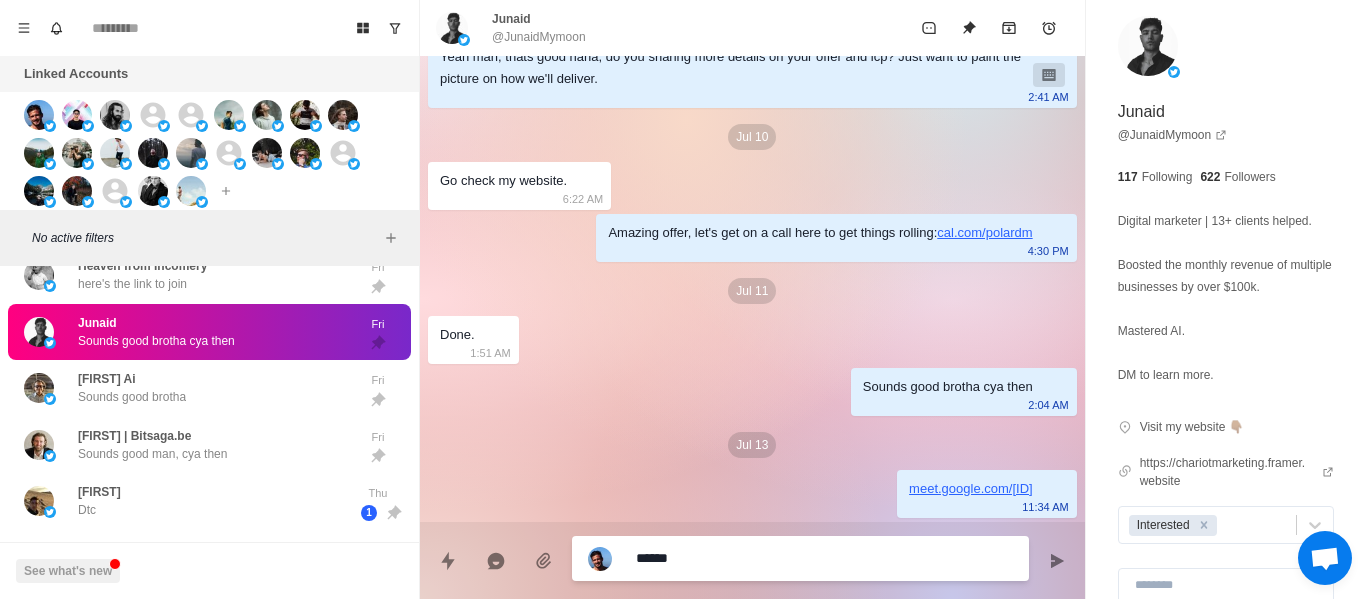 type on "*" 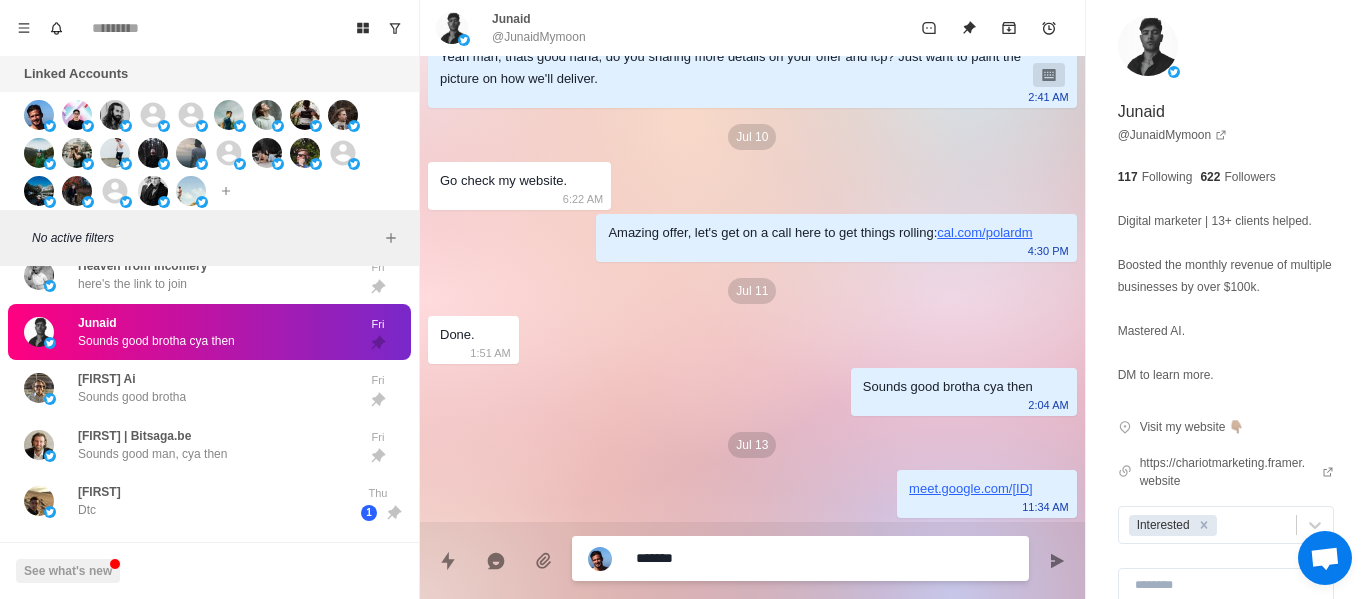 type on "*" 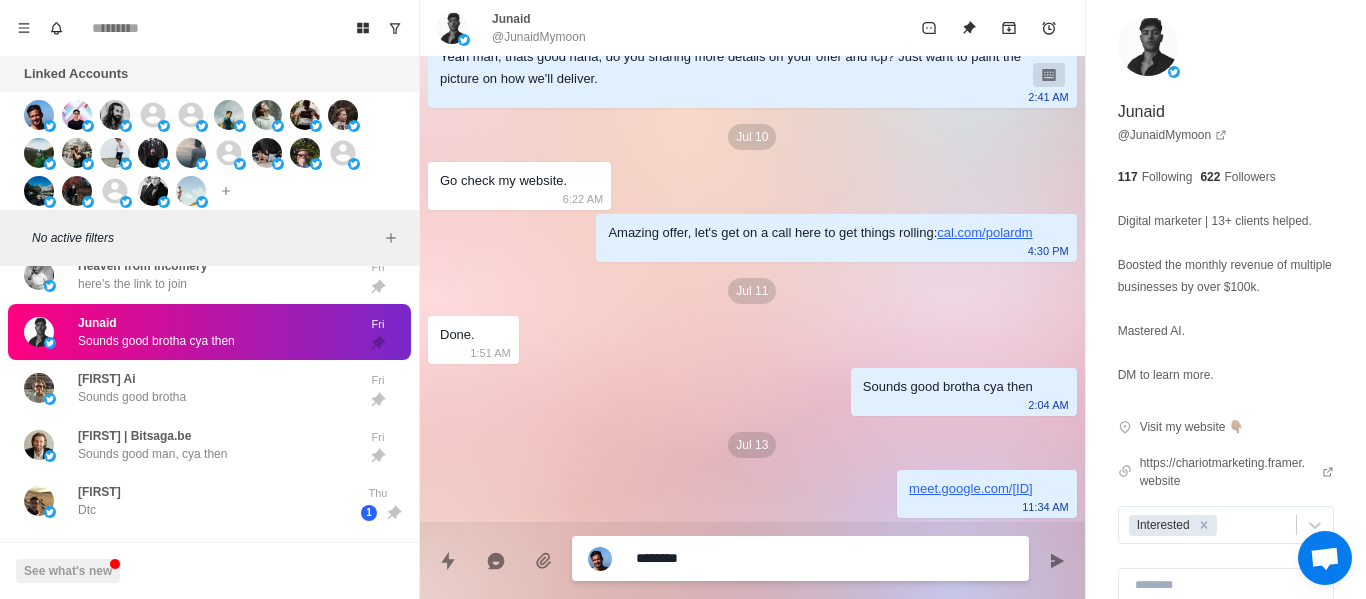 type on "*" 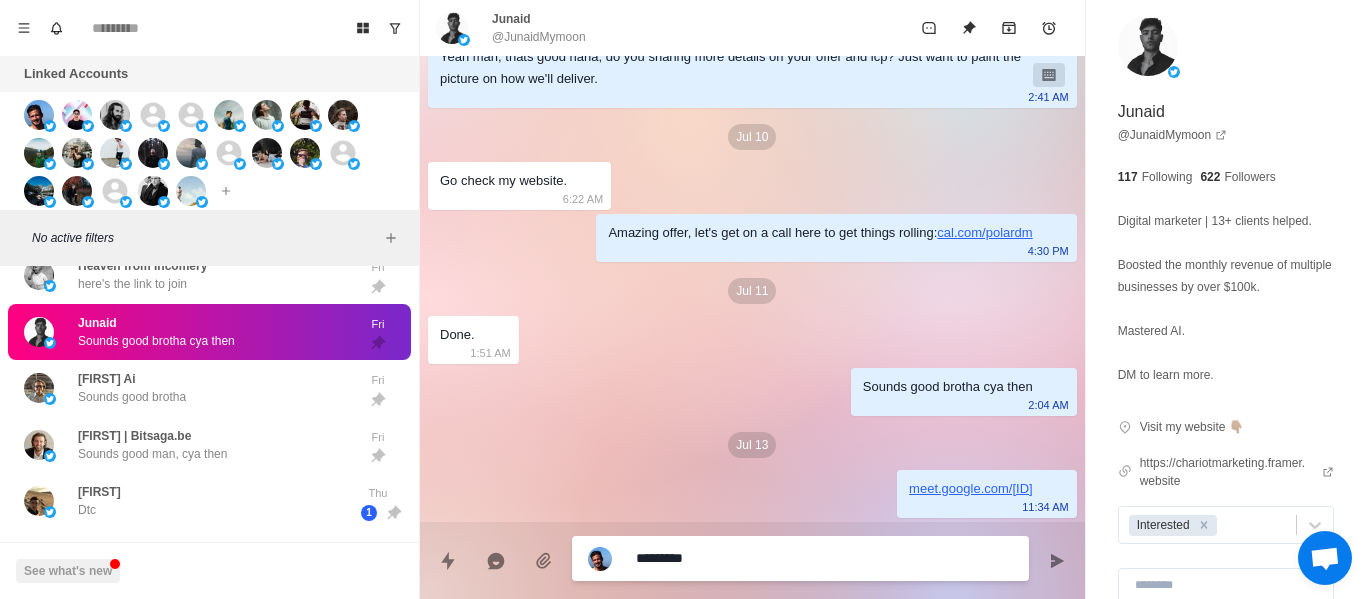 type on "*" 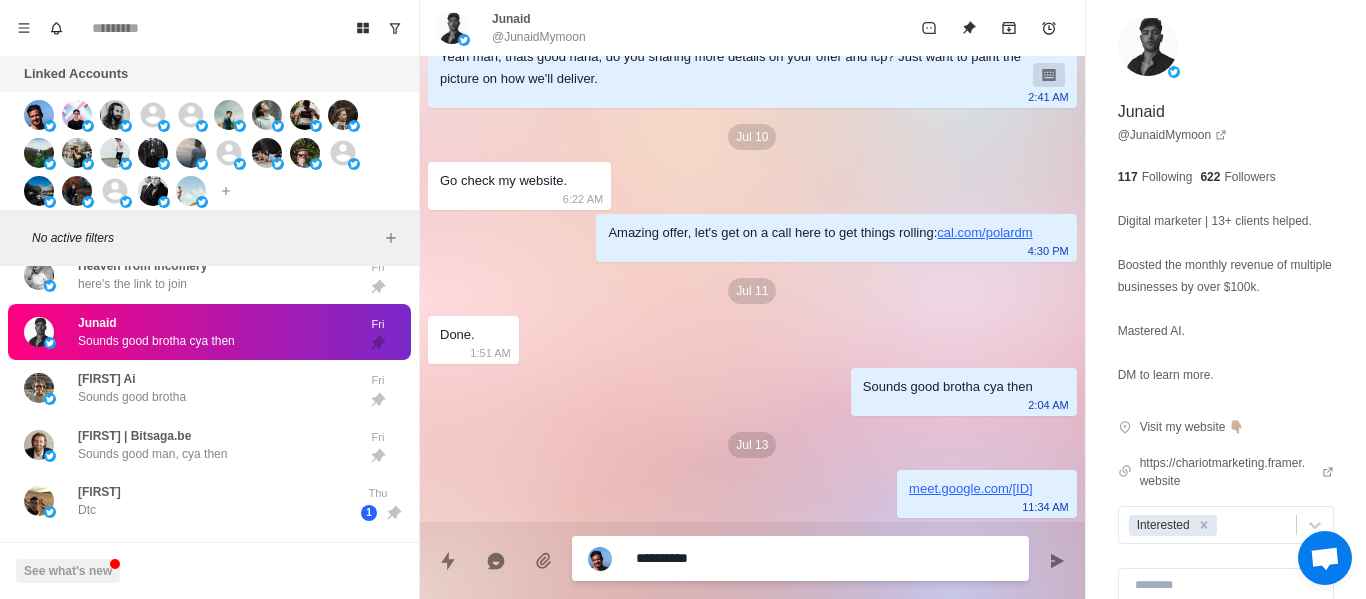 type on "*" 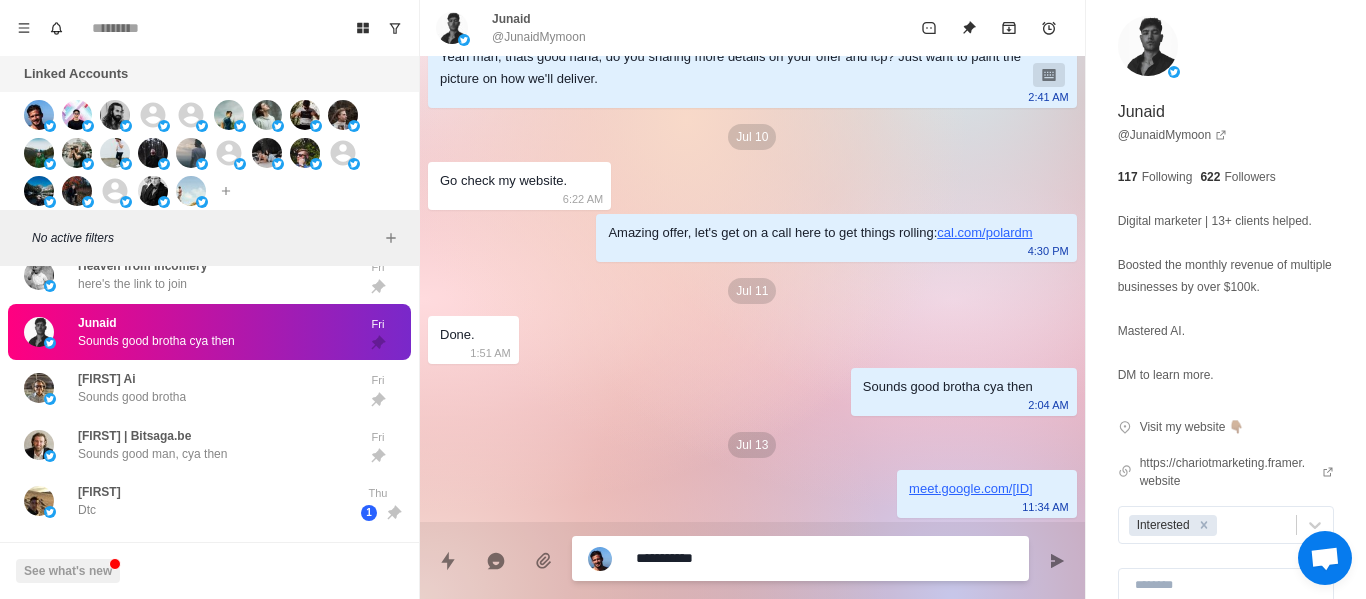 type on "*" 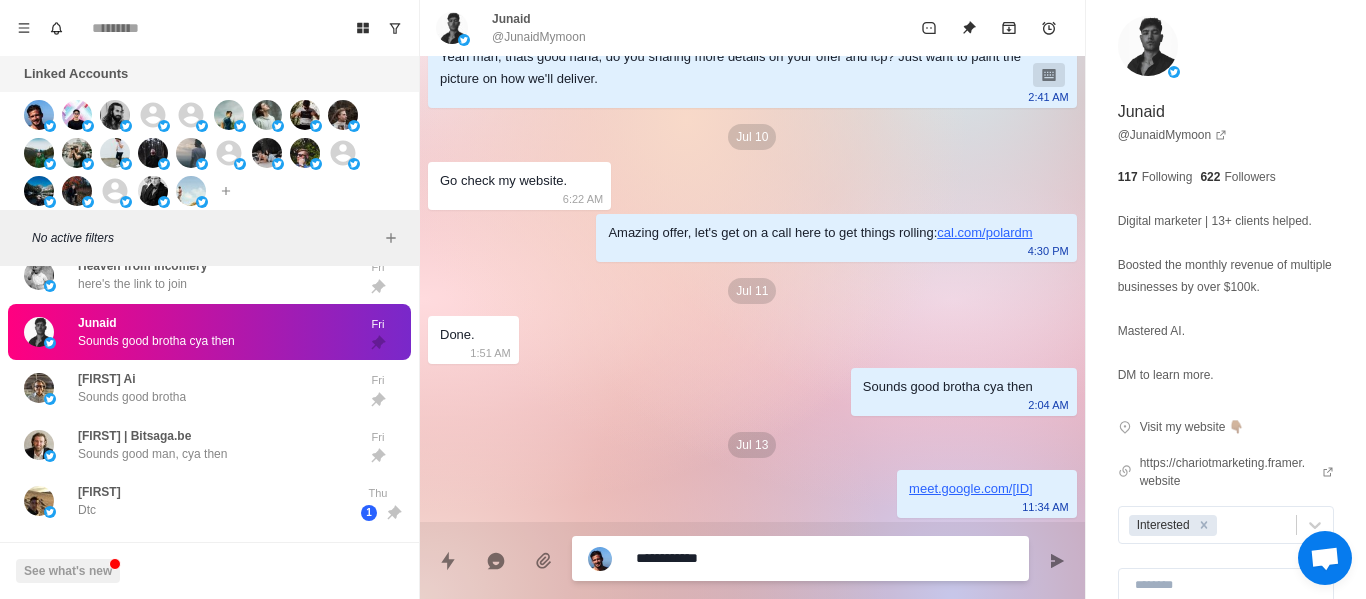 type on "*" 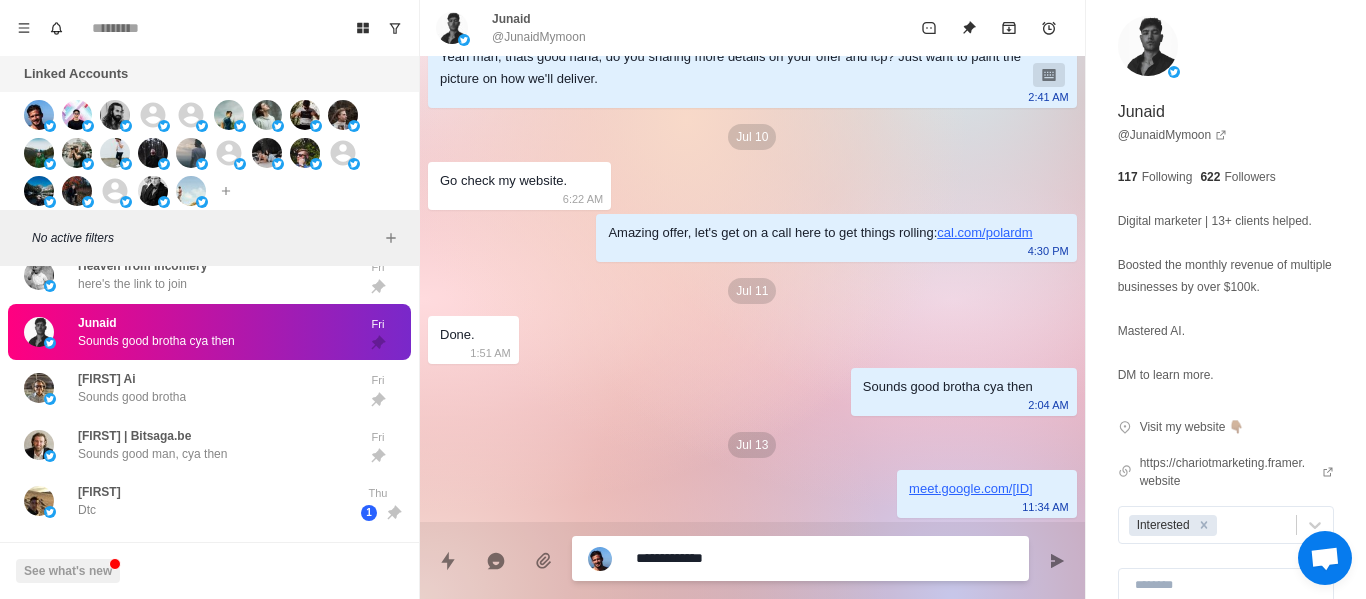 type on "*" 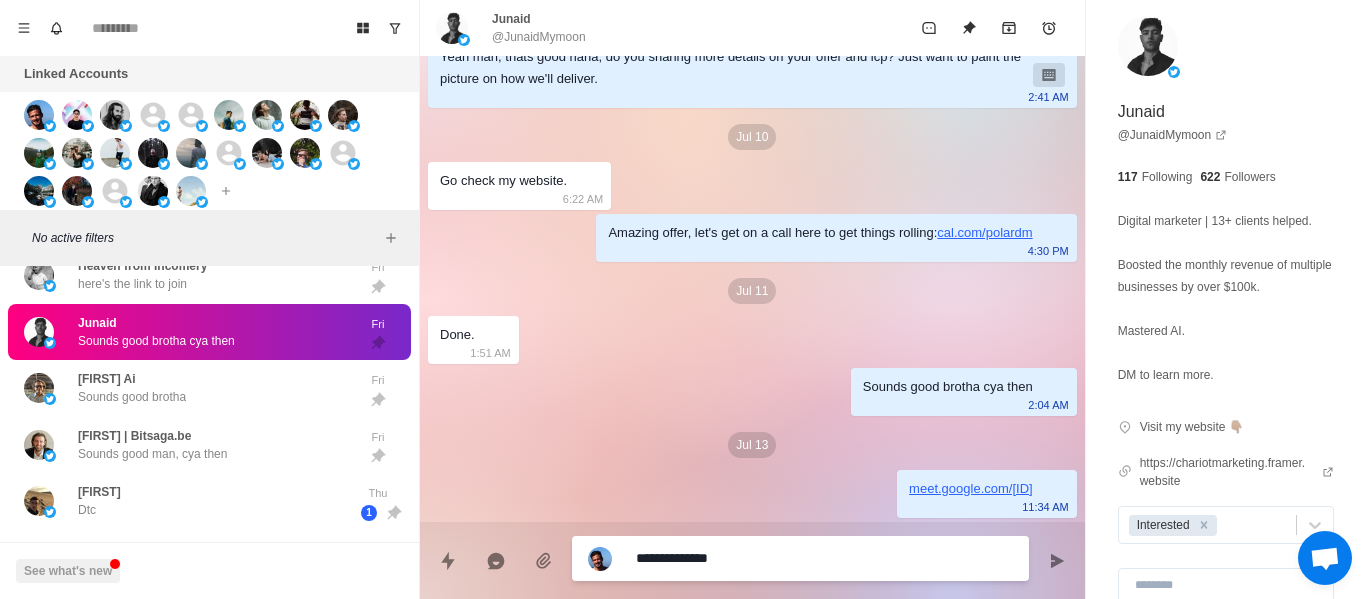type on "*" 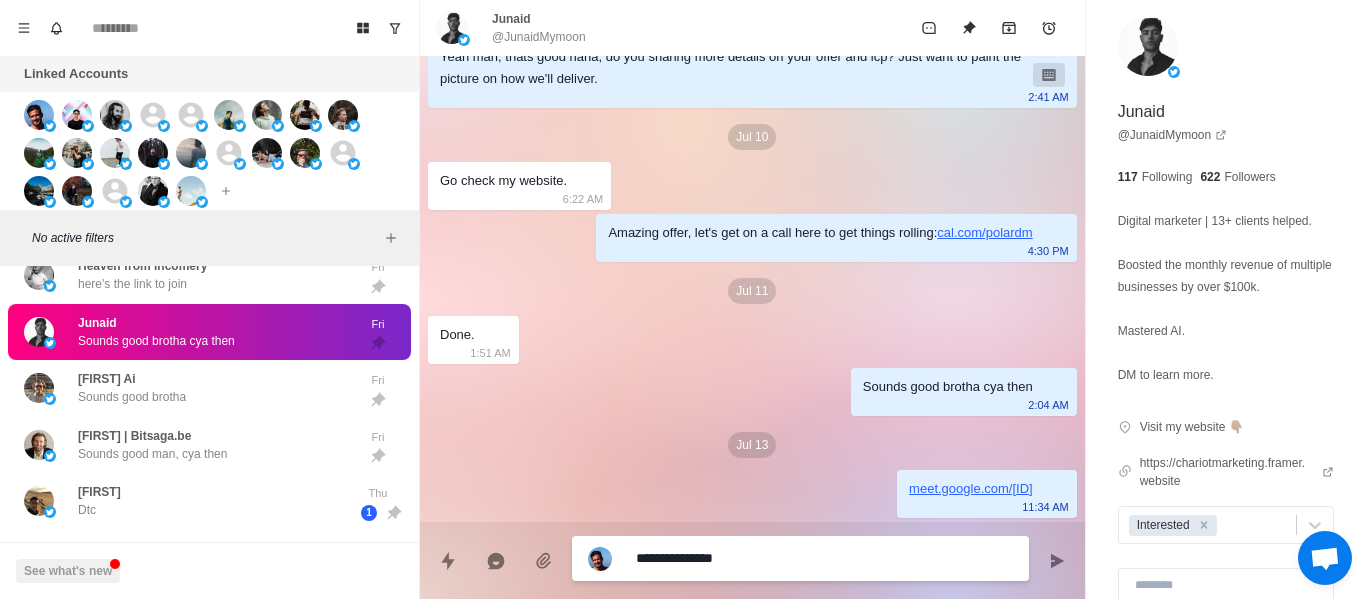 type on "**********" 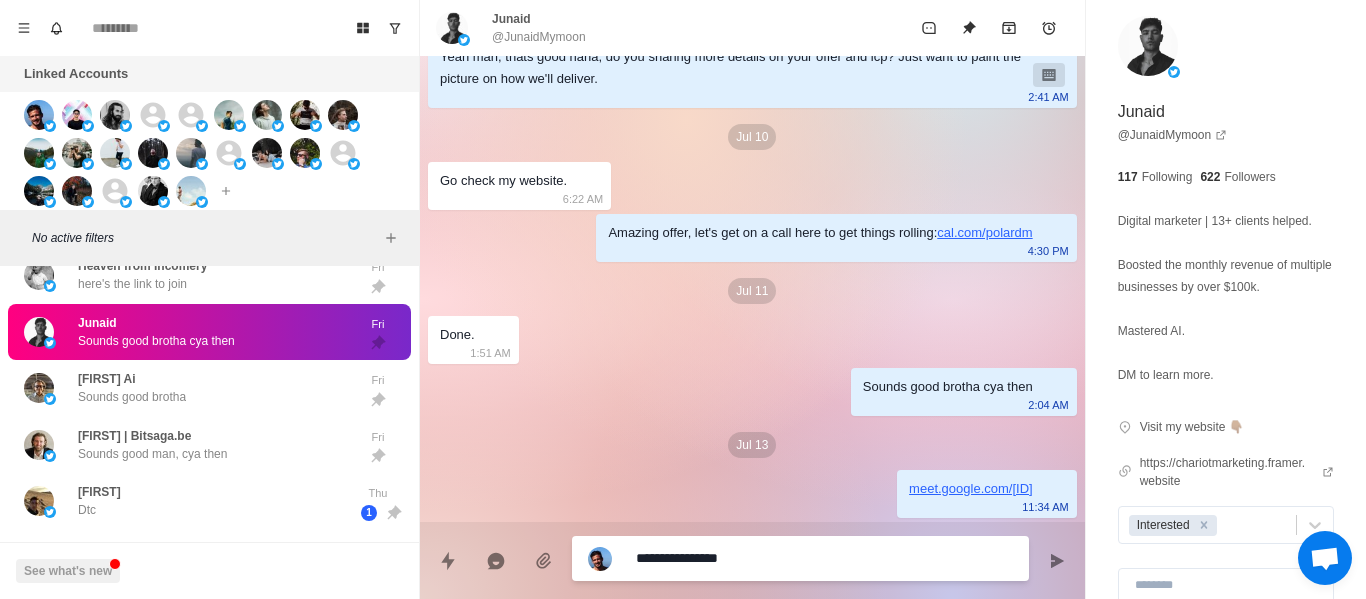 type on "*" 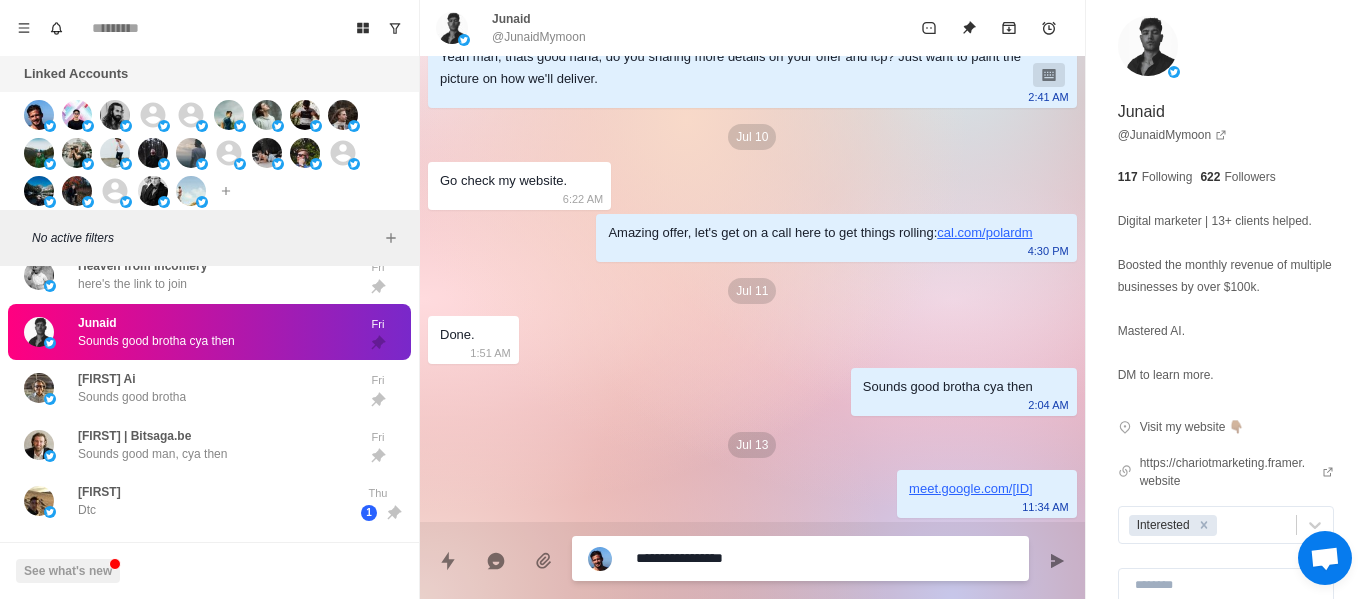 type on "*" 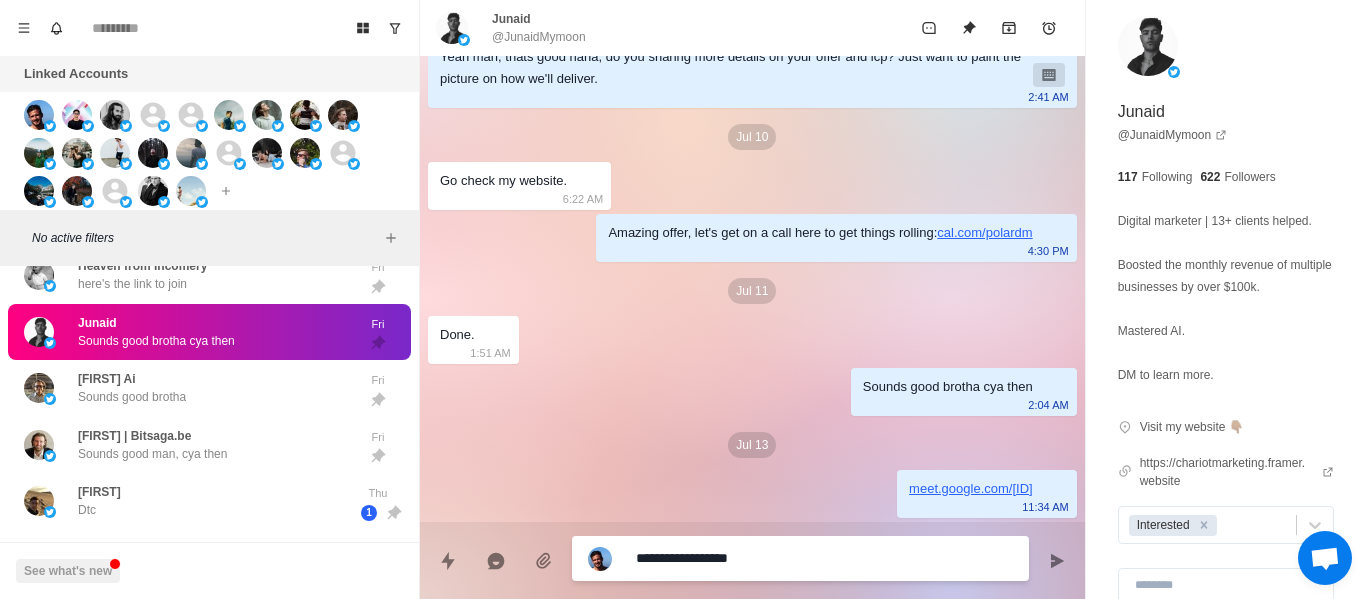 type on "*" 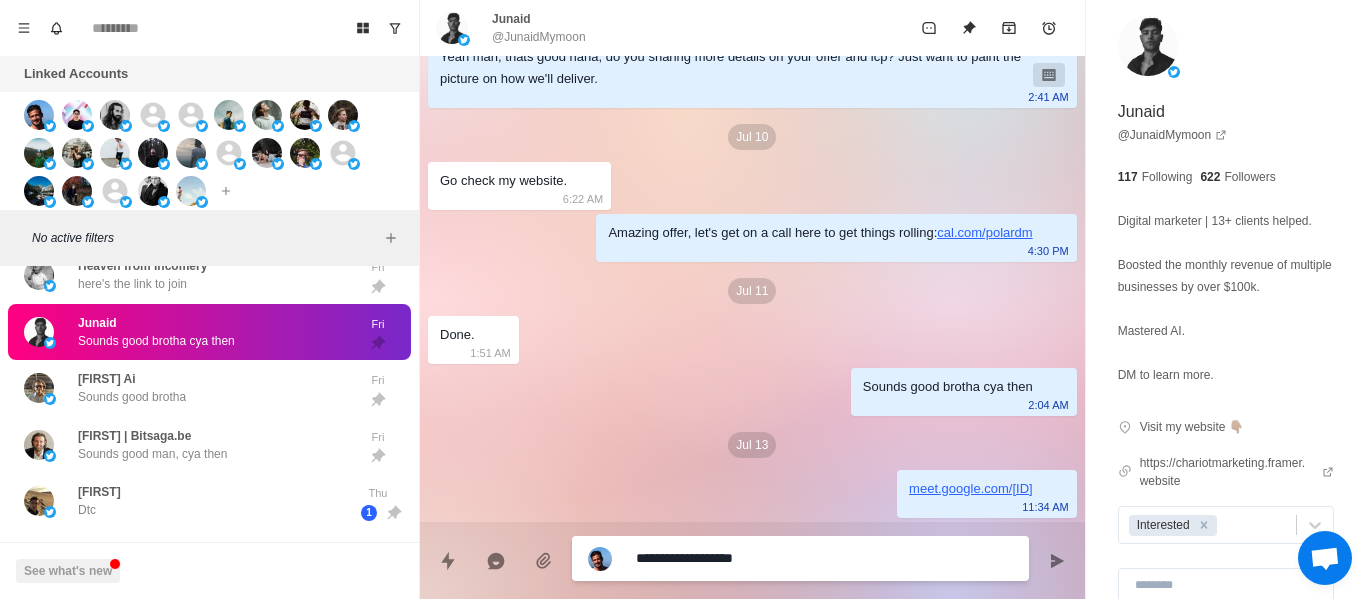 type on "*" 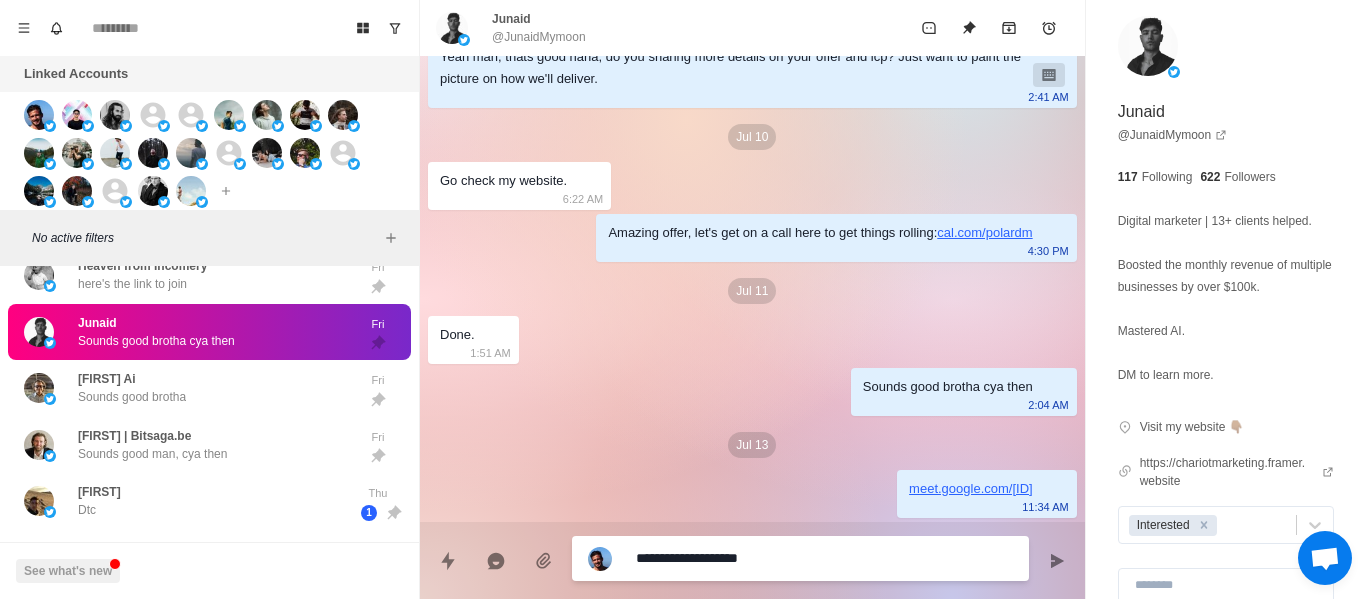 type on "*" 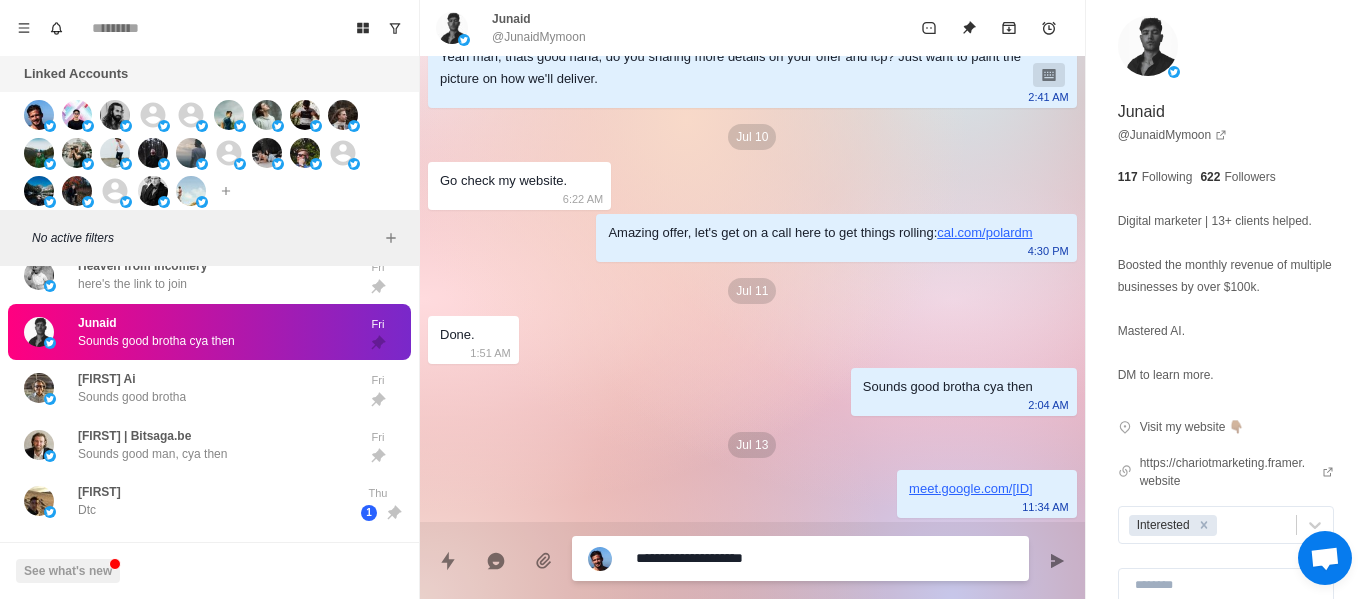 type on "*" 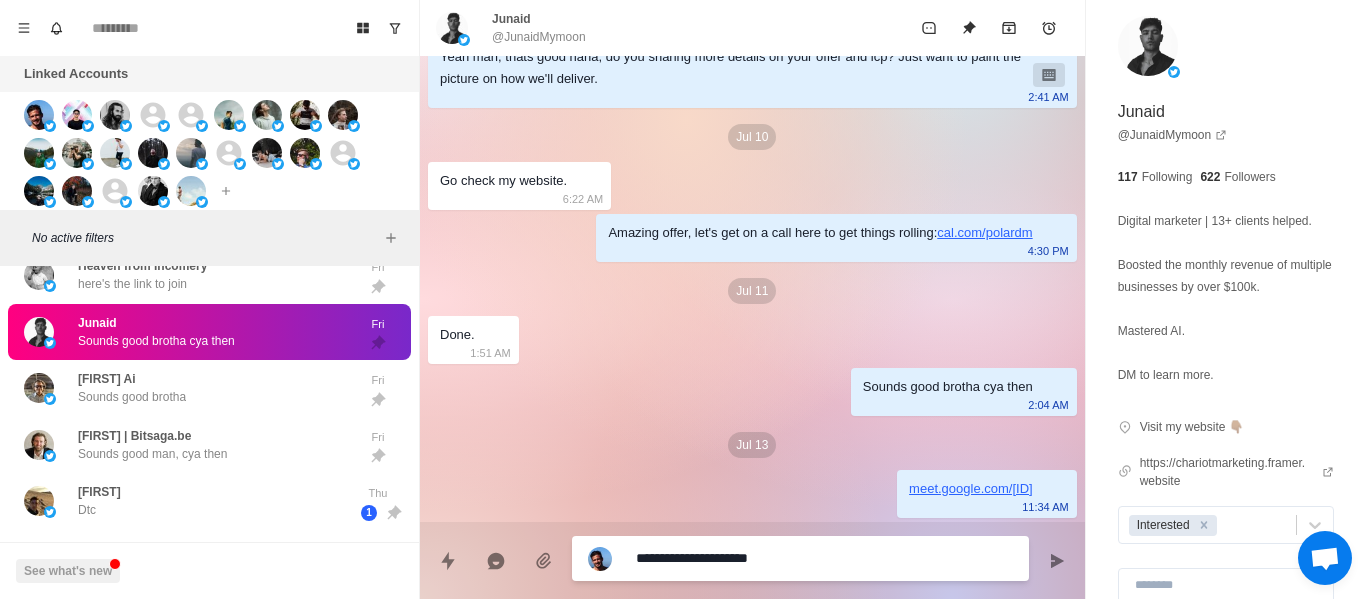 type on "*" 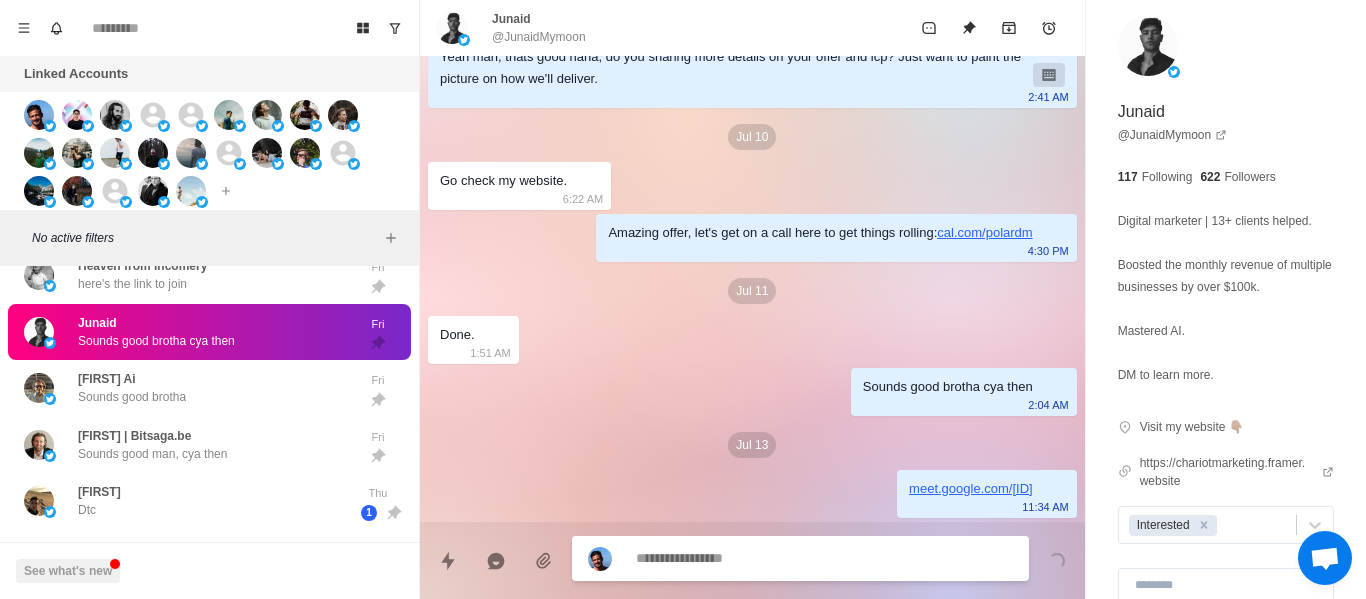 scroll, scrollTop: 290, scrollLeft: 0, axis: vertical 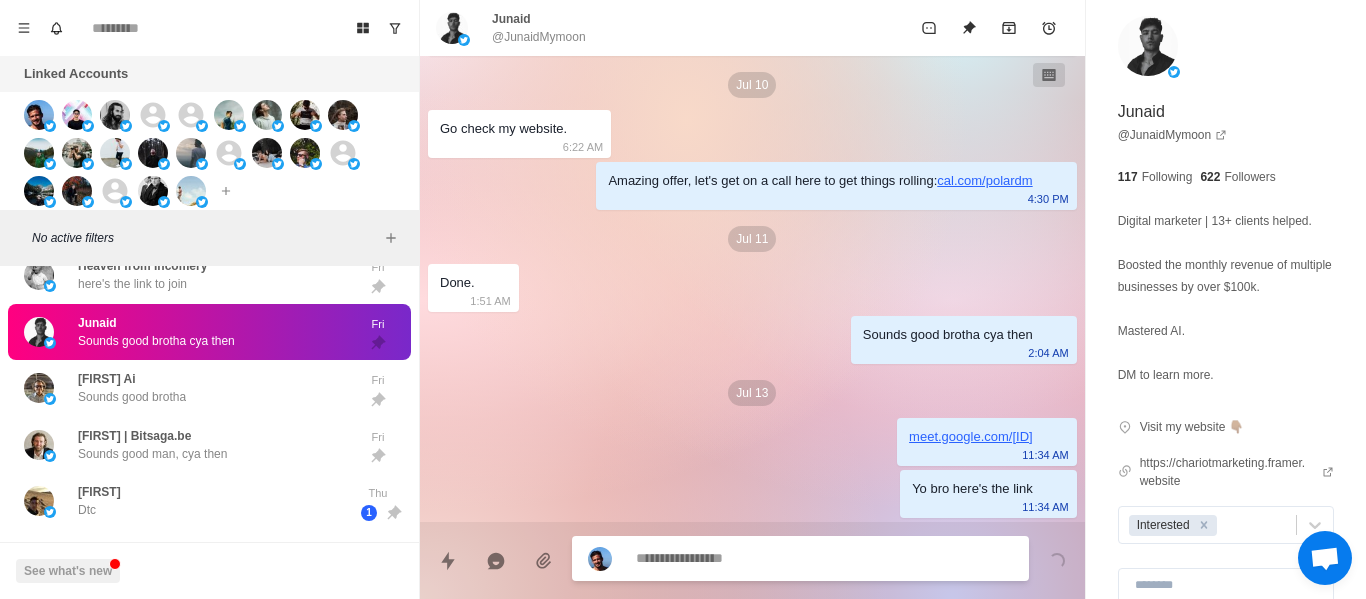 type 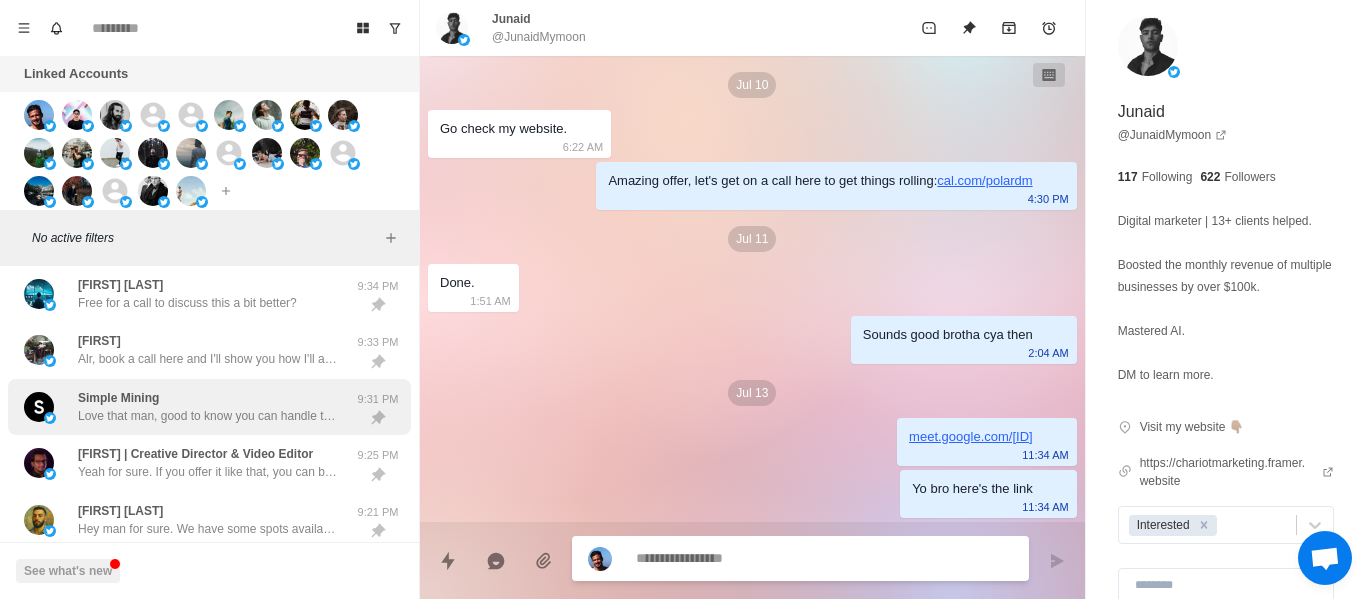scroll, scrollTop: 1756, scrollLeft: 0, axis: vertical 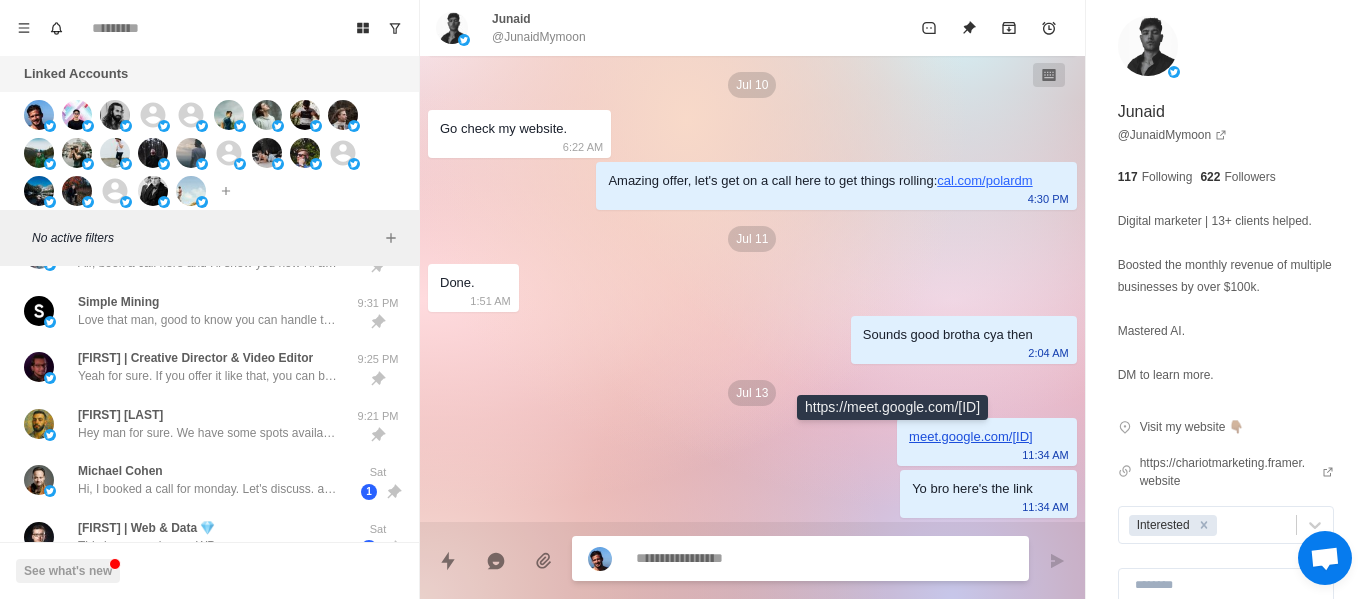 type on "*" 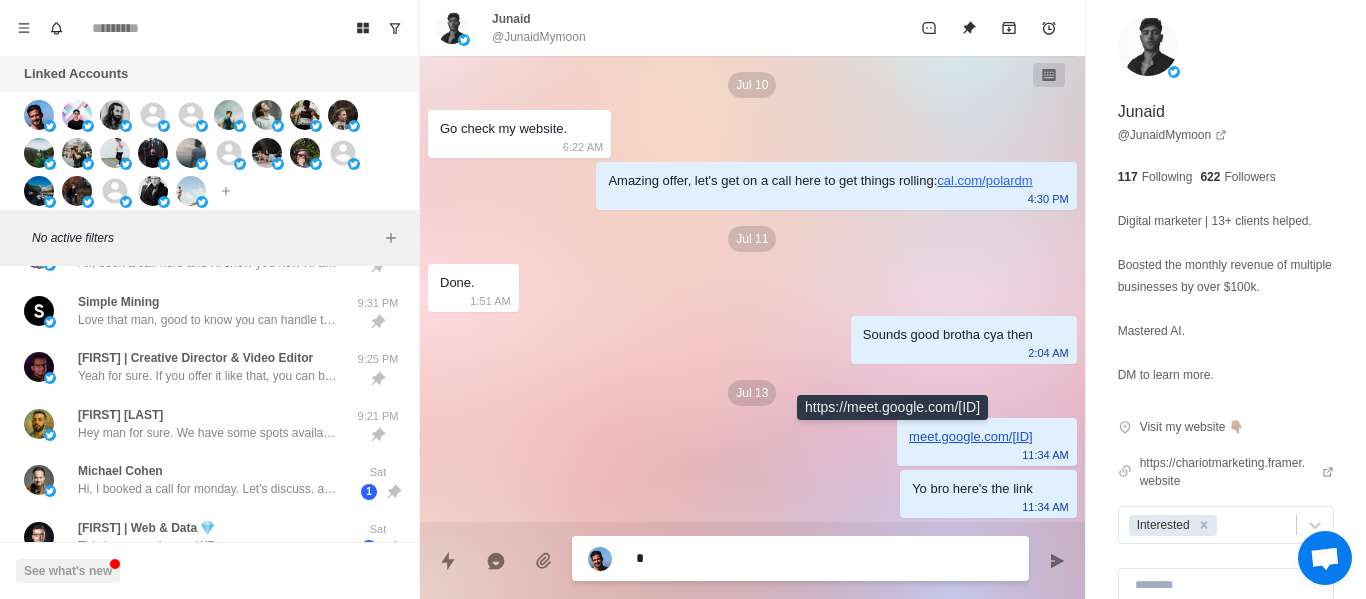 type on "*" 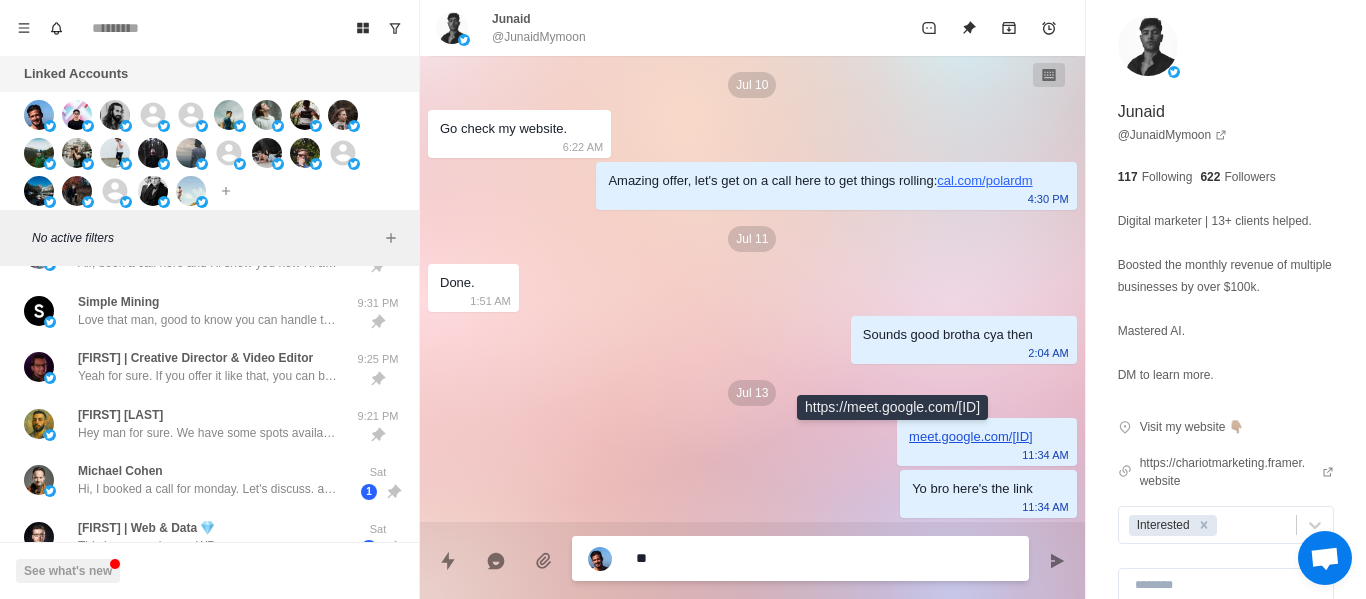 type on "*" 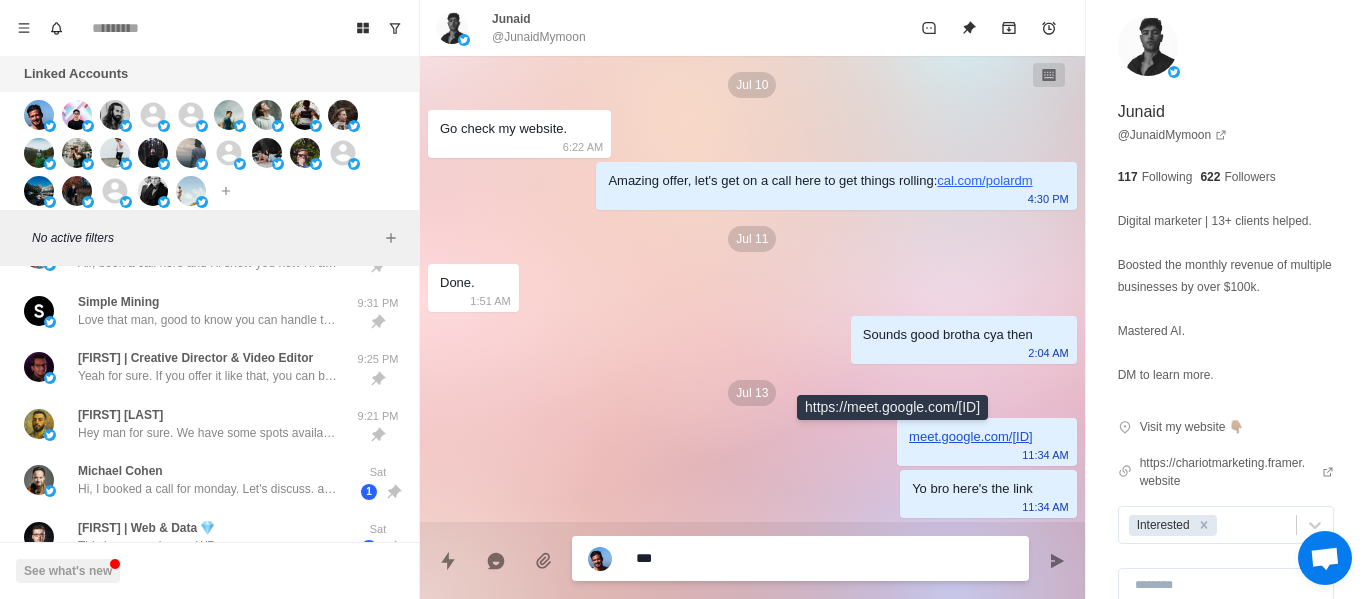 type on "*" 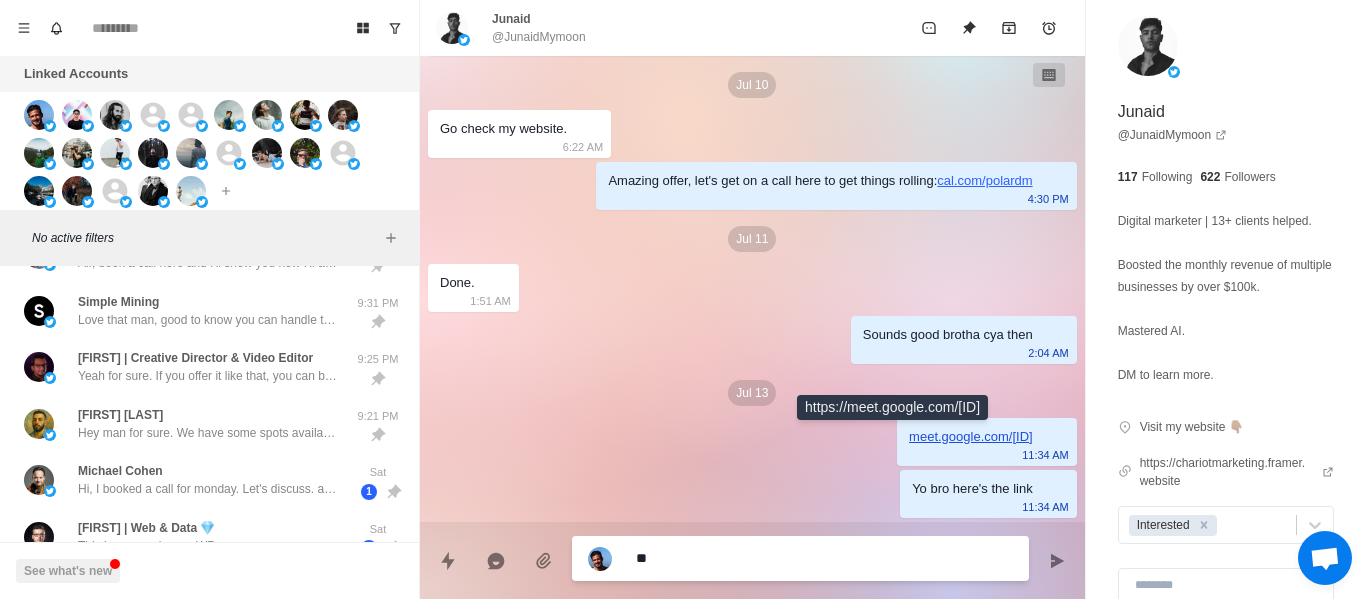 type on "*" 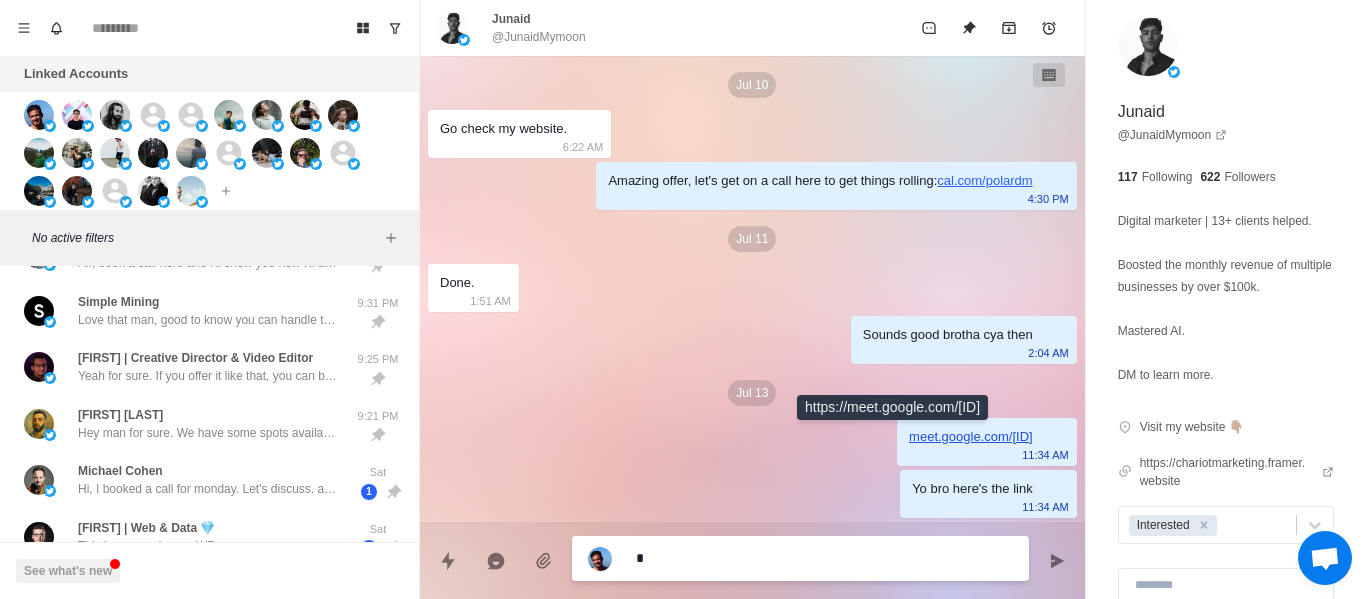 type on "*" 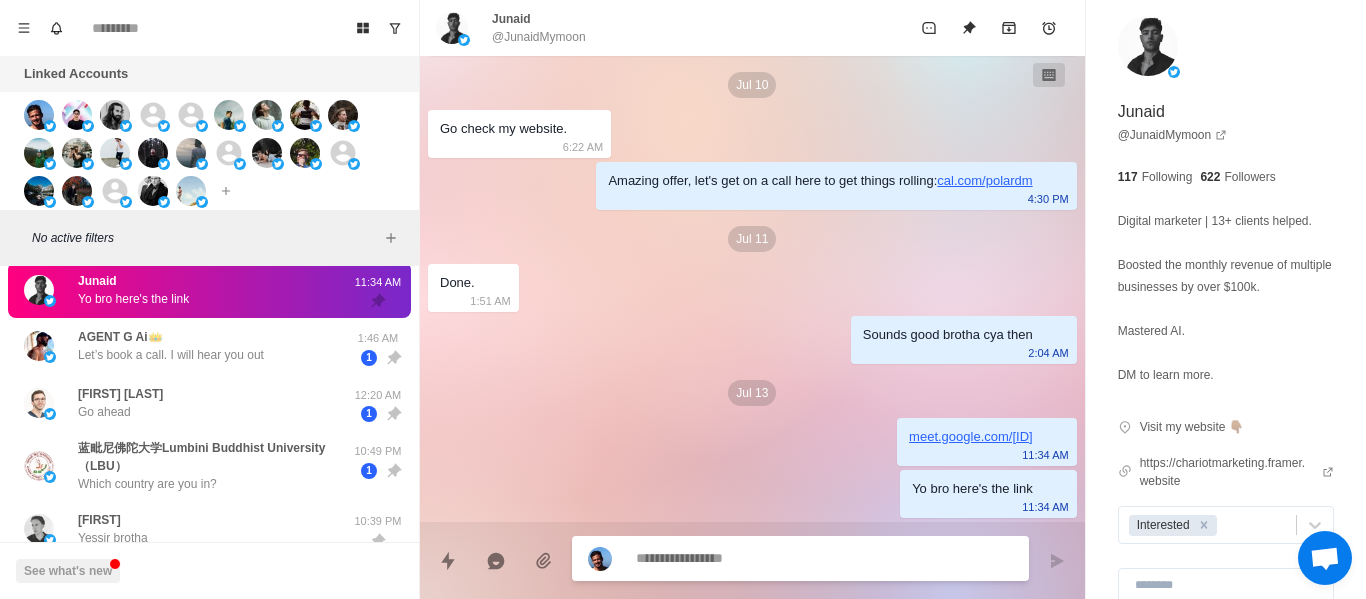 scroll, scrollTop: 0, scrollLeft: 0, axis: both 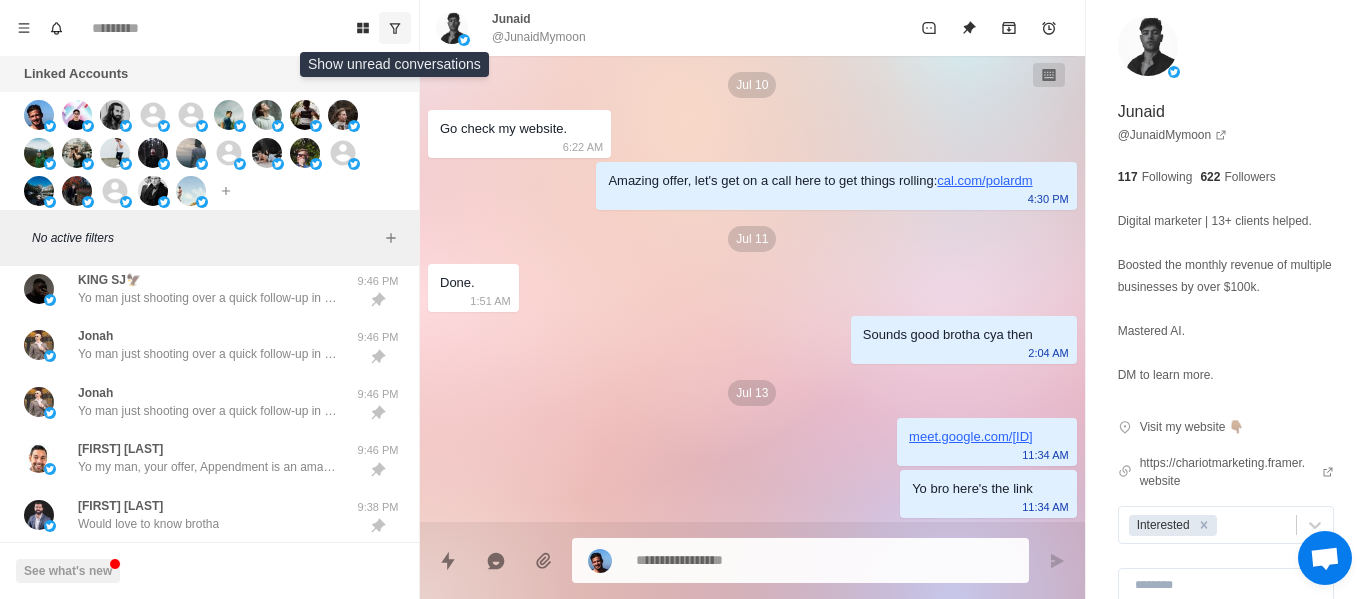 click 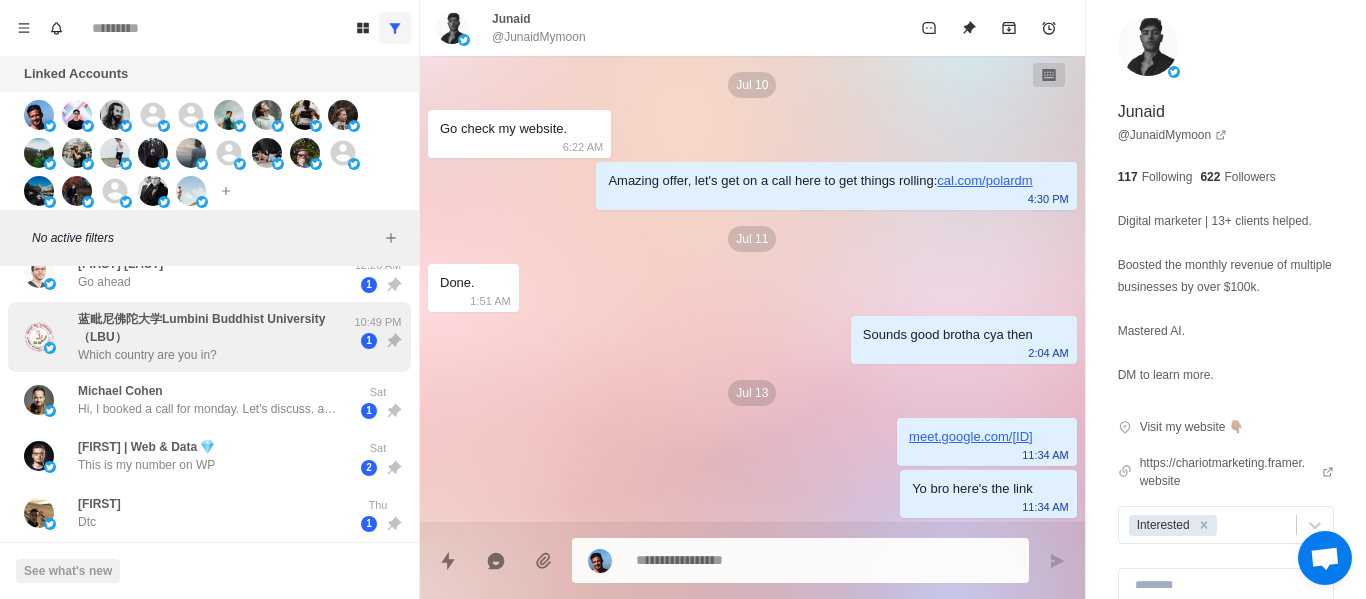 scroll, scrollTop: 0, scrollLeft: 0, axis: both 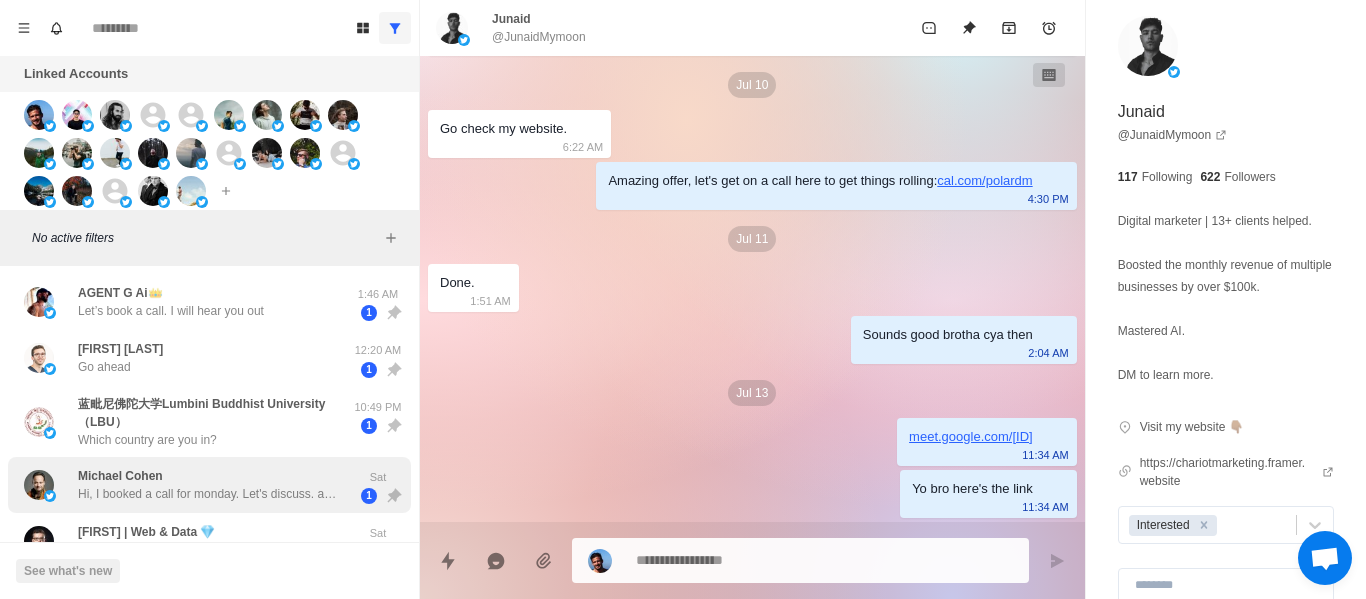 click on "[FIRST] [LAST] Hi, I booked a call for monday. Let's discuss. all that" at bounding box center (208, 485) 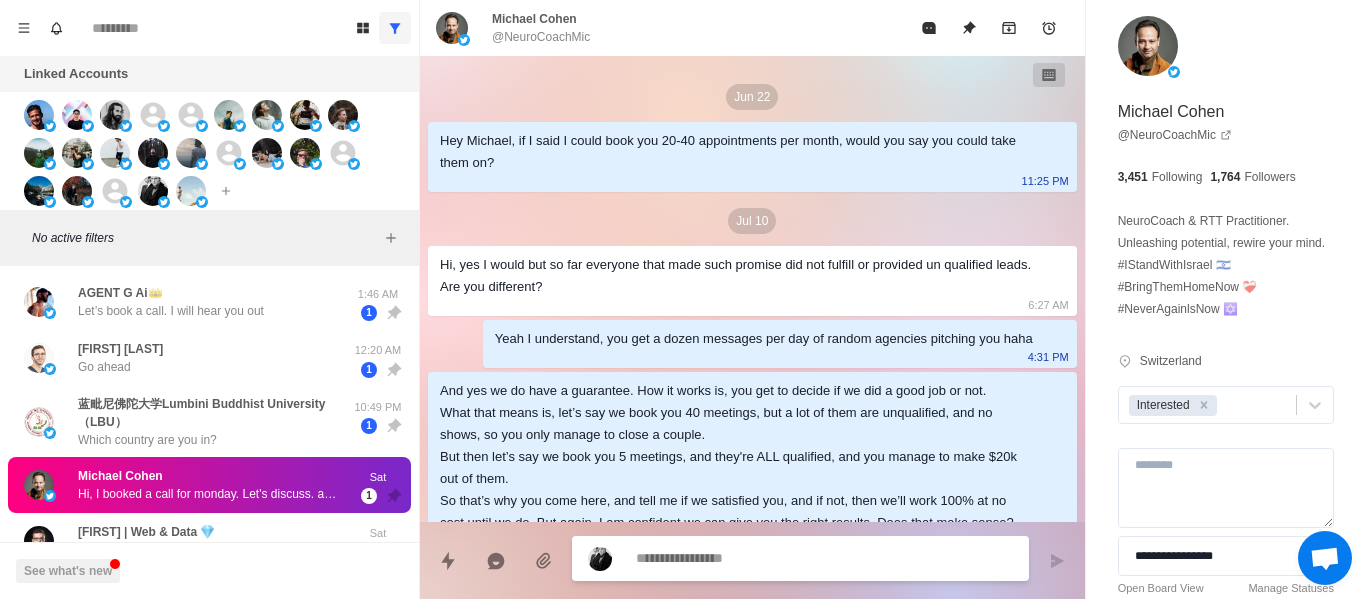 scroll, scrollTop: 210, scrollLeft: 0, axis: vertical 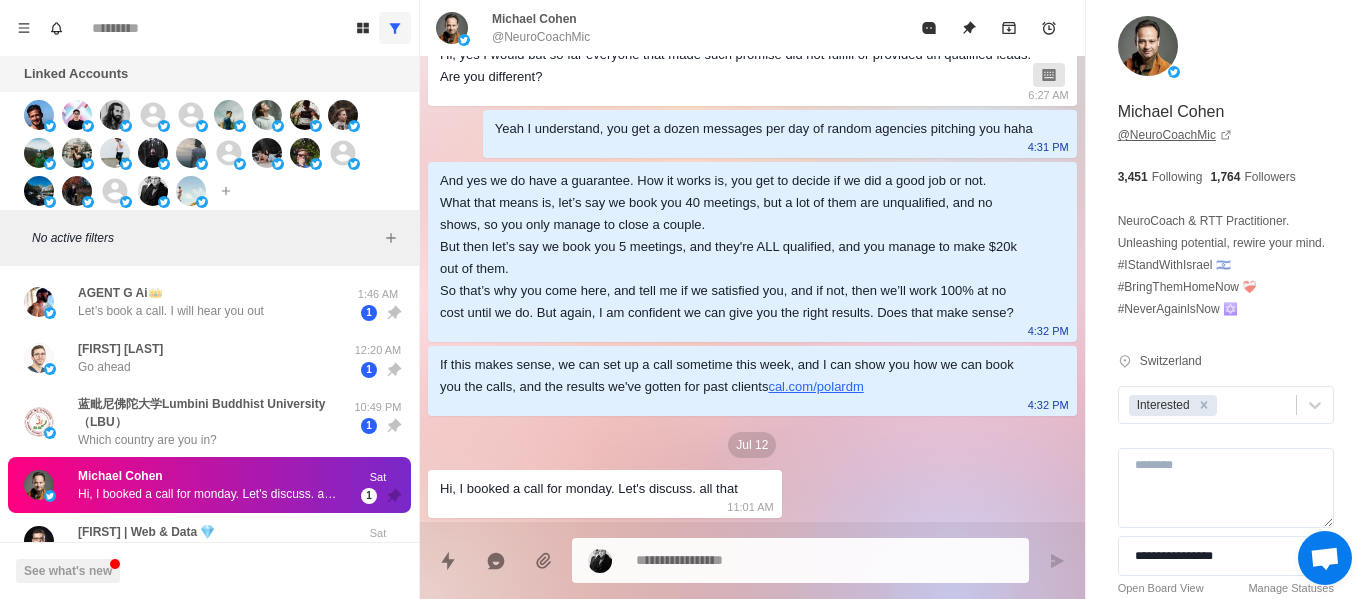click on "@ [FIRST]Mic" at bounding box center (1175, 135) 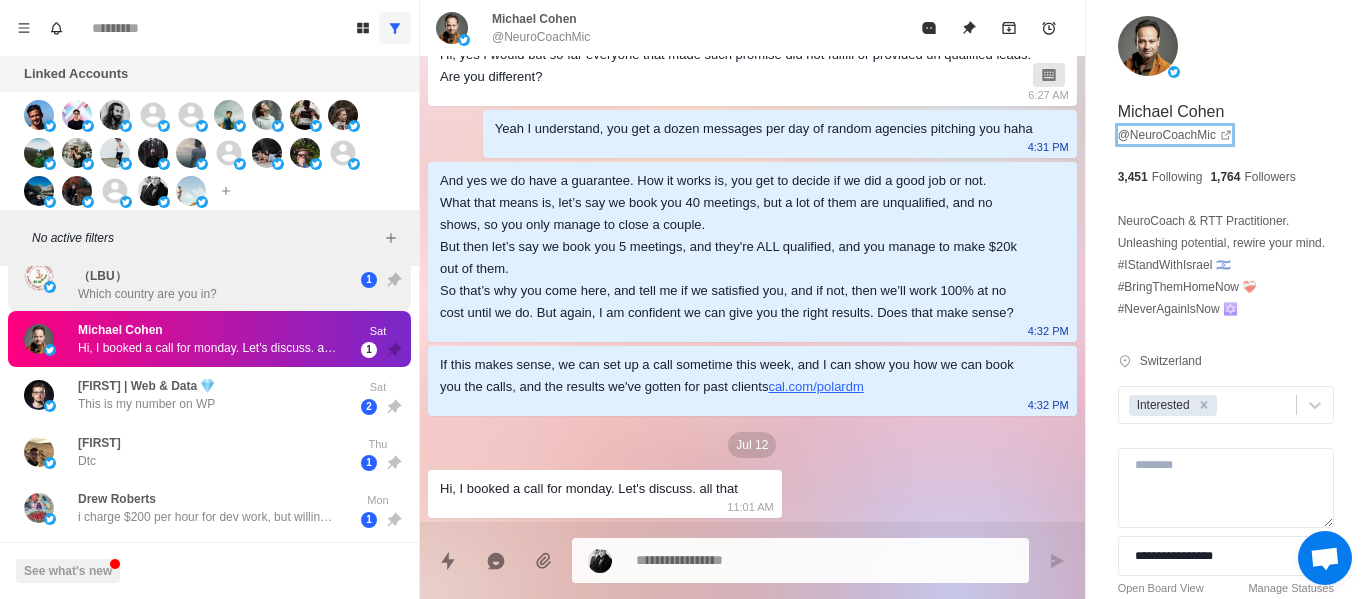 scroll, scrollTop: 0, scrollLeft: 0, axis: both 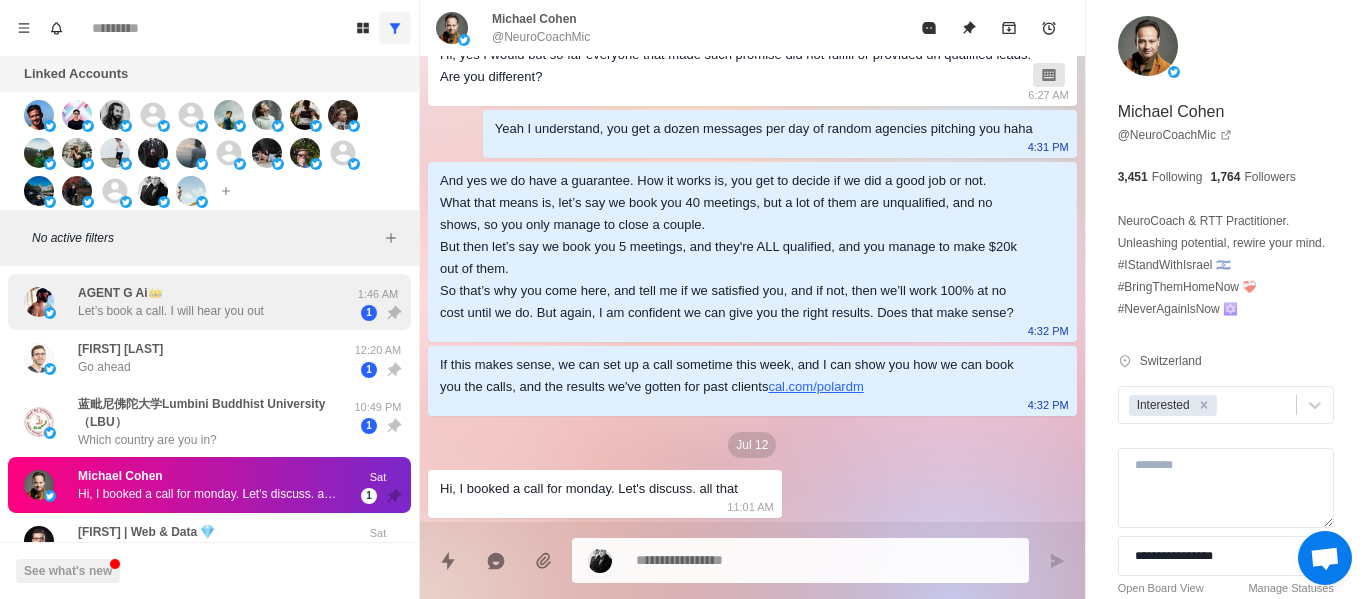 drag, startPoint x: 187, startPoint y: 290, endPoint x: 189, endPoint y: 302, distance: 12.165525 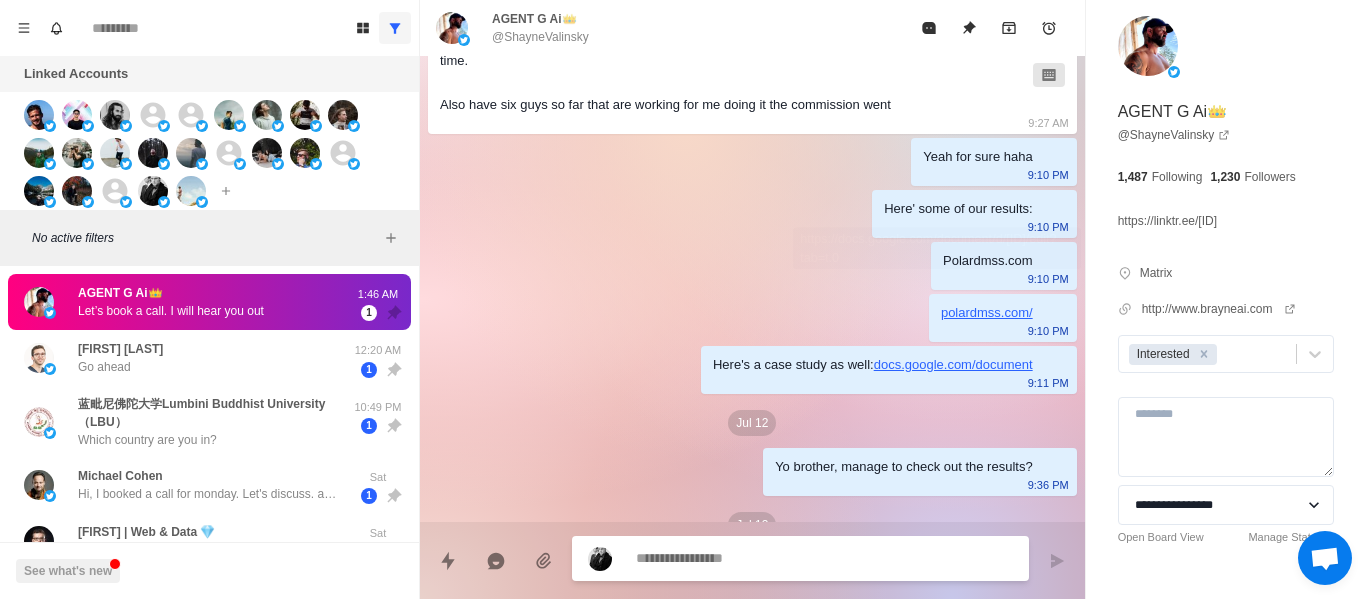 scroll, scrollTop: 2160, scrollLeft: 0, axis: vertical 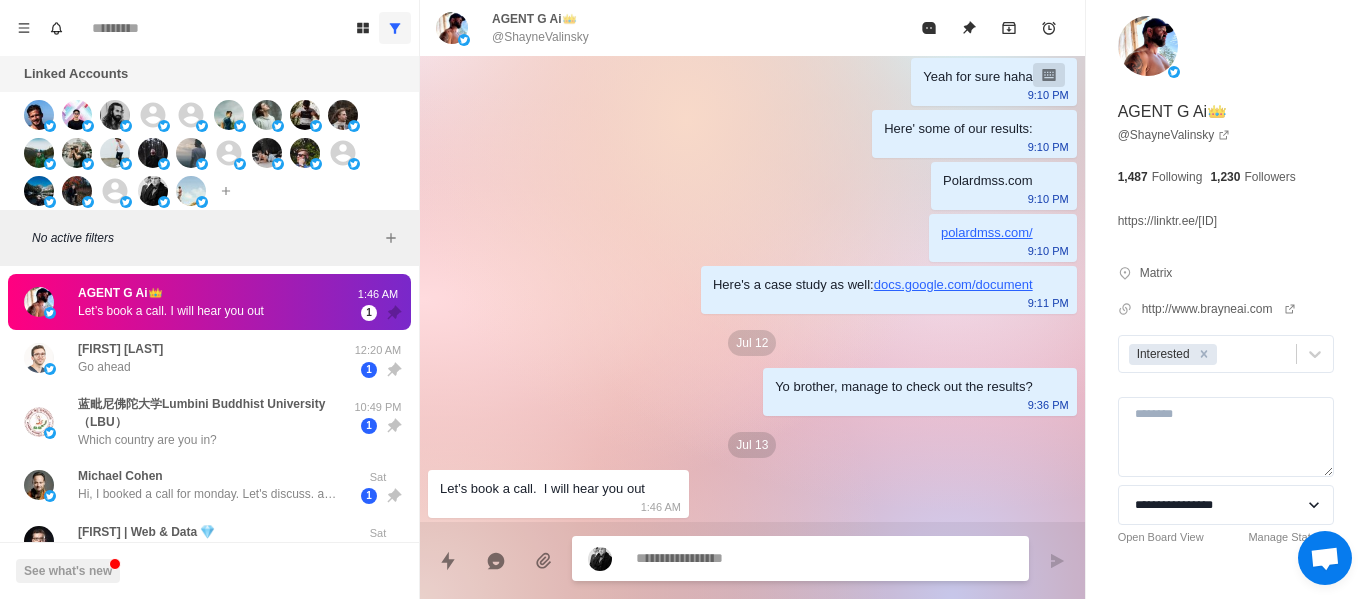drag, startPoint x: 957, startPoint y: 422, endPoint x: 798, endPoint y: 404, distance: 160.01562 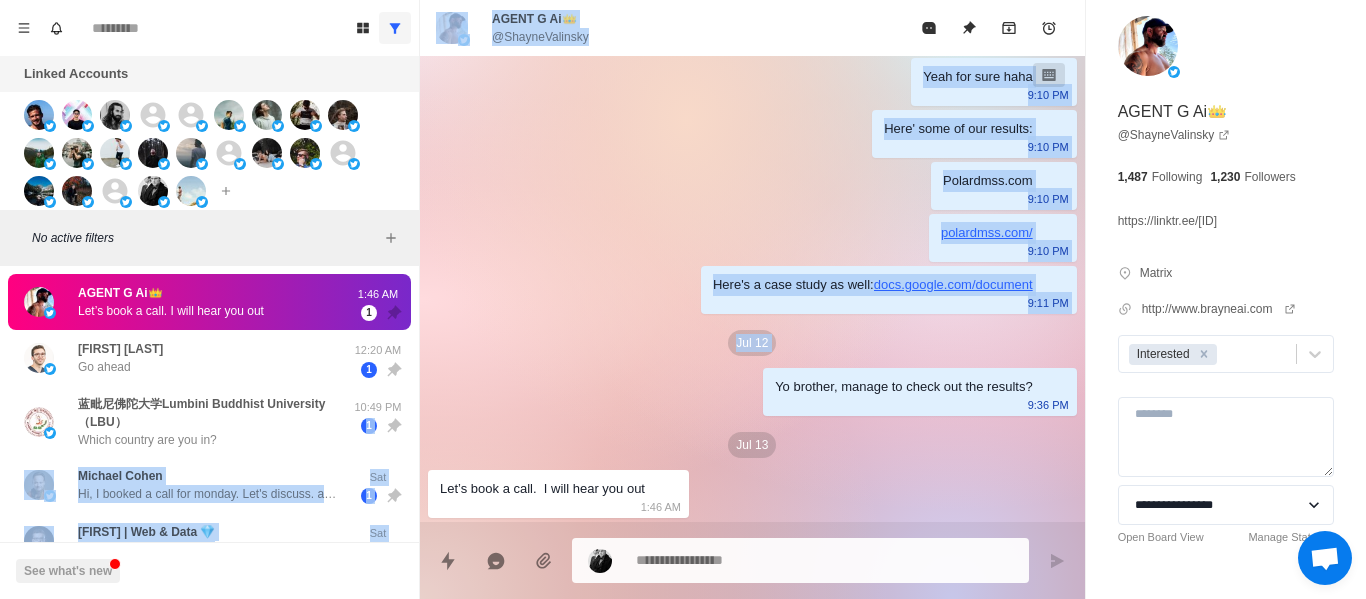 drag, startPoint x: 764, startPoint y: 387, endPoint x: 514, endPoint y: 321, distance: 258.56528 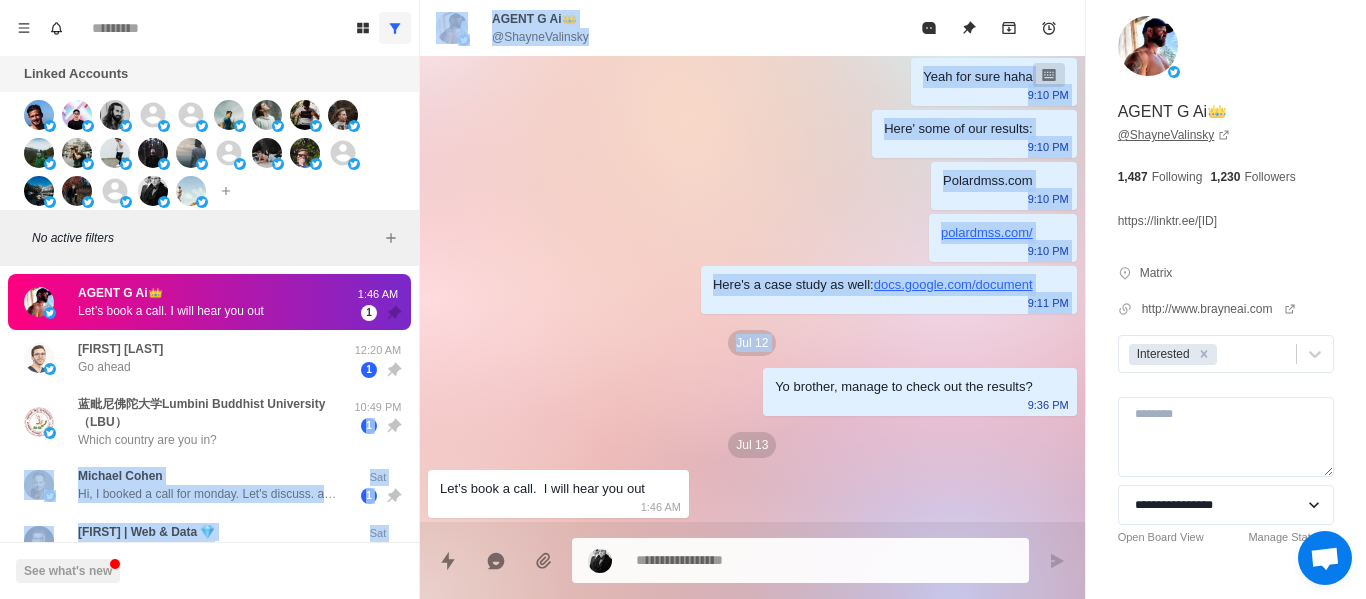 click on "@ [LAST]" at bounding box center [1174, 135] 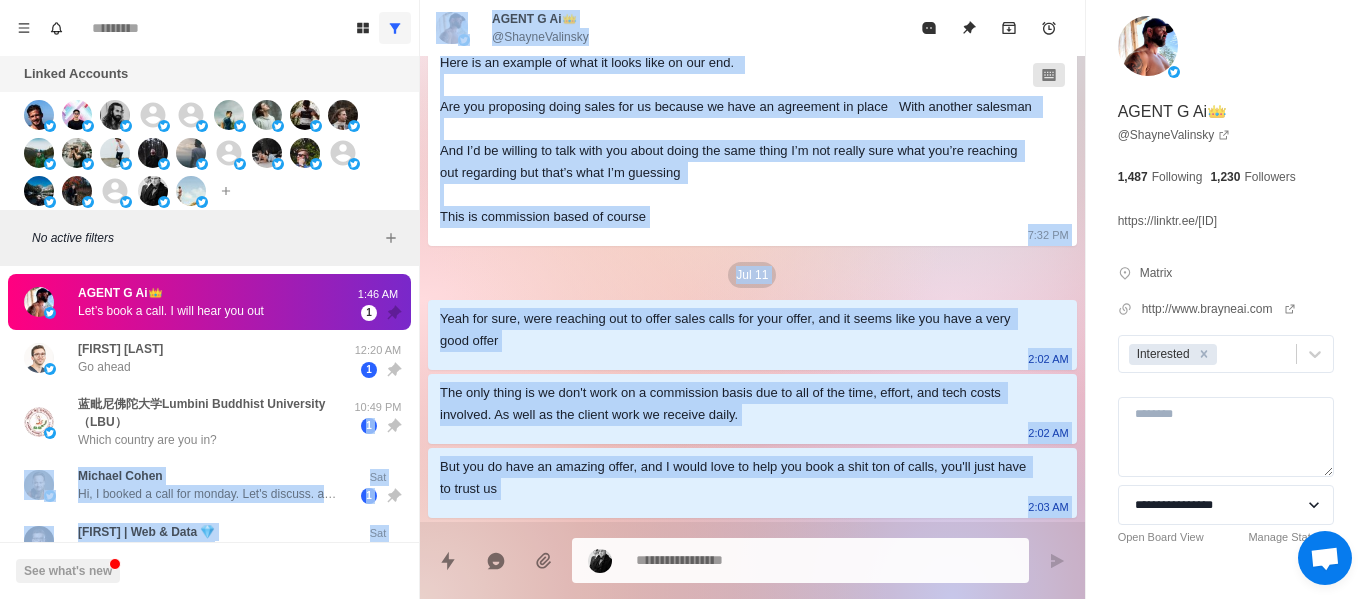 click on "The only thing is we don't work on a commission basis due to all of the time, effort, and tech costs involved. As well as the client work we receive daily. 2:02 AM" at bounding box center (752, 409) 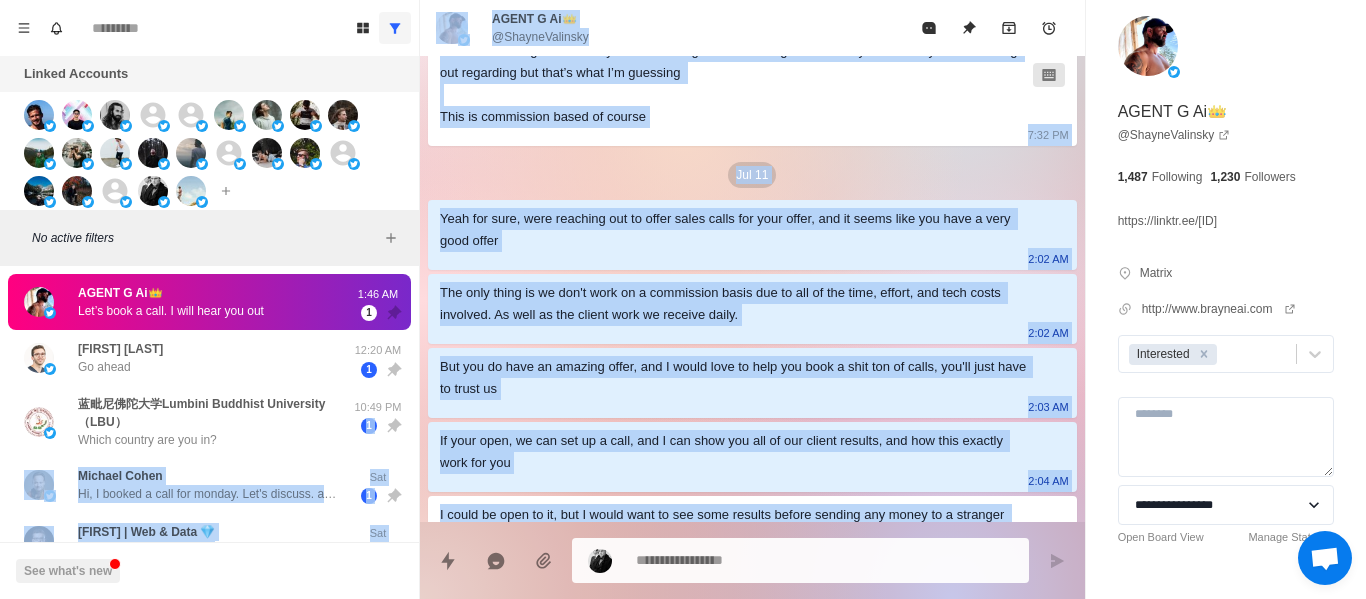click on "But you do have an amazing offer, and I would love to help you book a shit ton of calls, you'll just have to trust us" at bounding box center [736, 378] 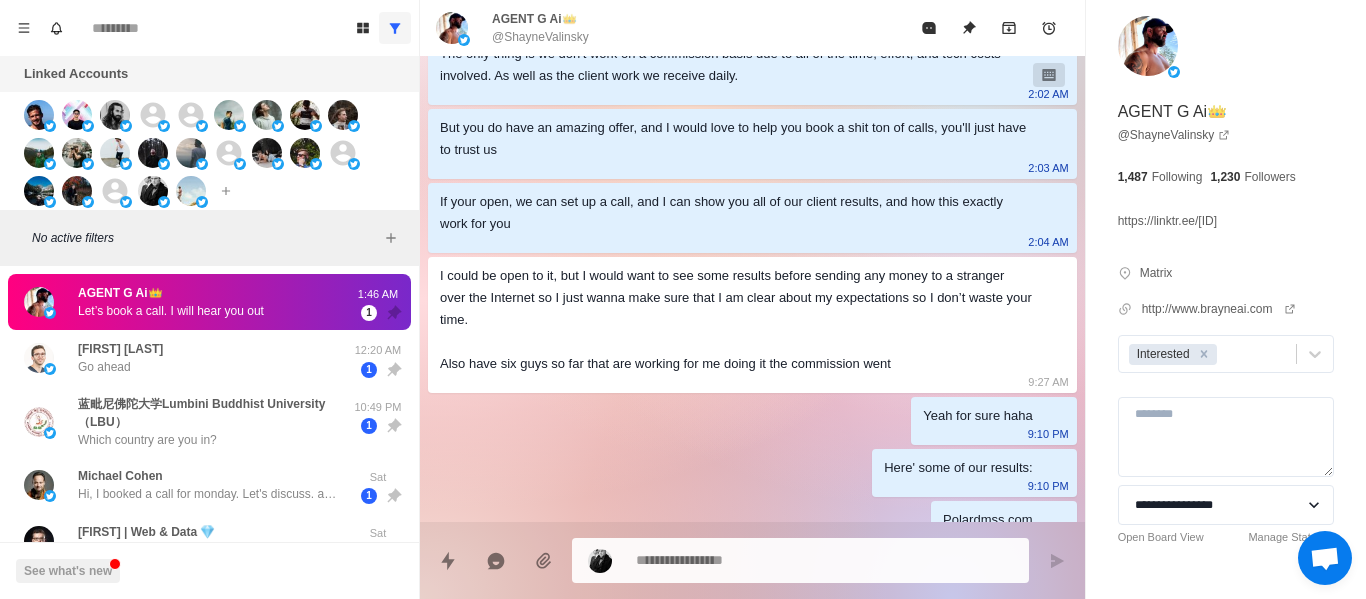 scroll, scrollTop: 1960, scrollLeft: 0, axis: vertical 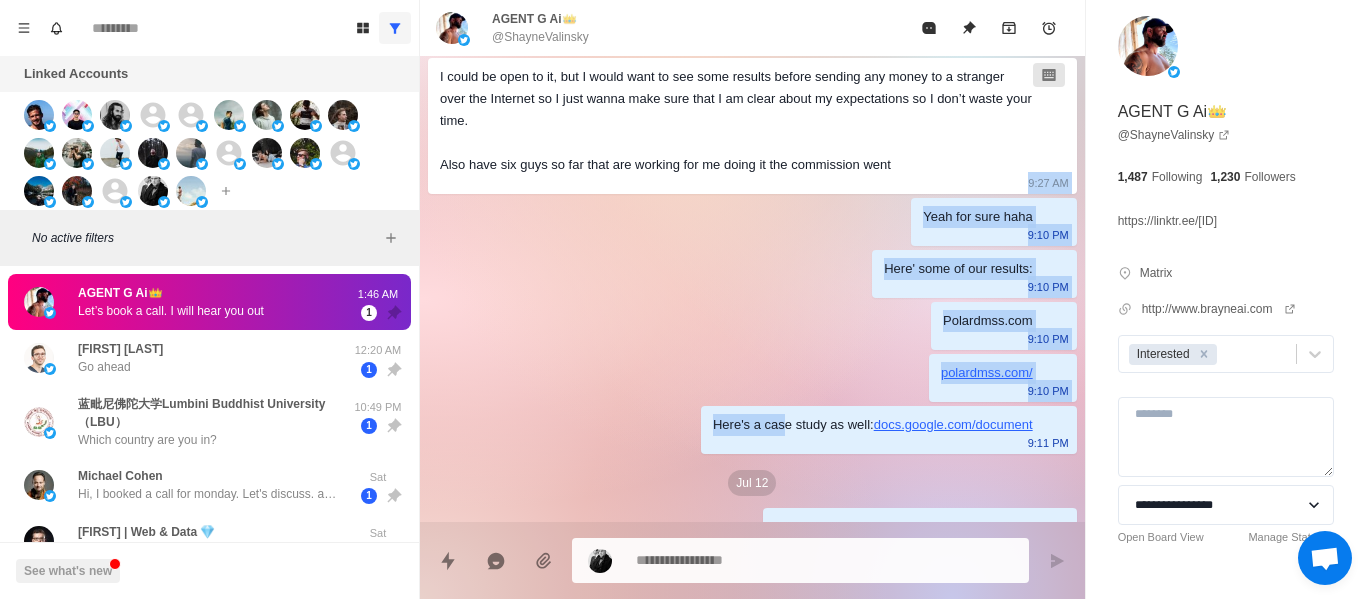 drag, startPoint x: 907, startPoint y: 233, endPoint x: 774, endPoint y: 421, distance: 230.28896 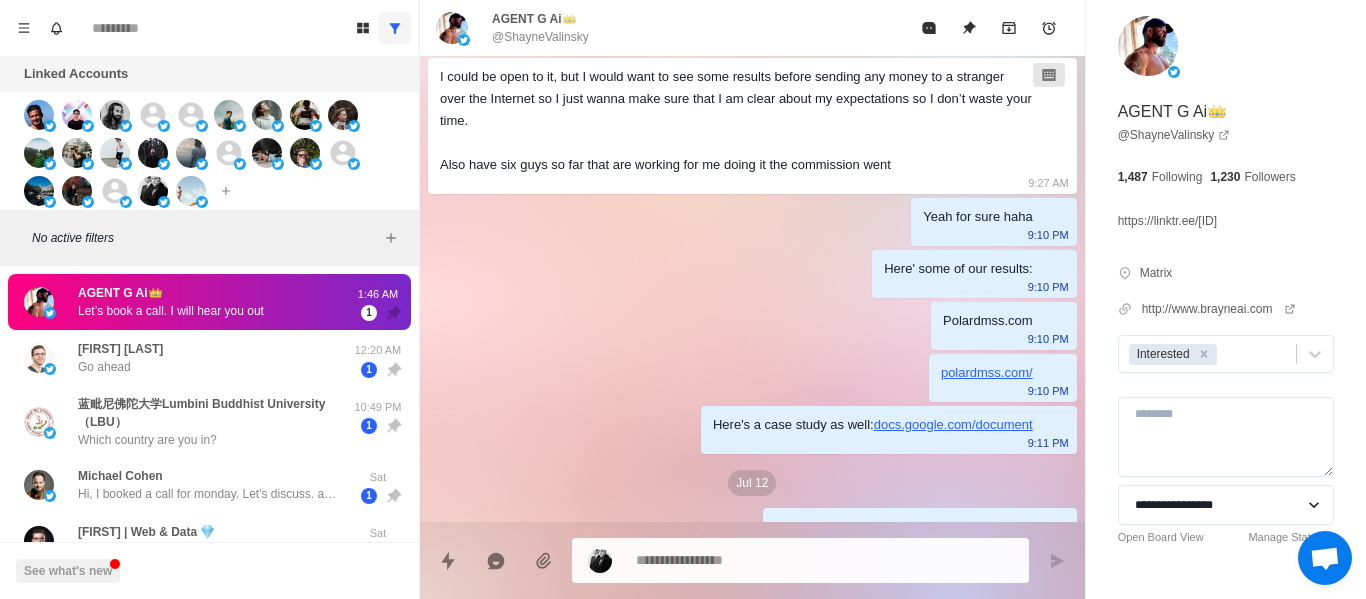 drag, startPoint x: 885, startPoint y: 195, endPoint x: 851, endPoint y: 182, distance: 36.40055 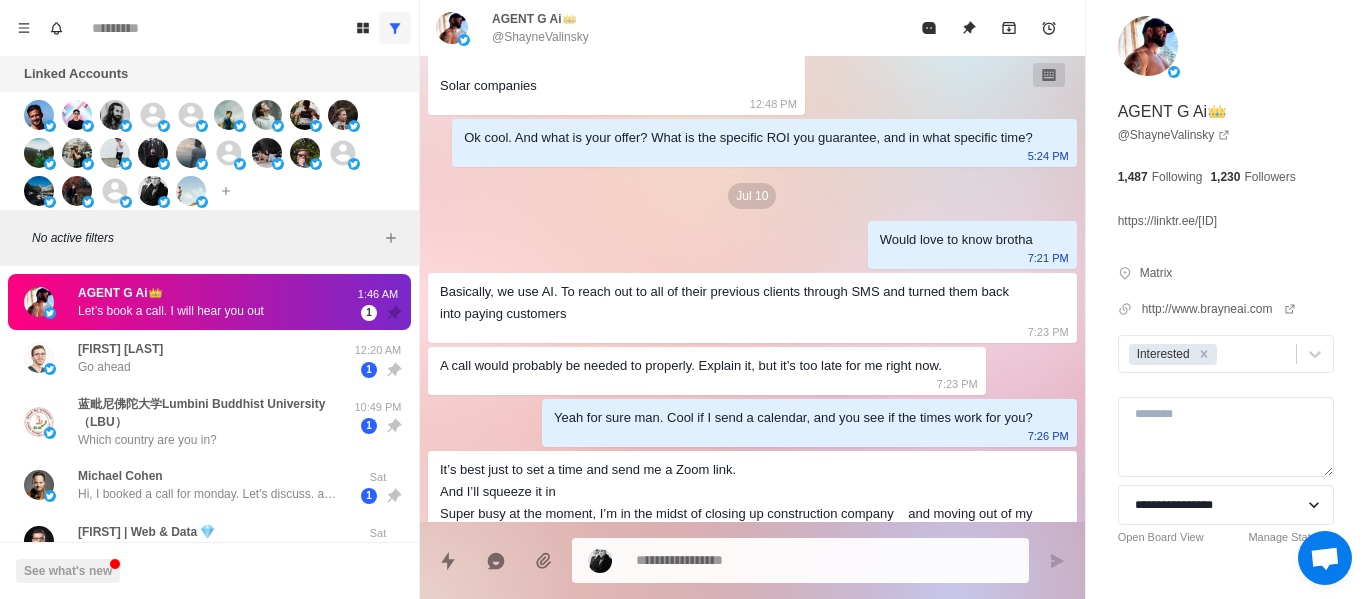 scroll, scrollTop: 400, scrollLeft: 0, axis: vertical 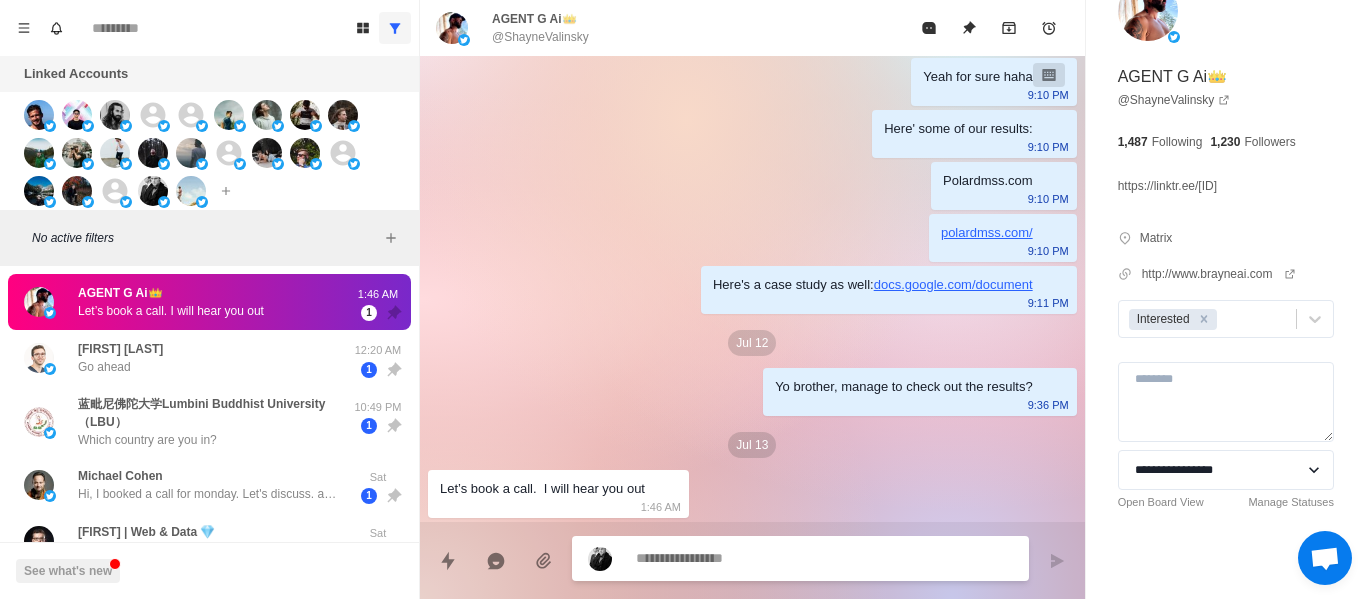 paste on "**********" 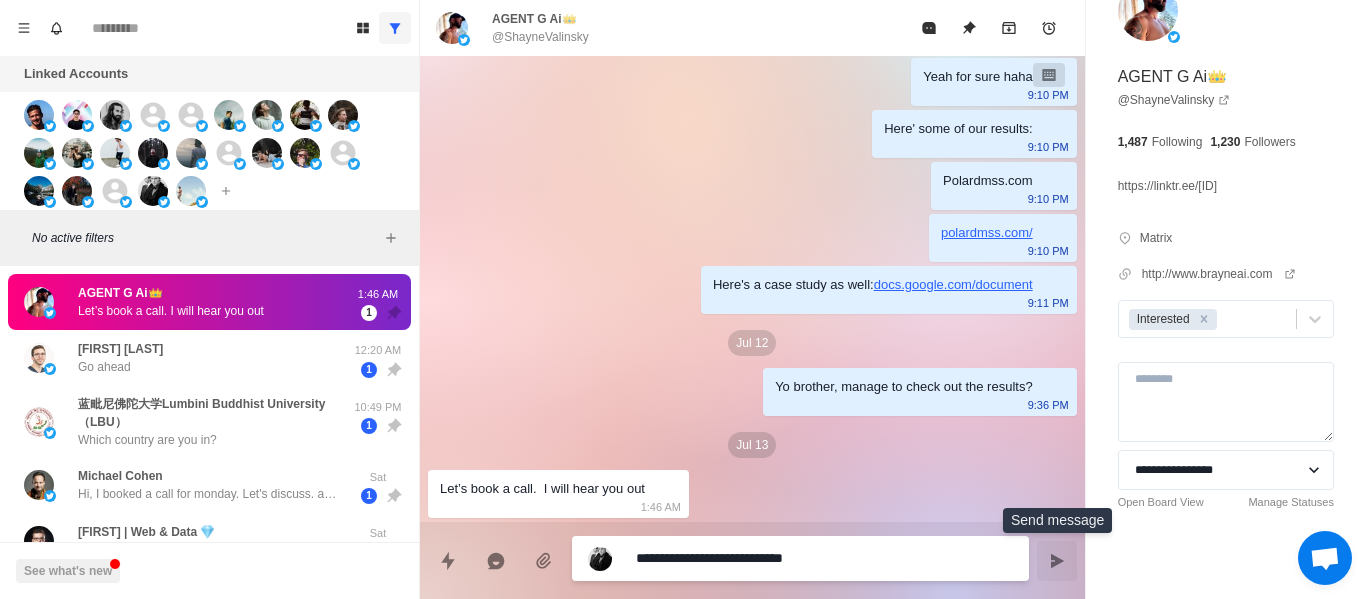 type on "**********" 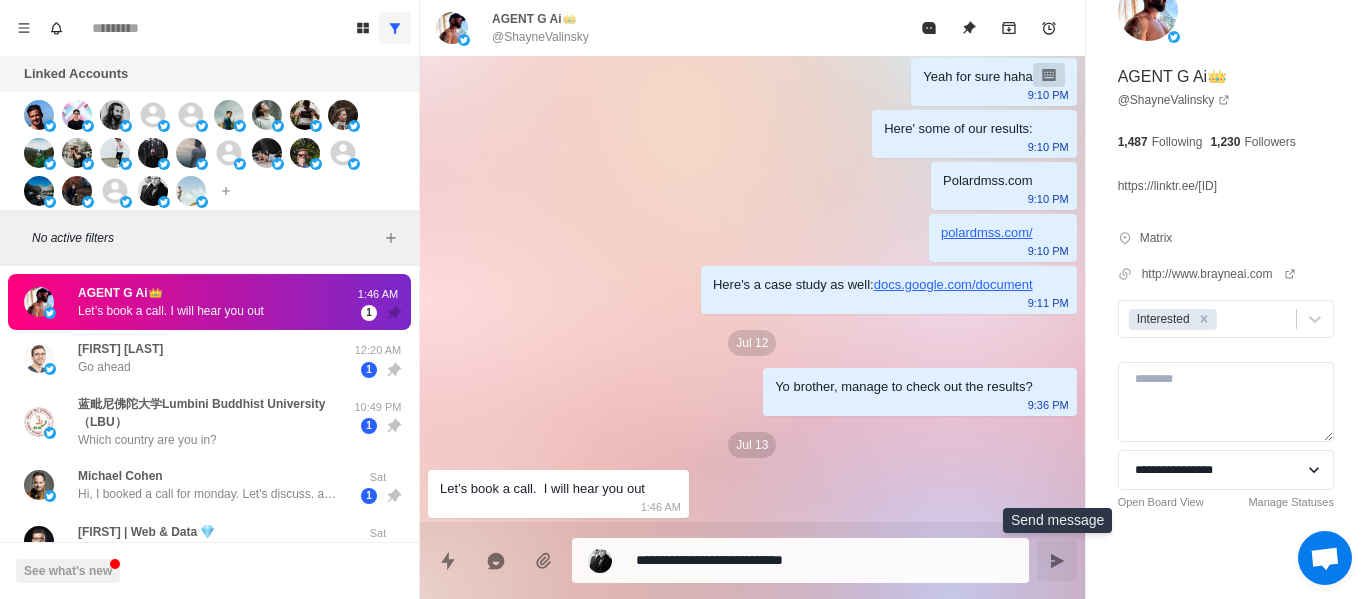 click 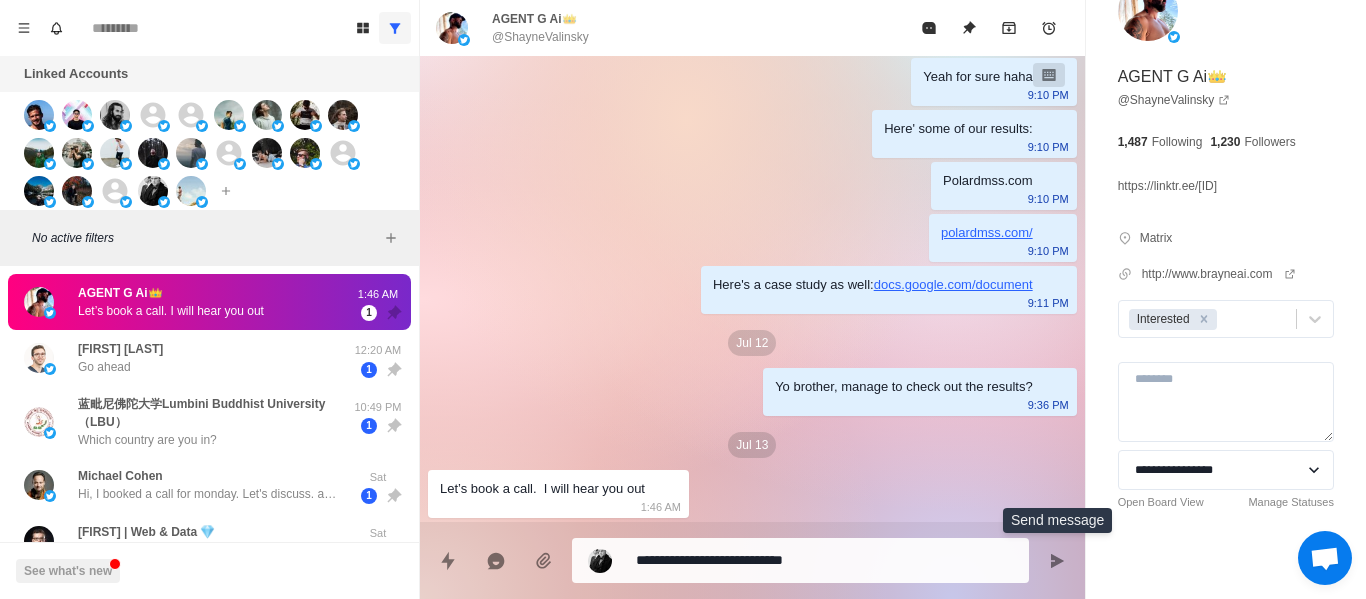 type on "*" 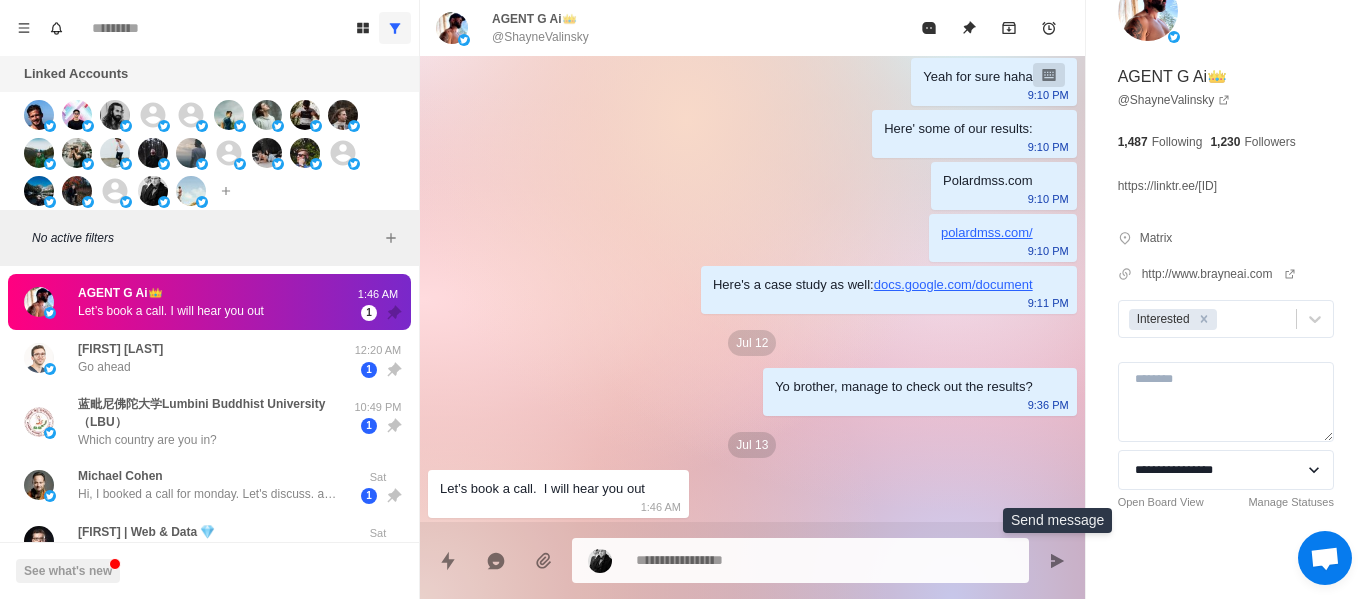 scroll, scrollTop: 2212, scrollLeft: 0, axis: vertical 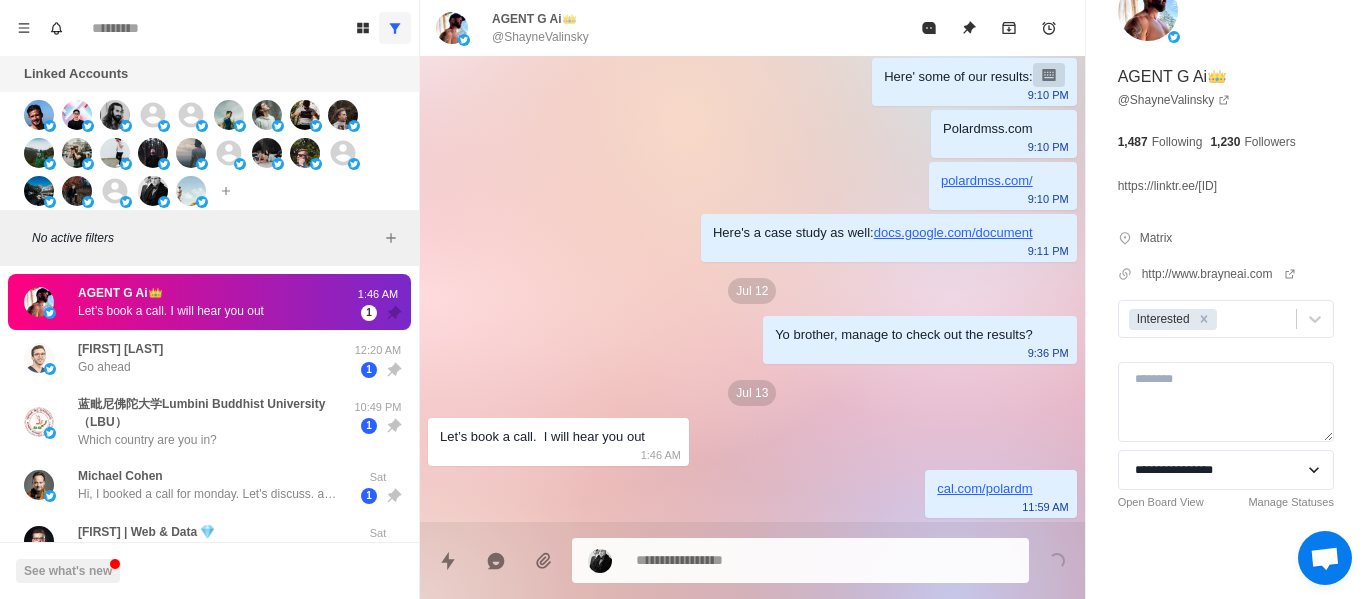 click at bounding box center [824, 560] 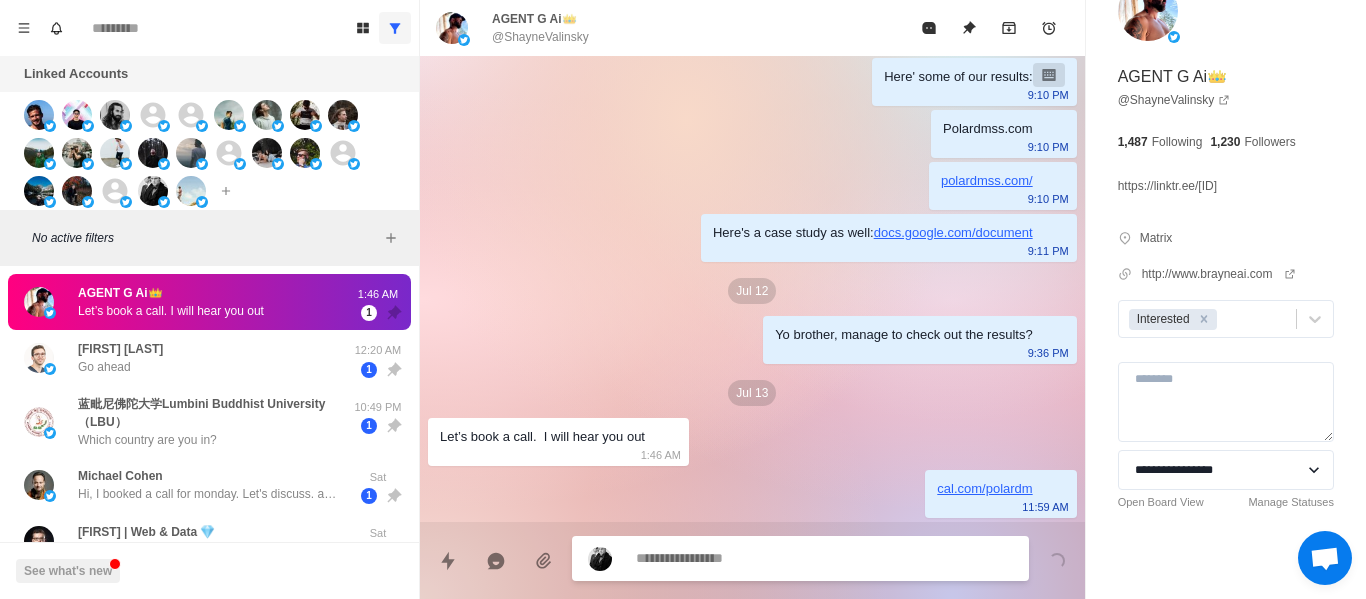 type on "*" 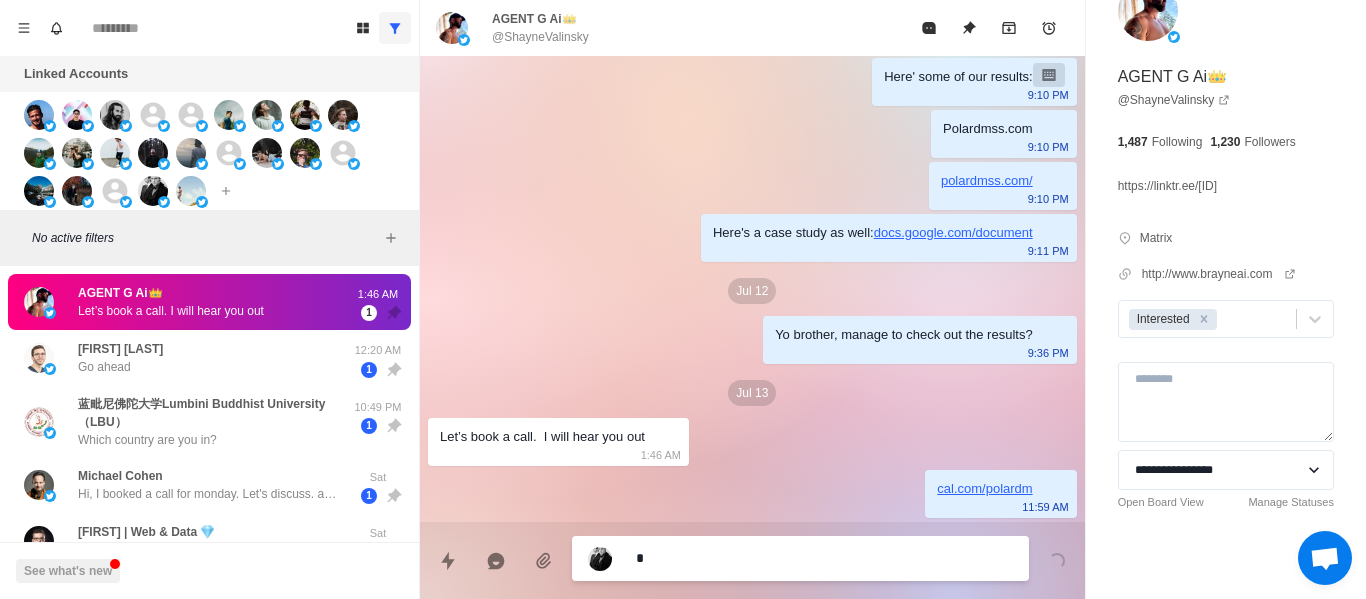 type on "*" 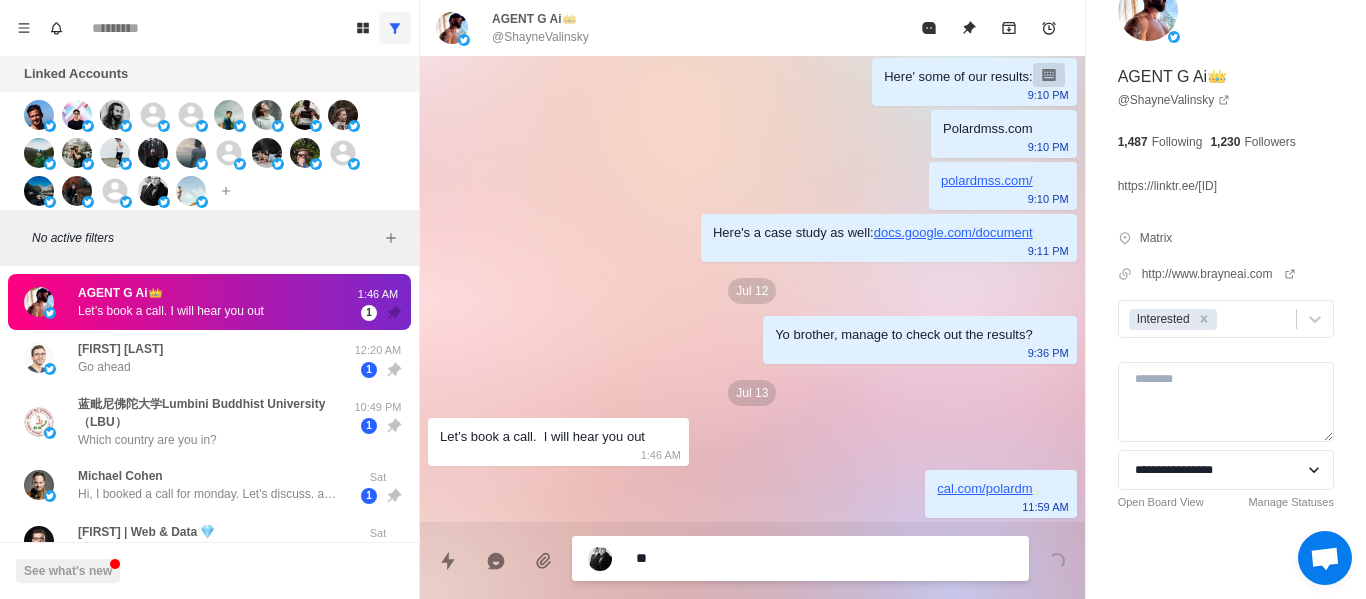 type on "*" 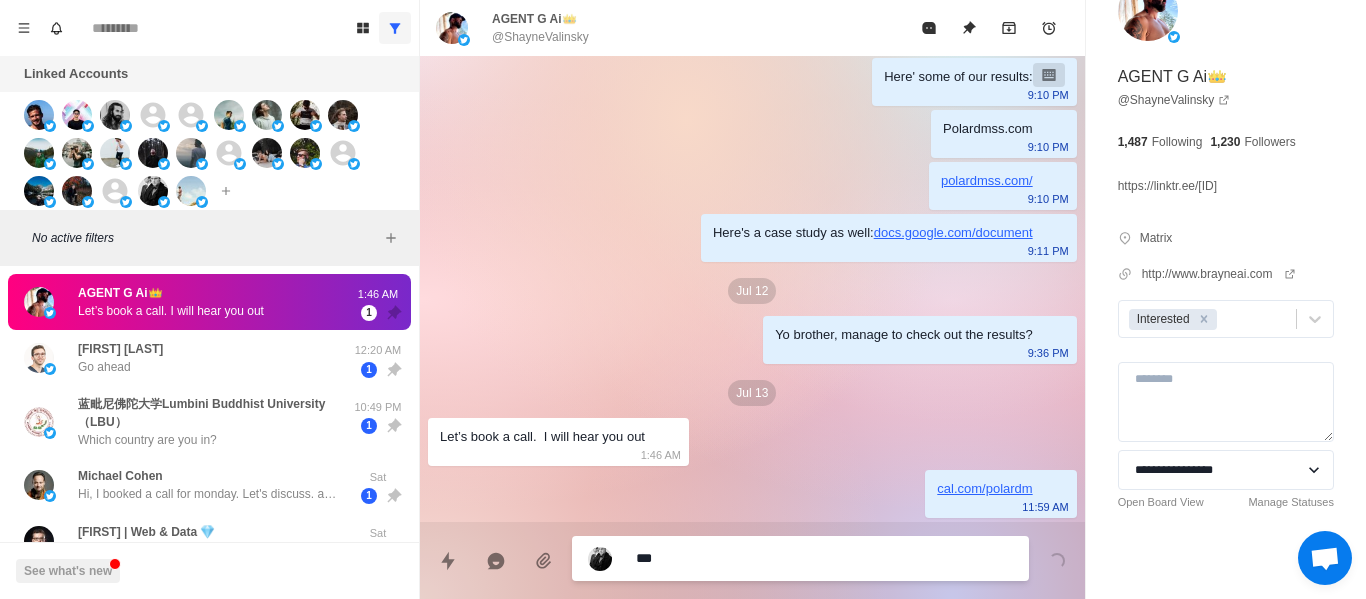 type on "*" 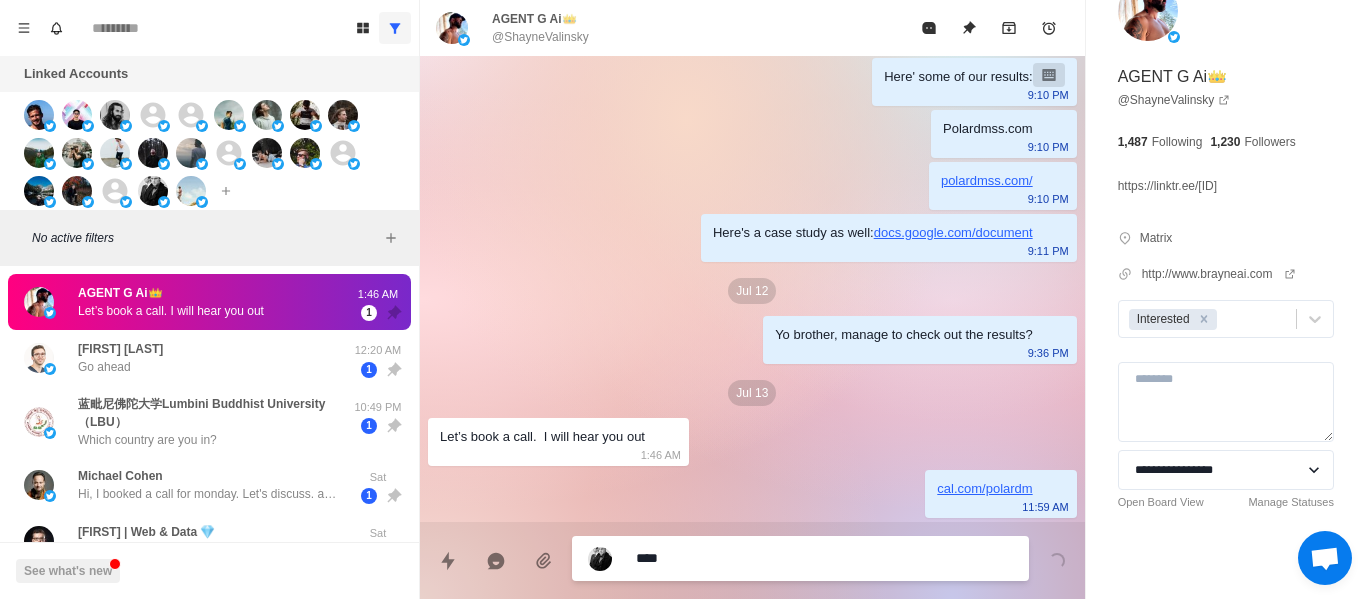 type on "*" 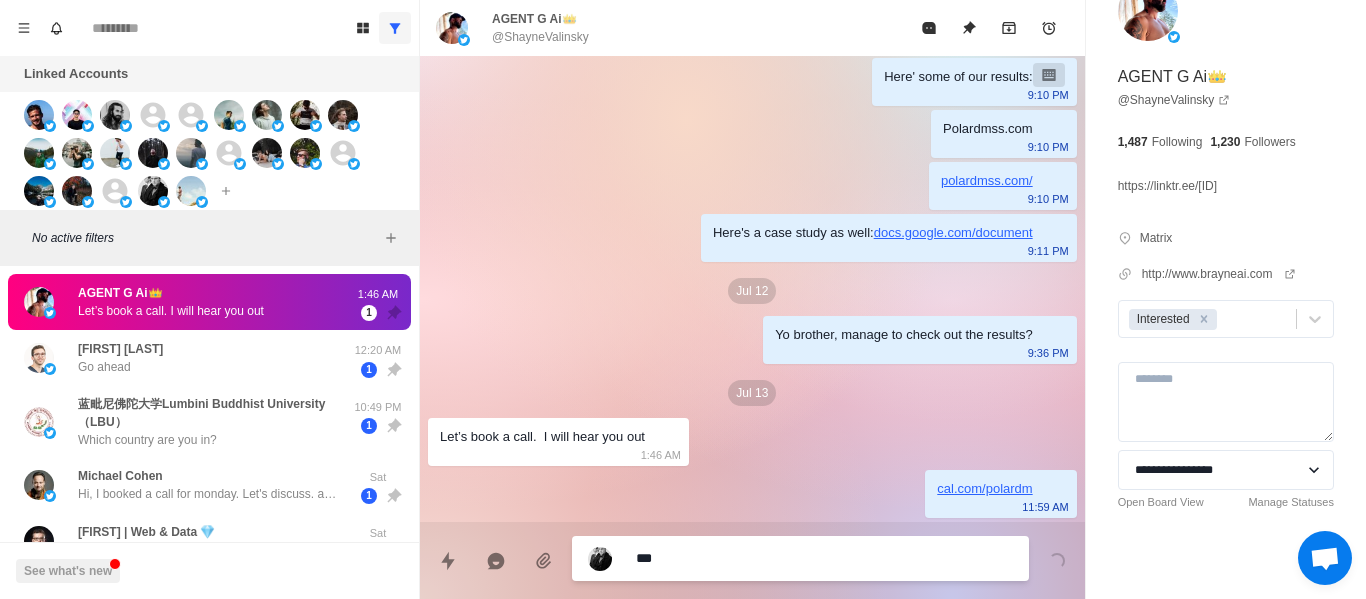 type on "*" 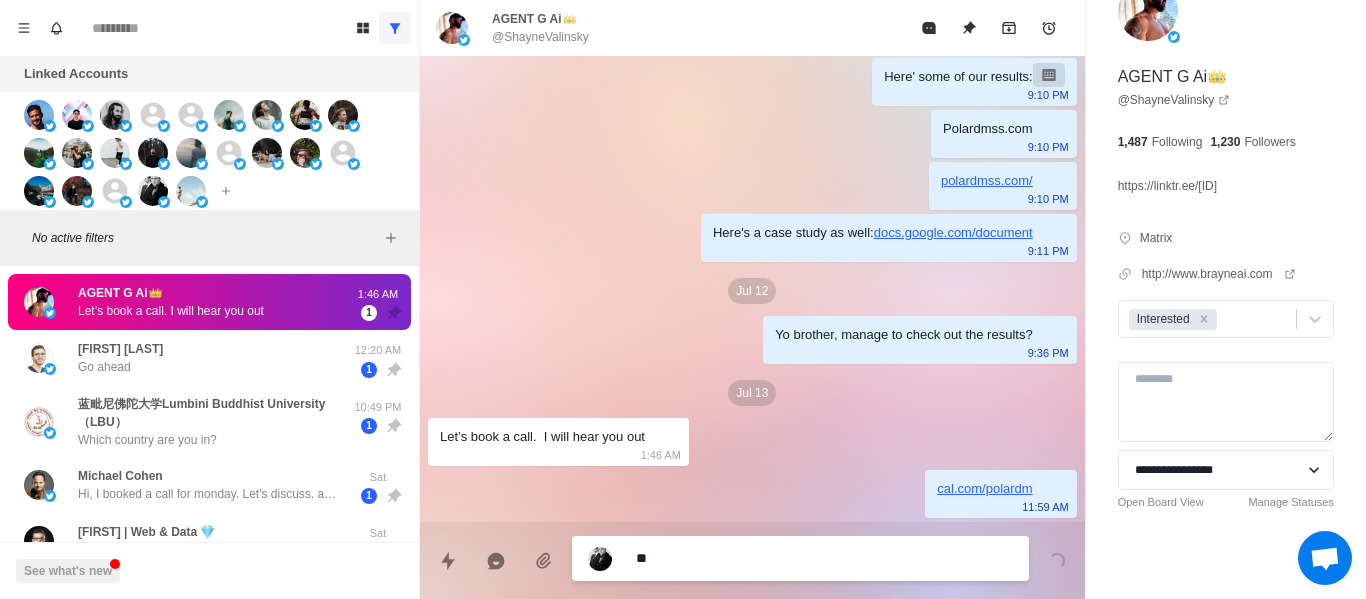type on "*" 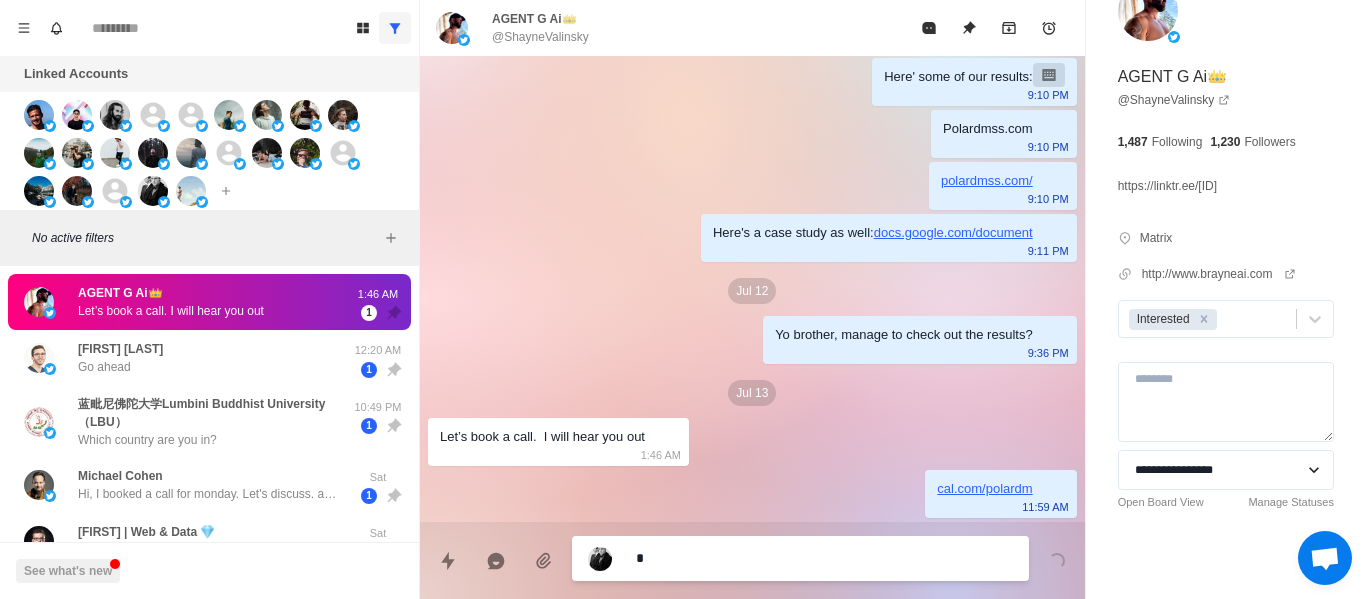type on "*" 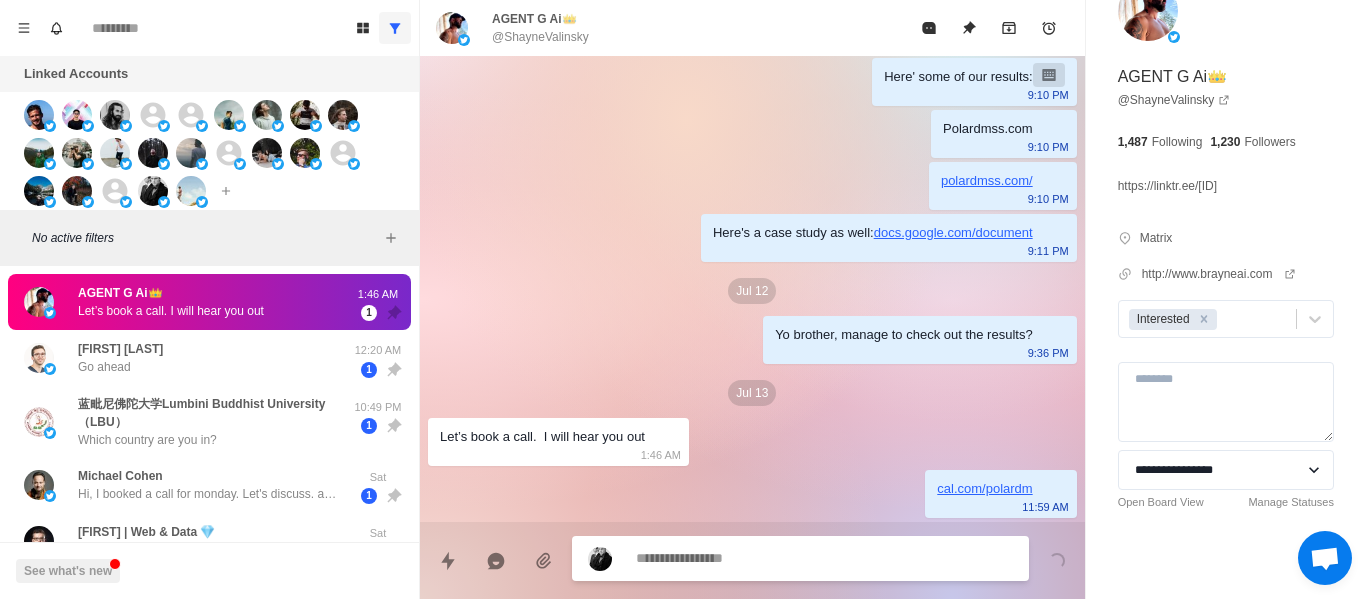 type on "*" 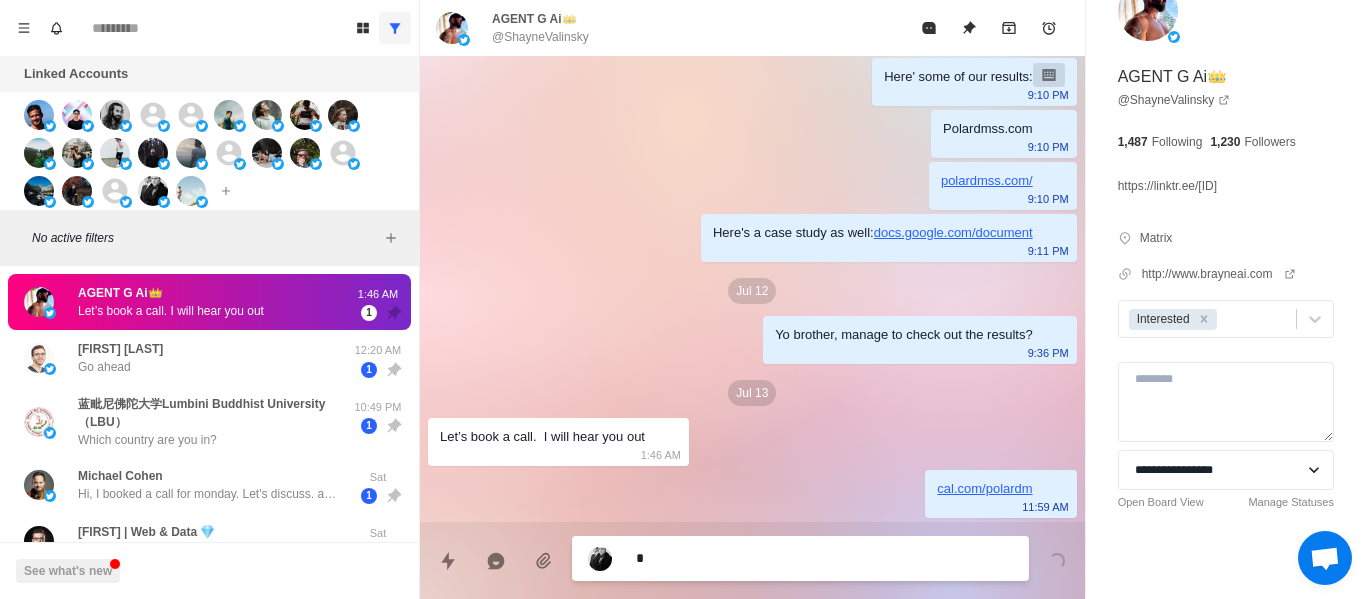 type on "*" 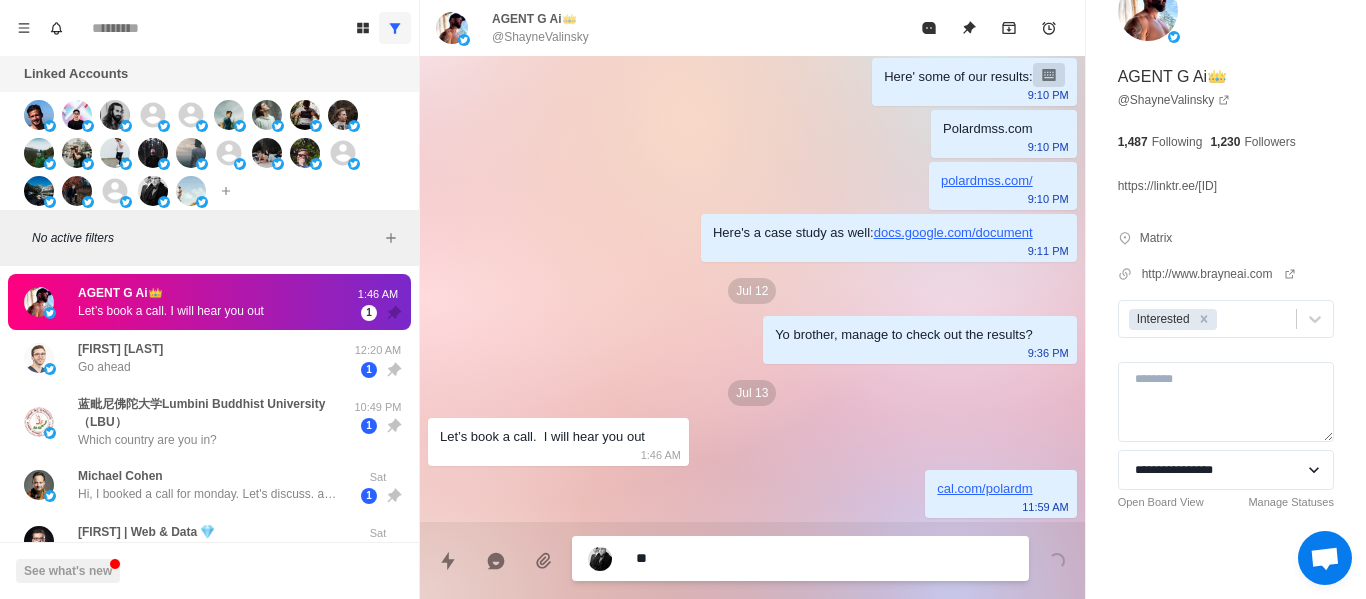 type on "*" 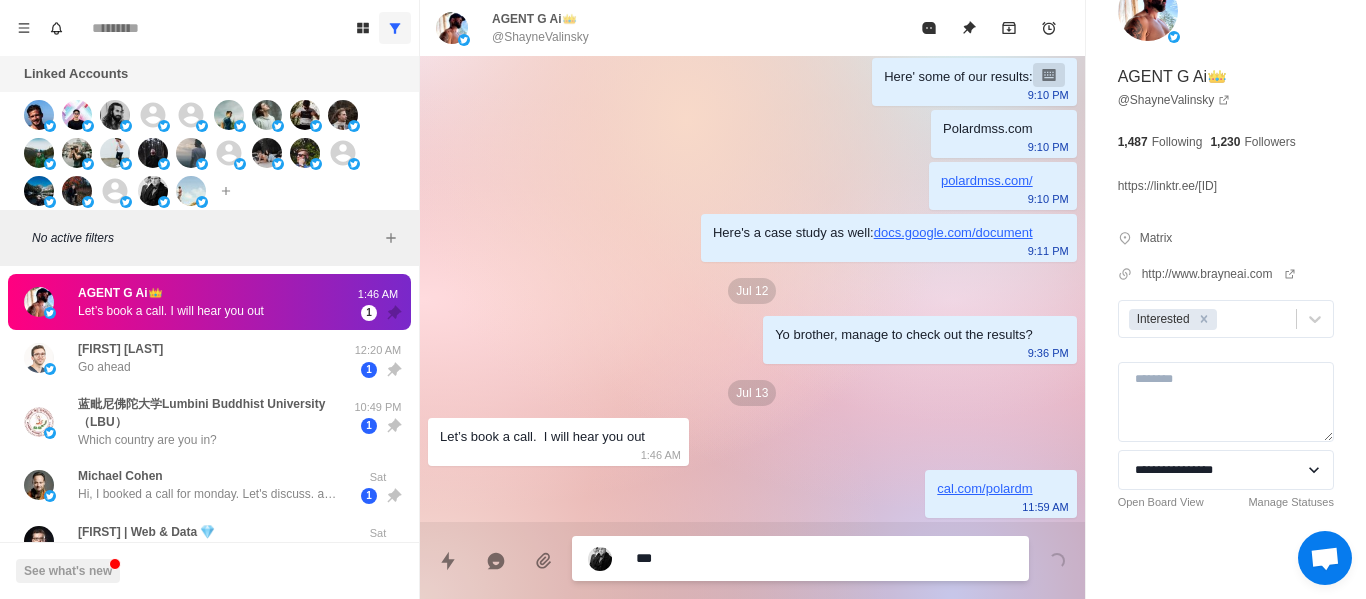 type on "***" 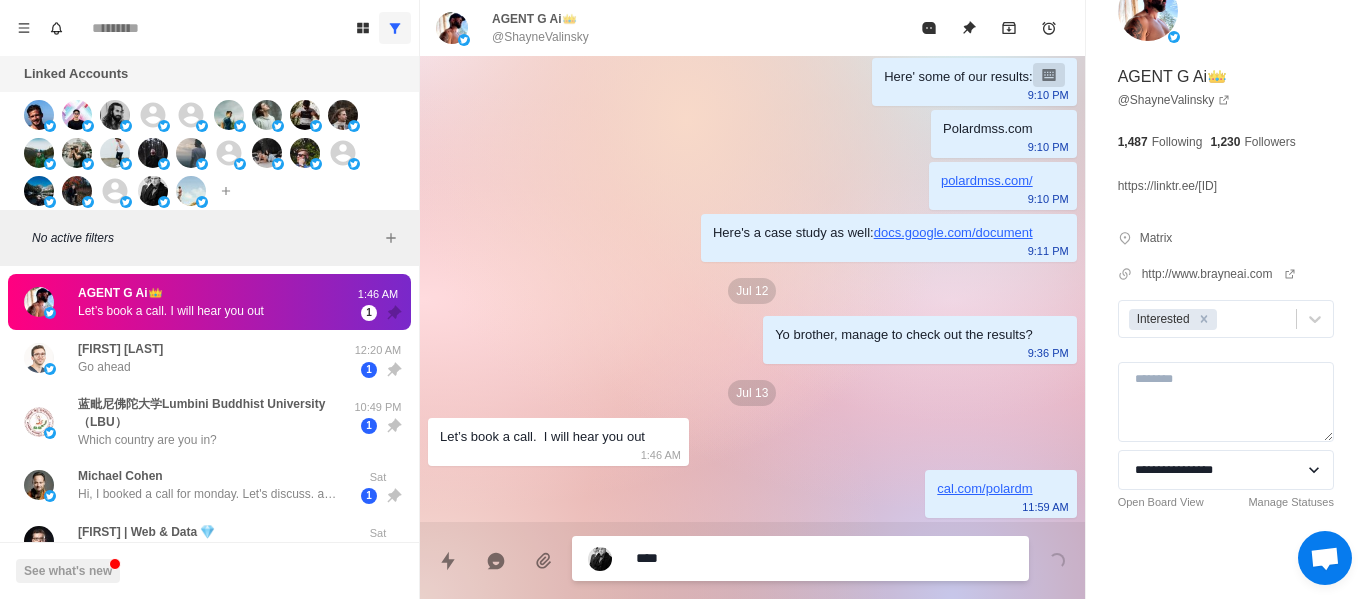 type on "*" 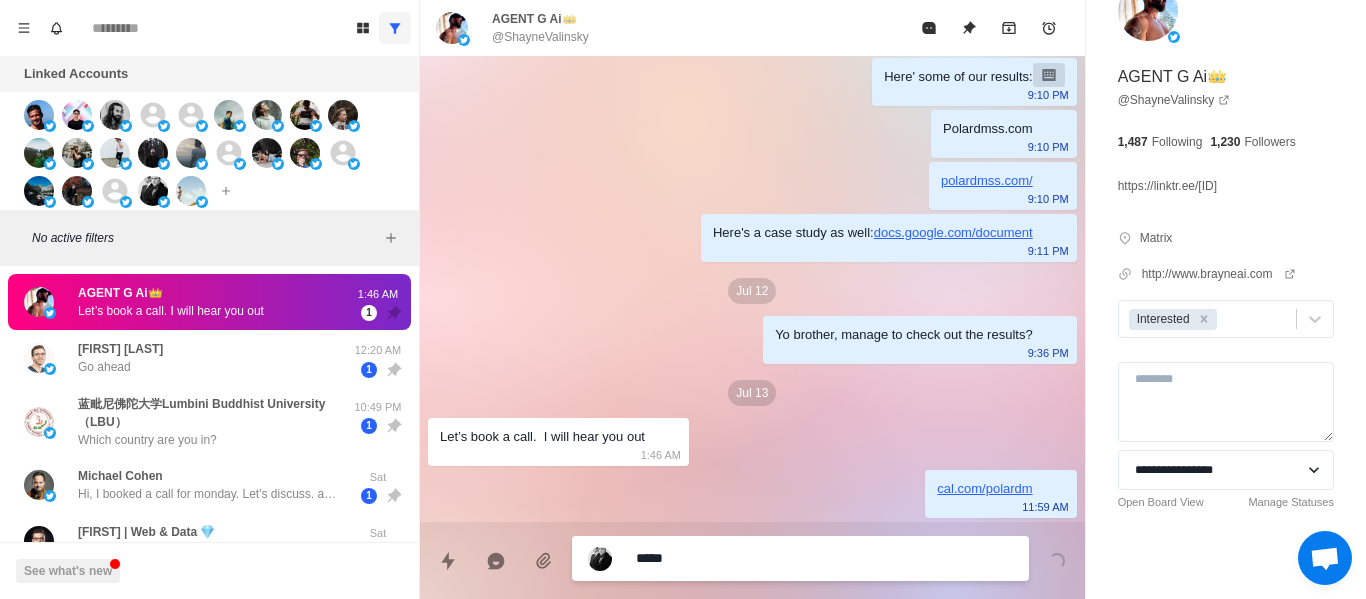 type on "*" 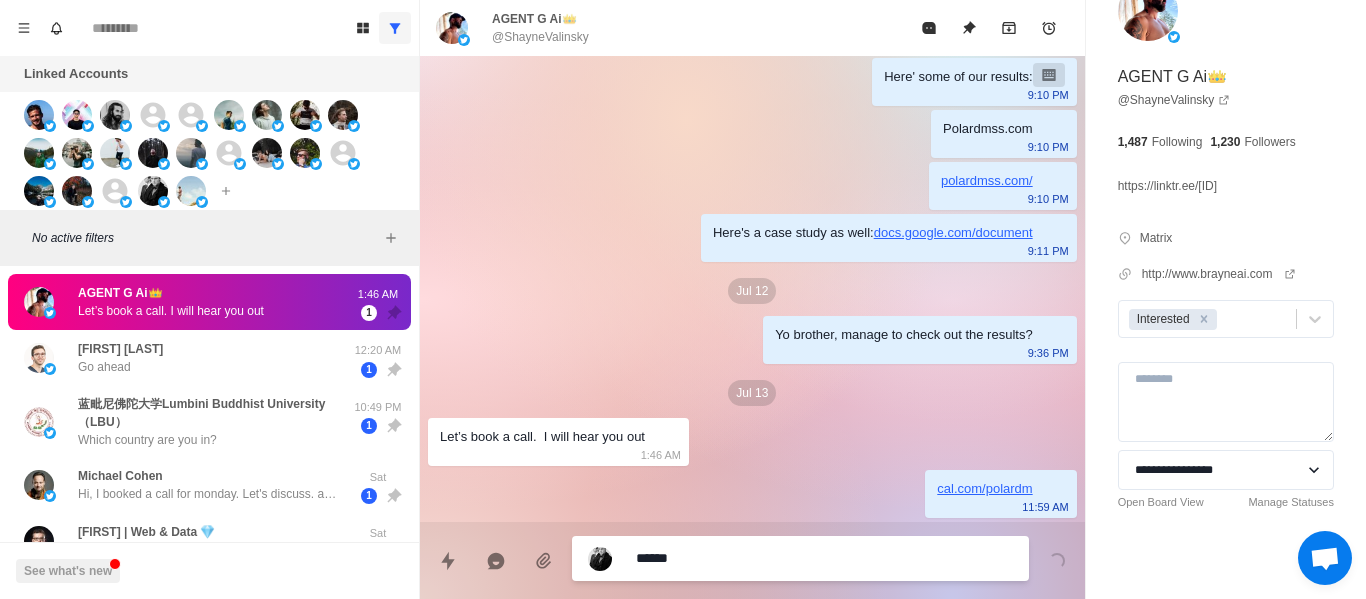 type on "*" 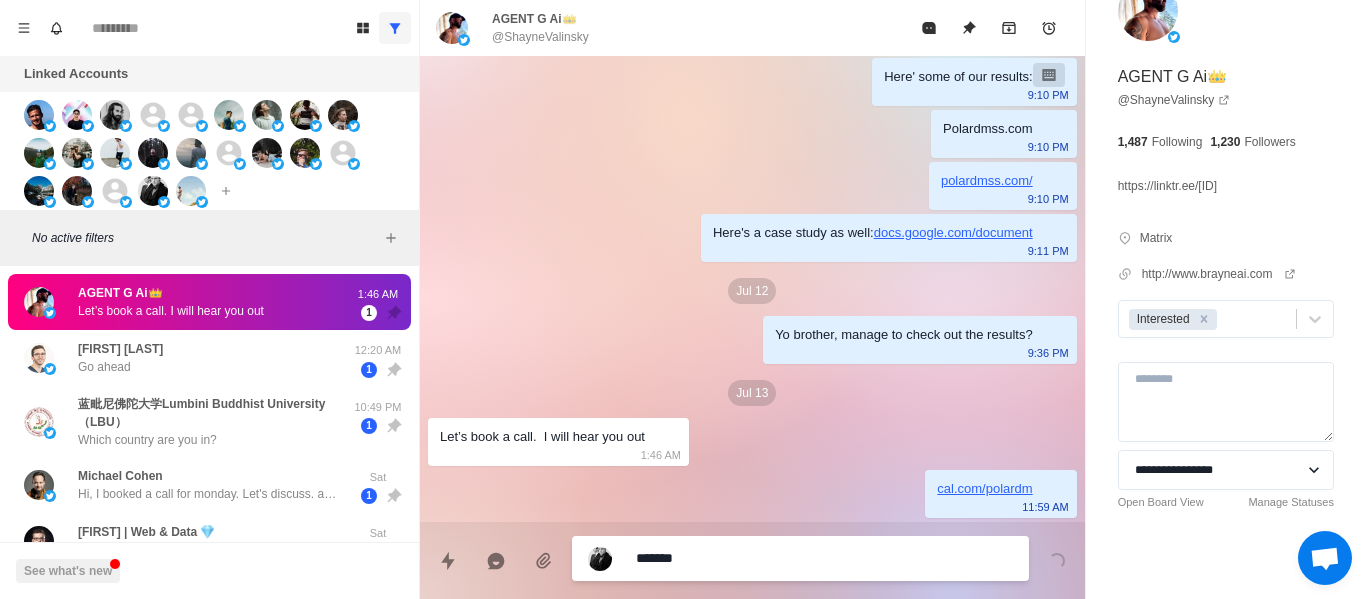 type on "*" 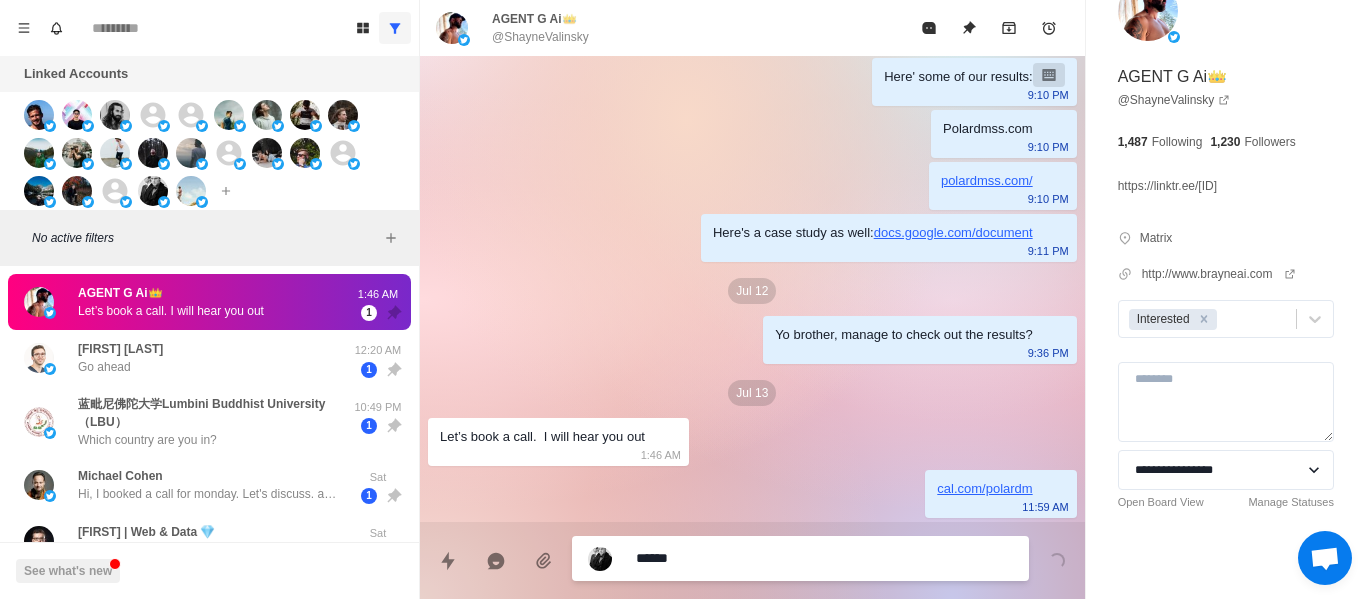 type on "*" 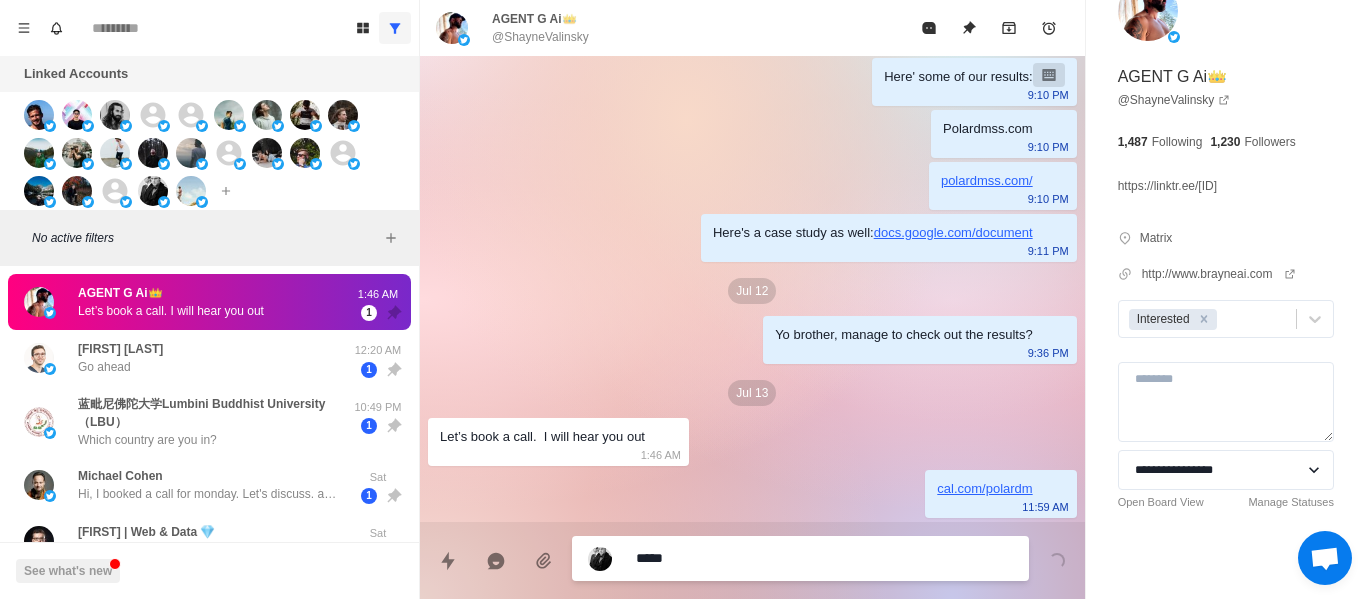 type on "*" 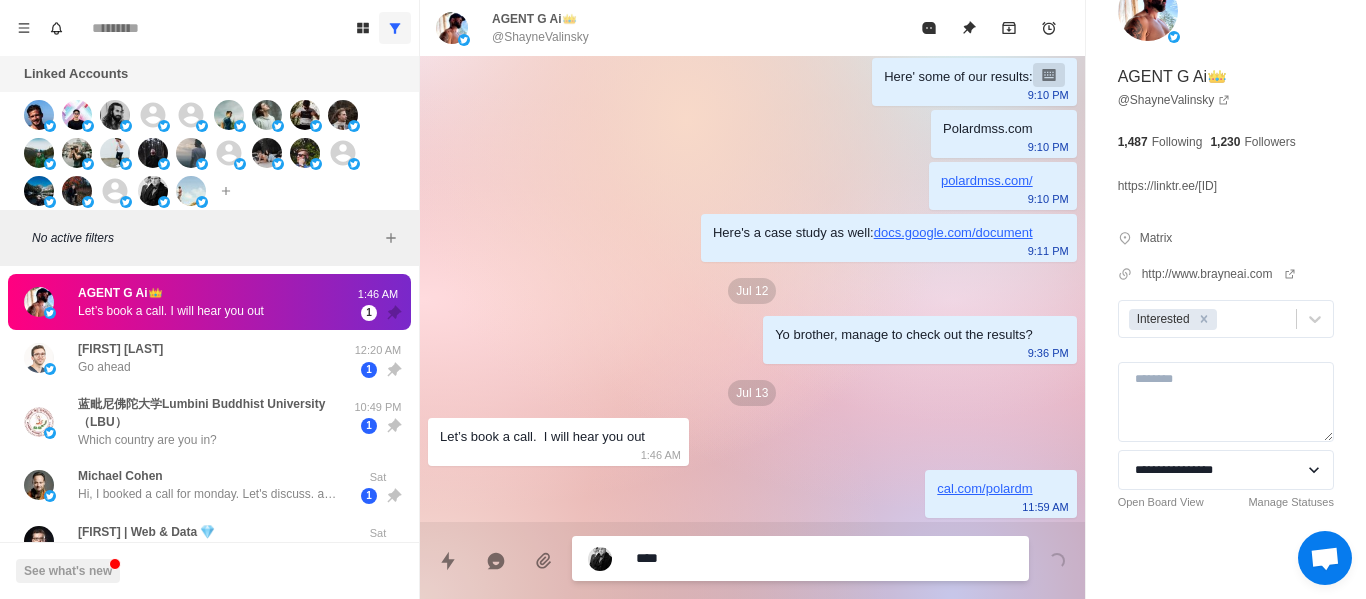 type on "*" 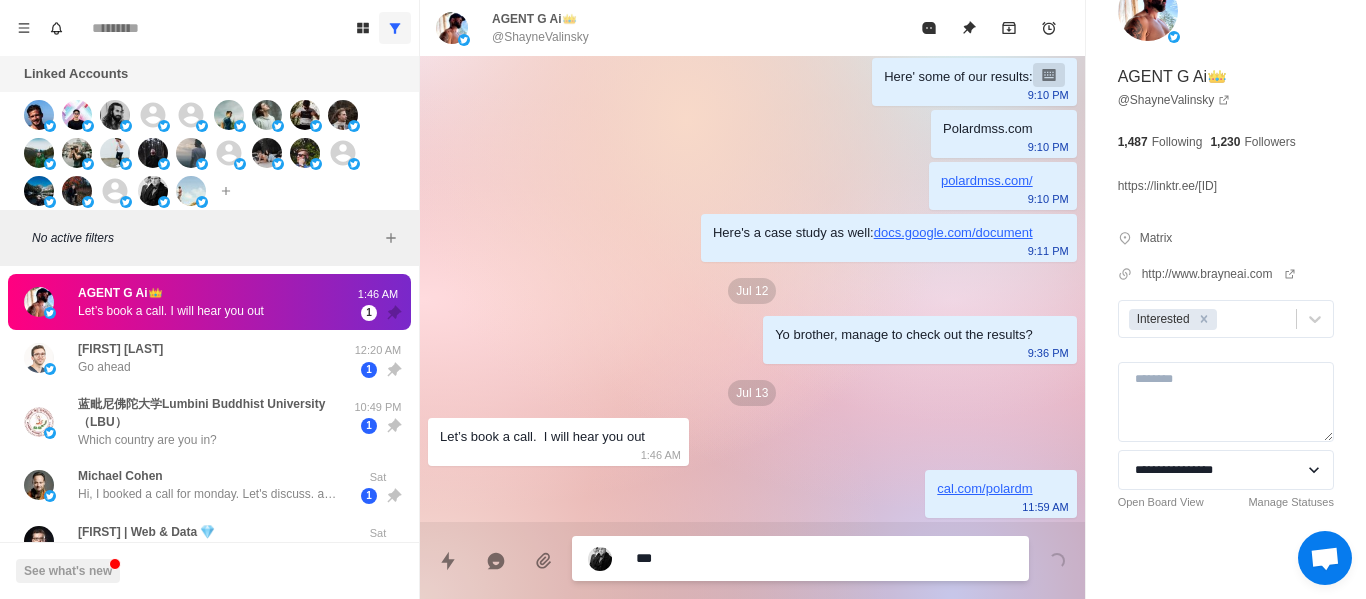 type on "*" 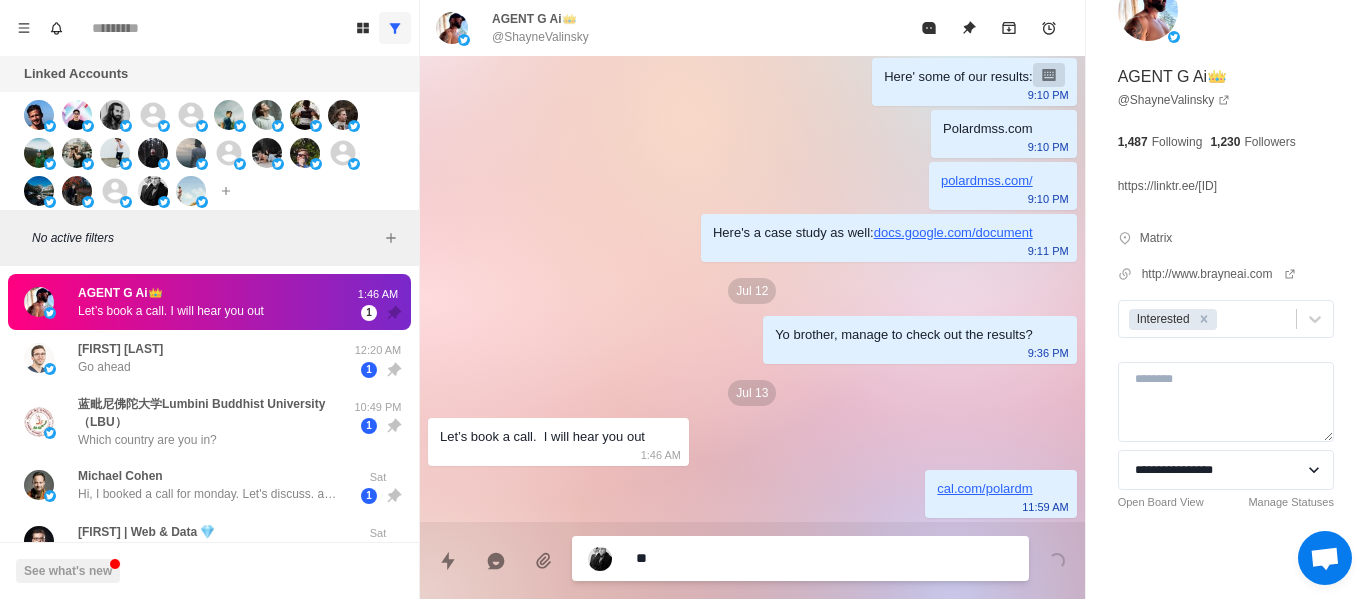 type on "*" 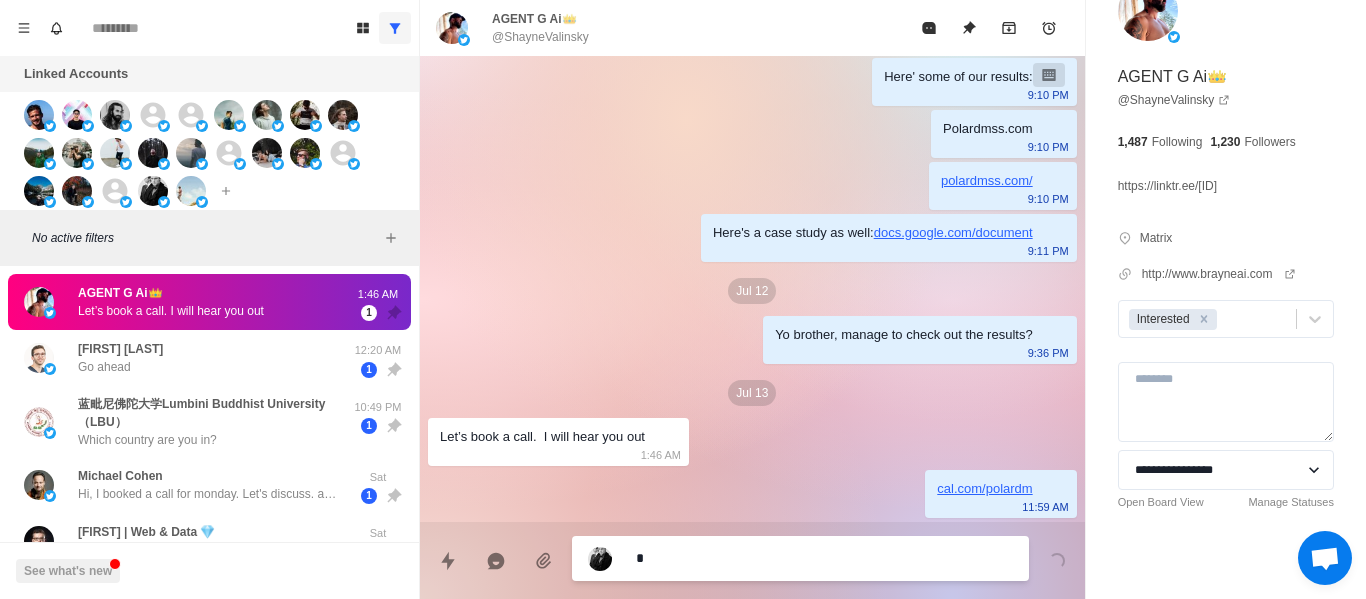 type on "*" 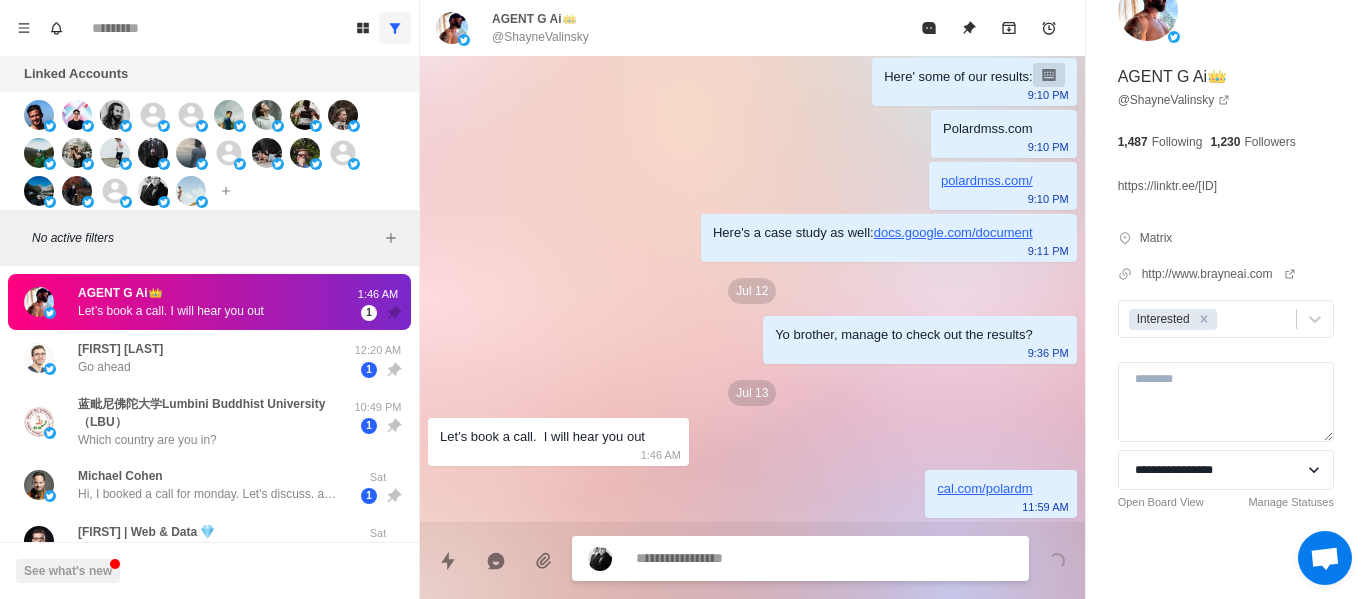 type on "*" 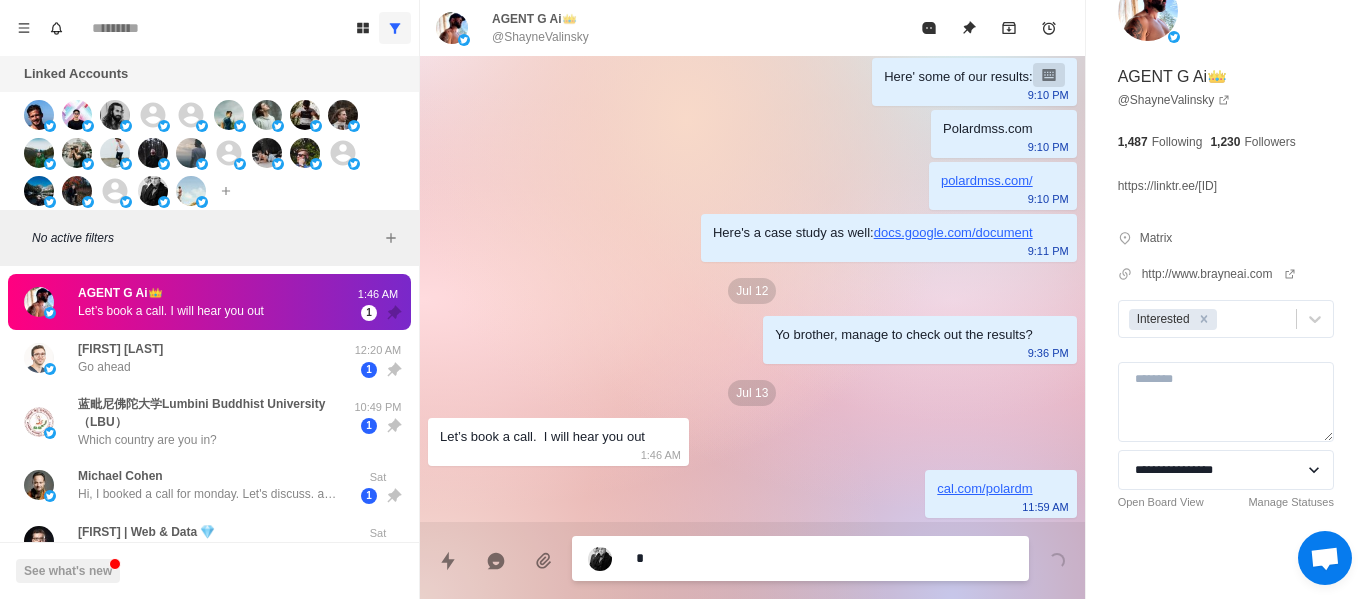 type on "*" 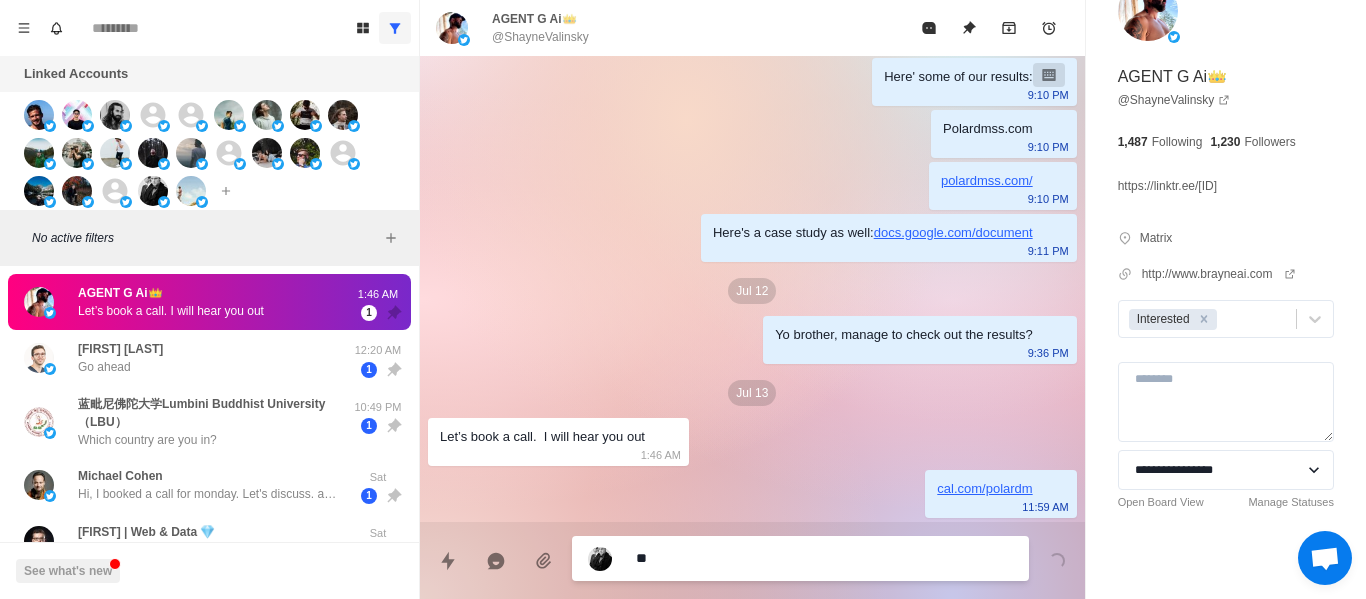 type on "*" 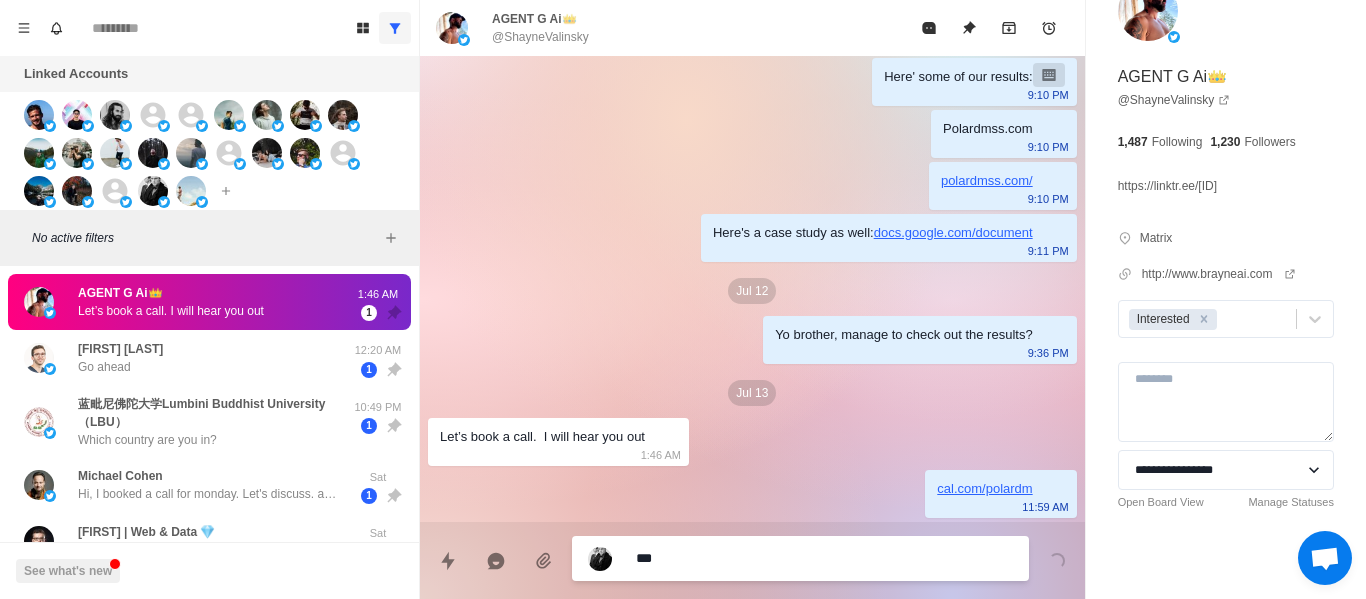 type on "*" 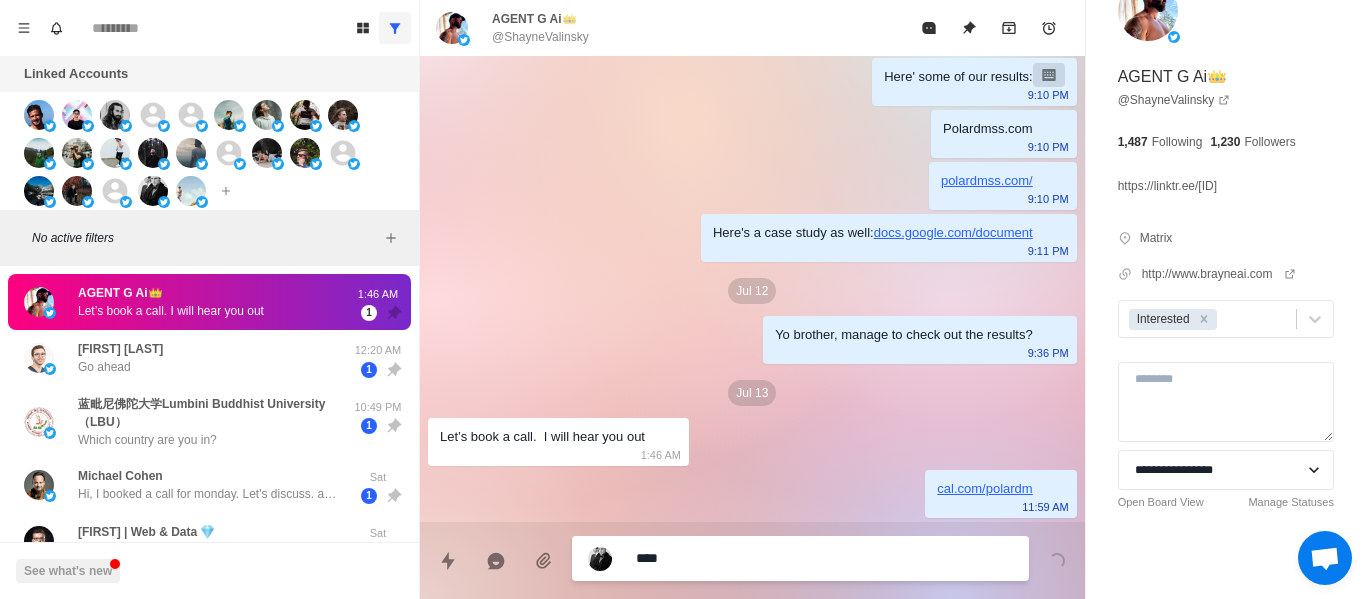 type on "*" 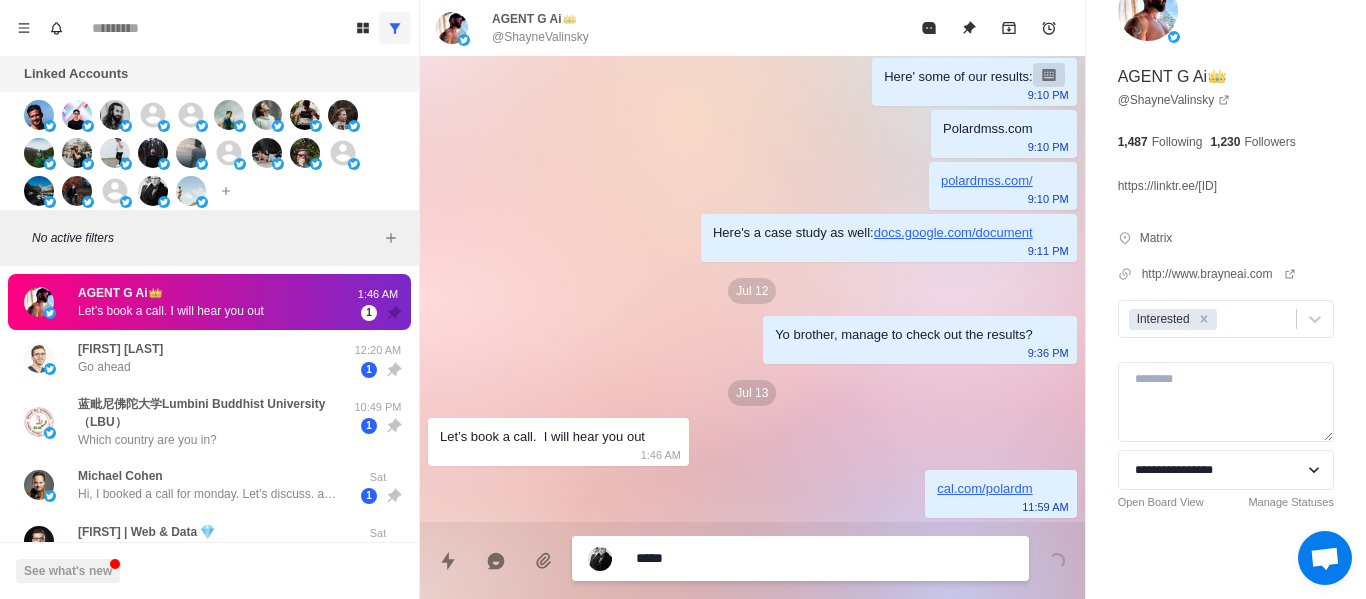 type on "*" 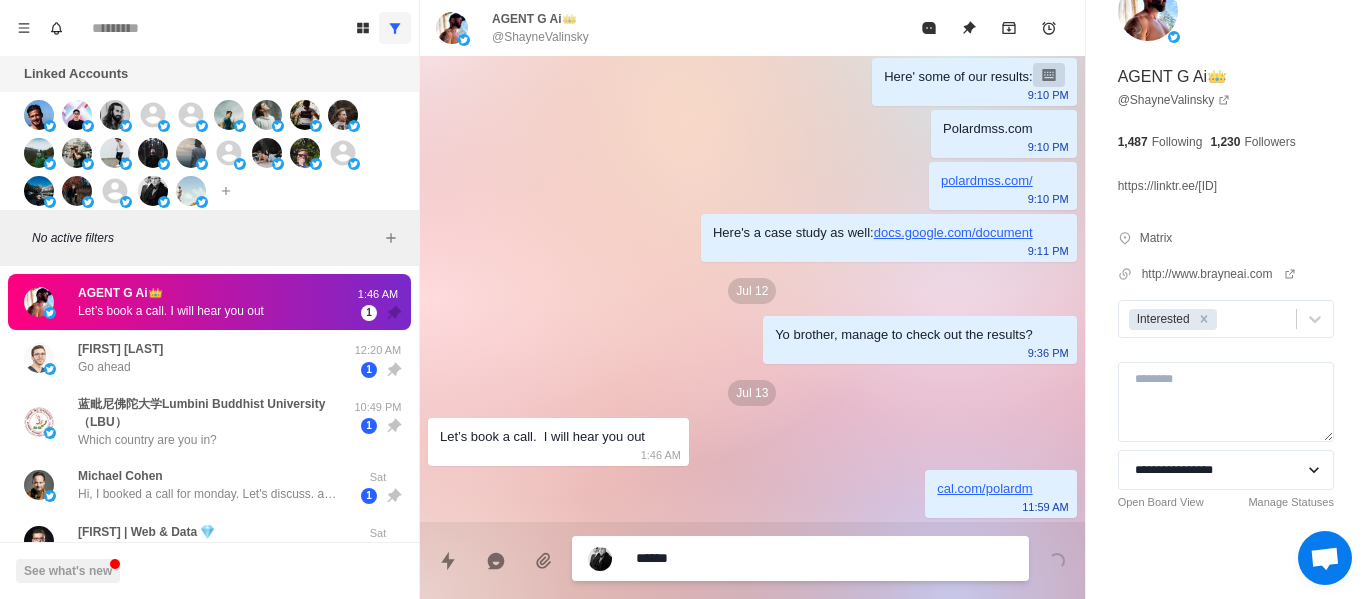 type on "*" 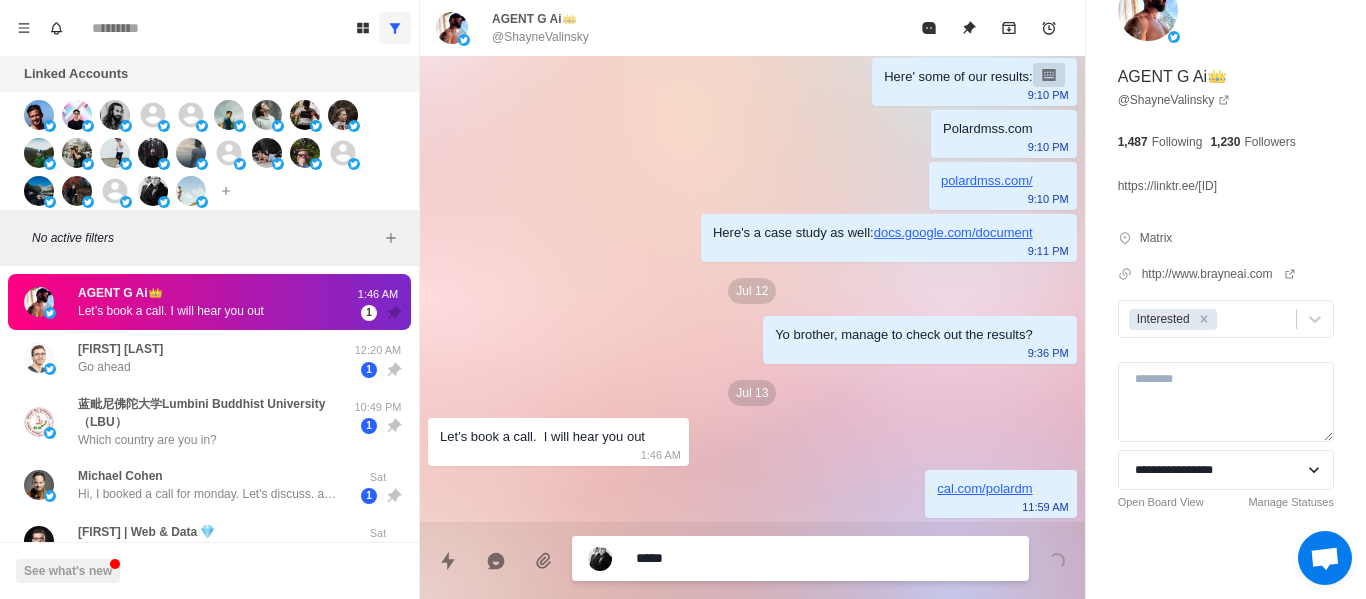 type on "*" 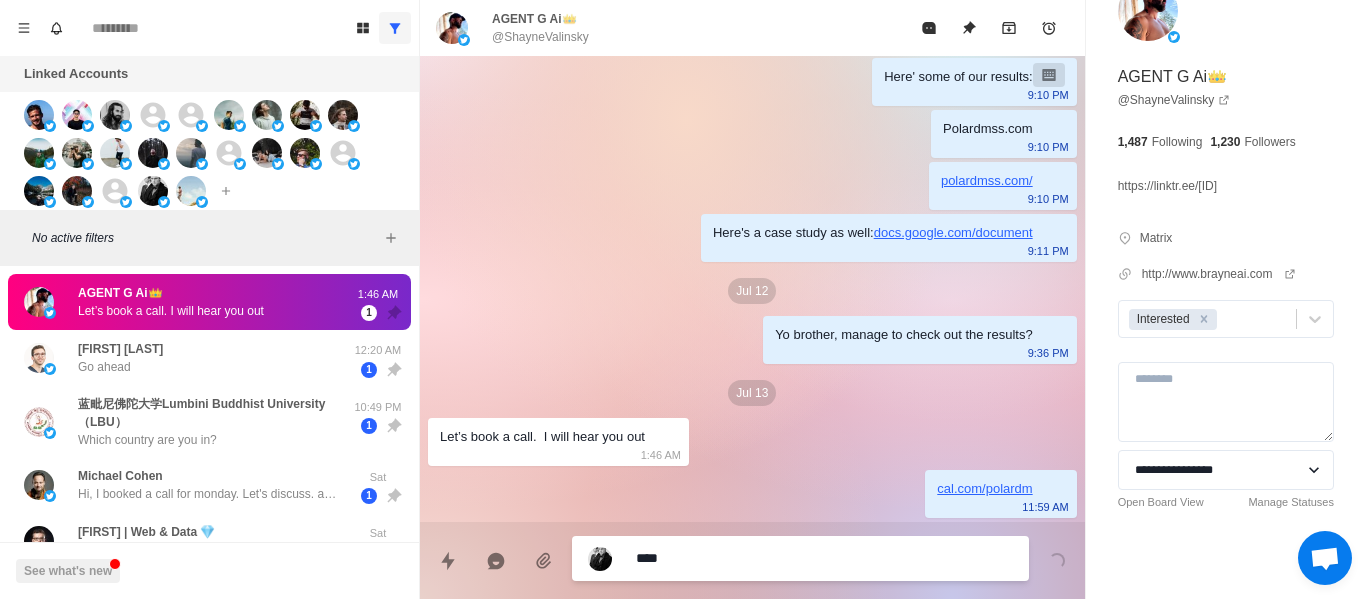 type on "*" 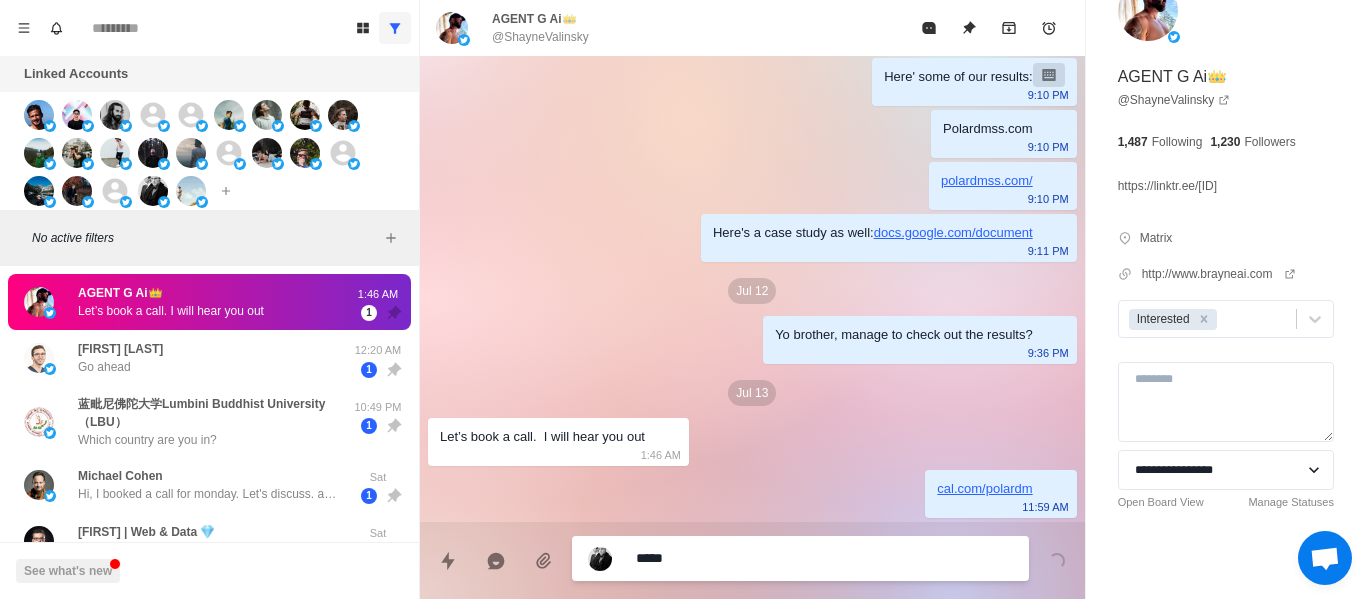 type on "*" 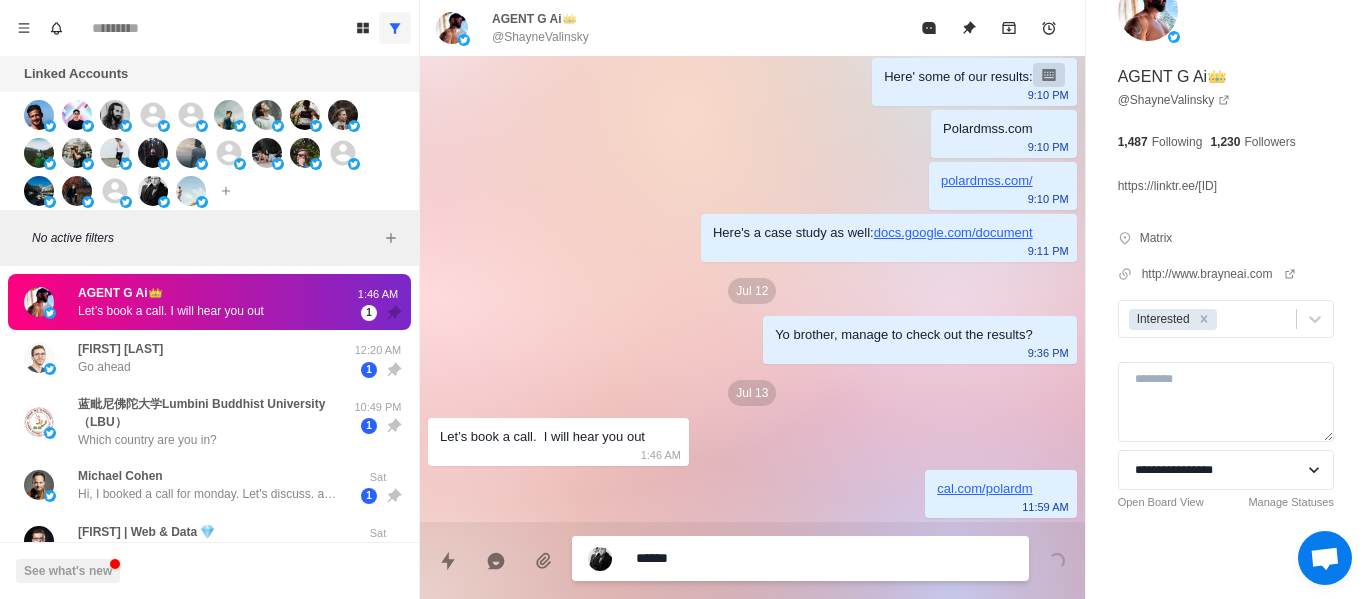 type on "*" 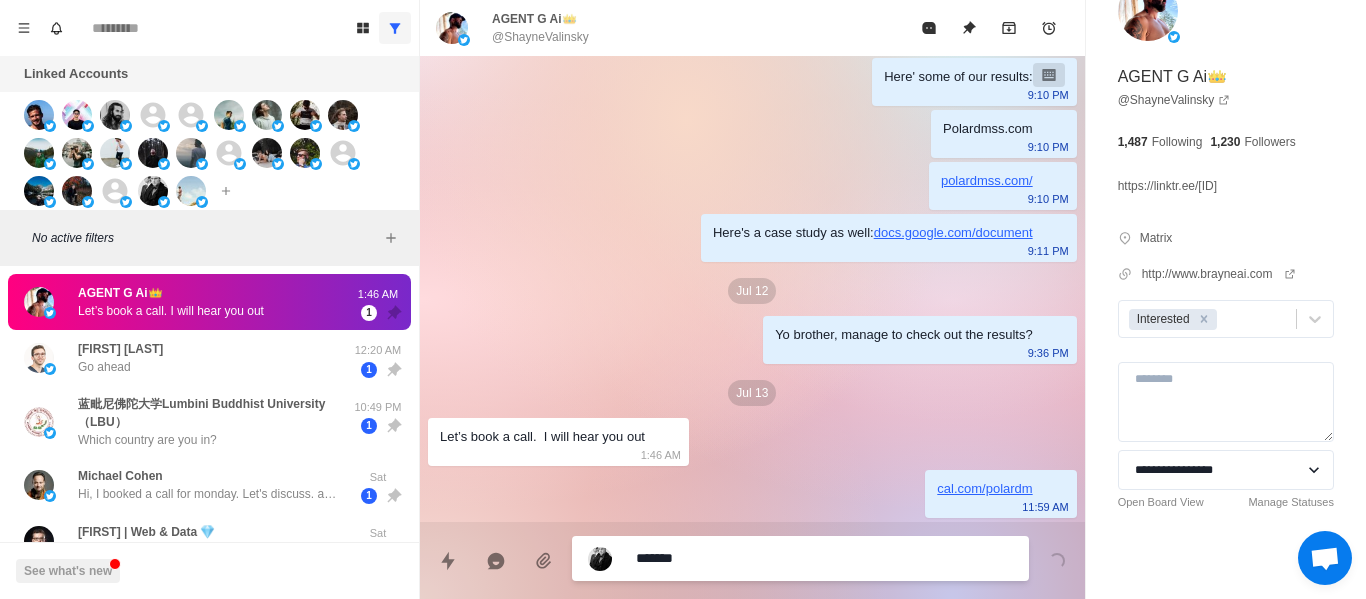 type on "********" 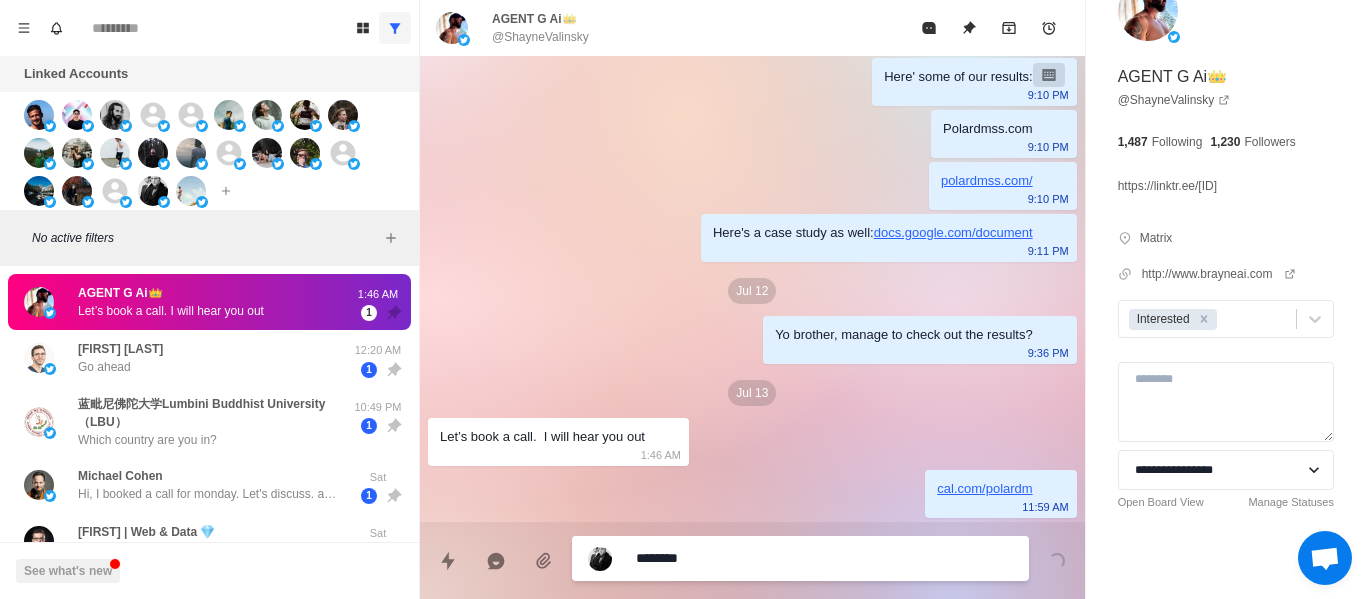 type on "*" 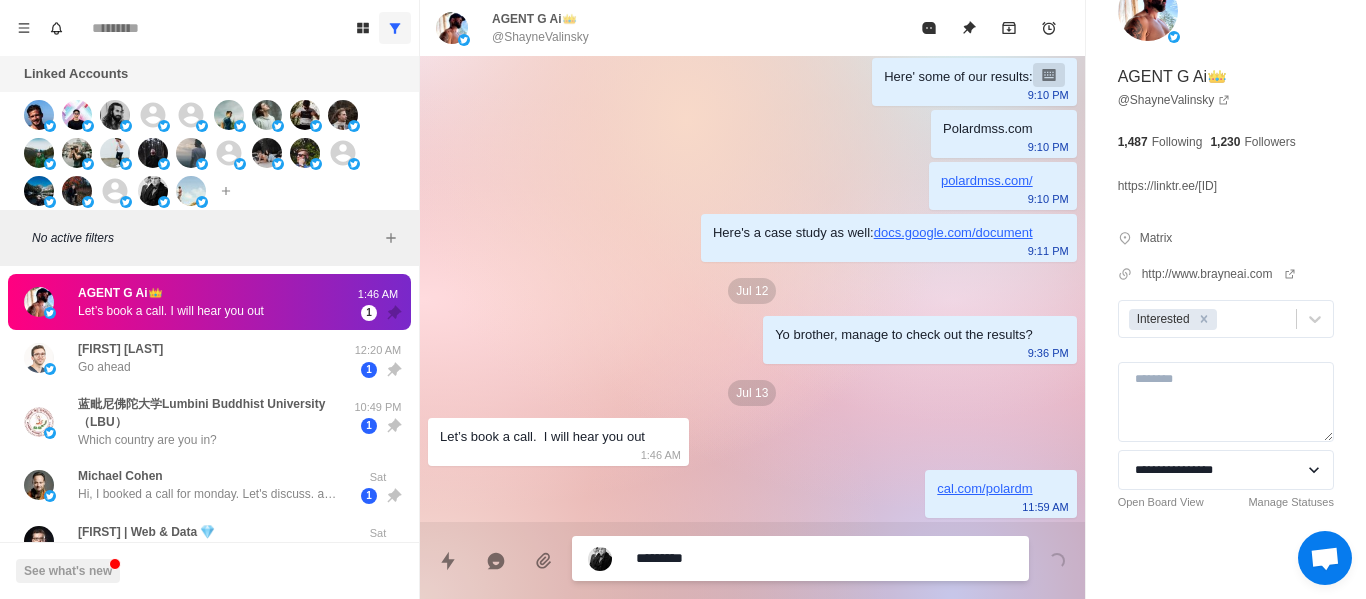 type on "*" 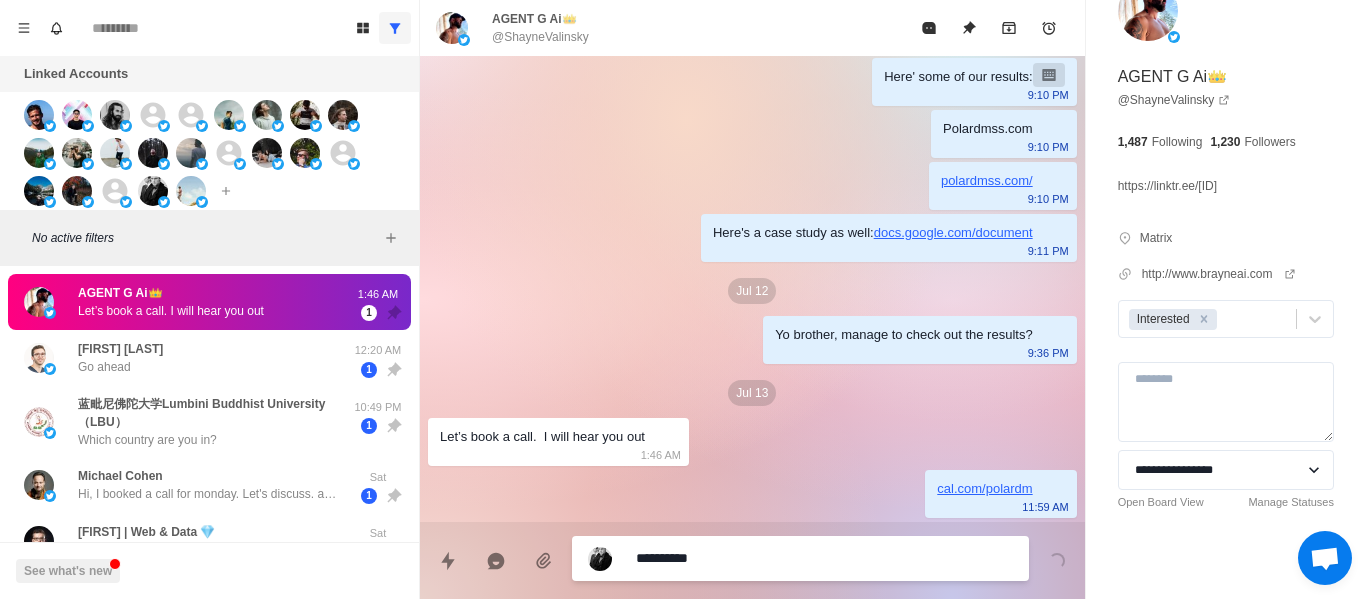 type on "*" 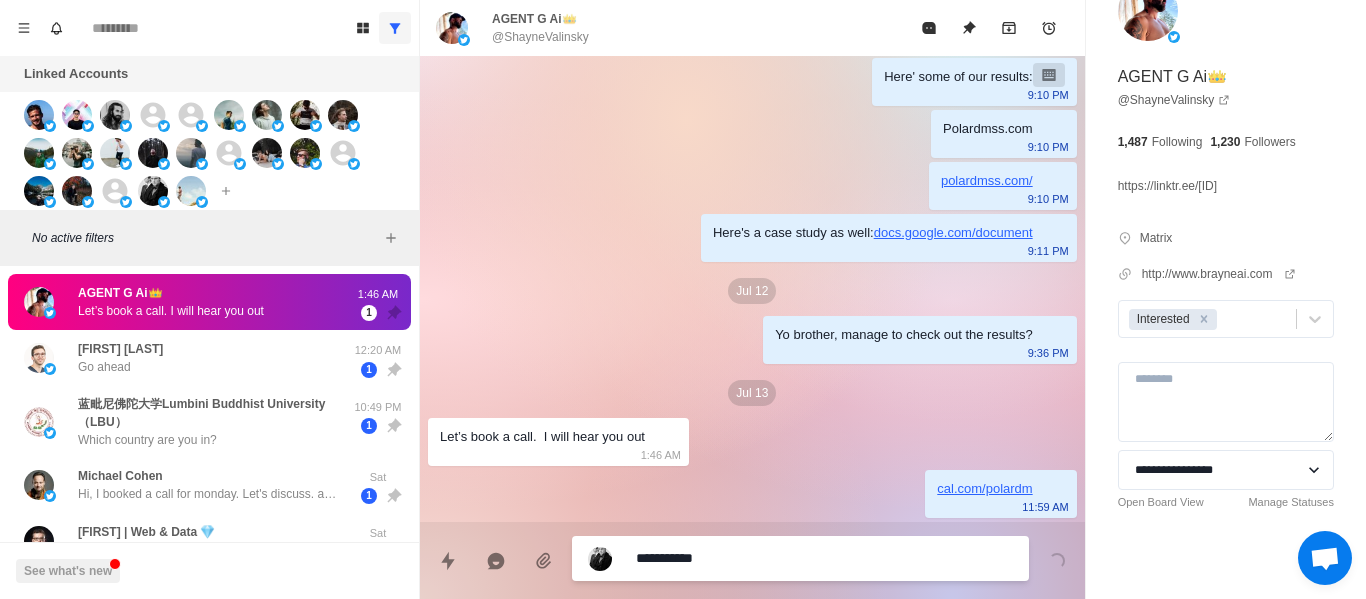 type on "*" 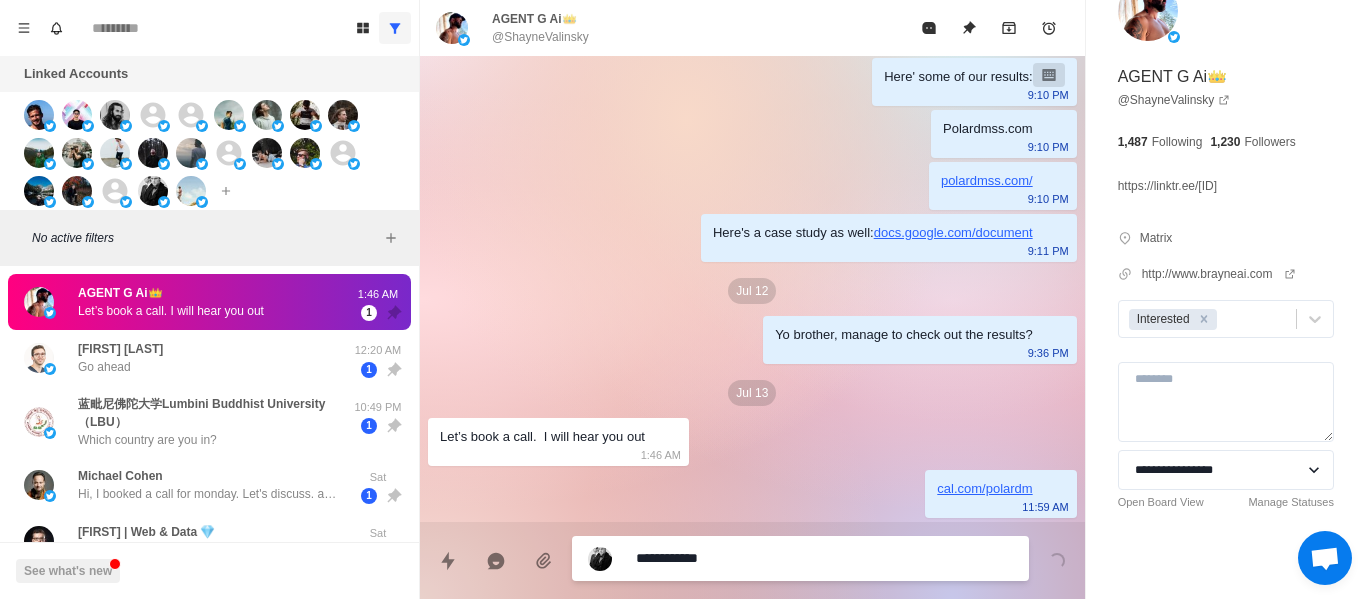 type on "*" 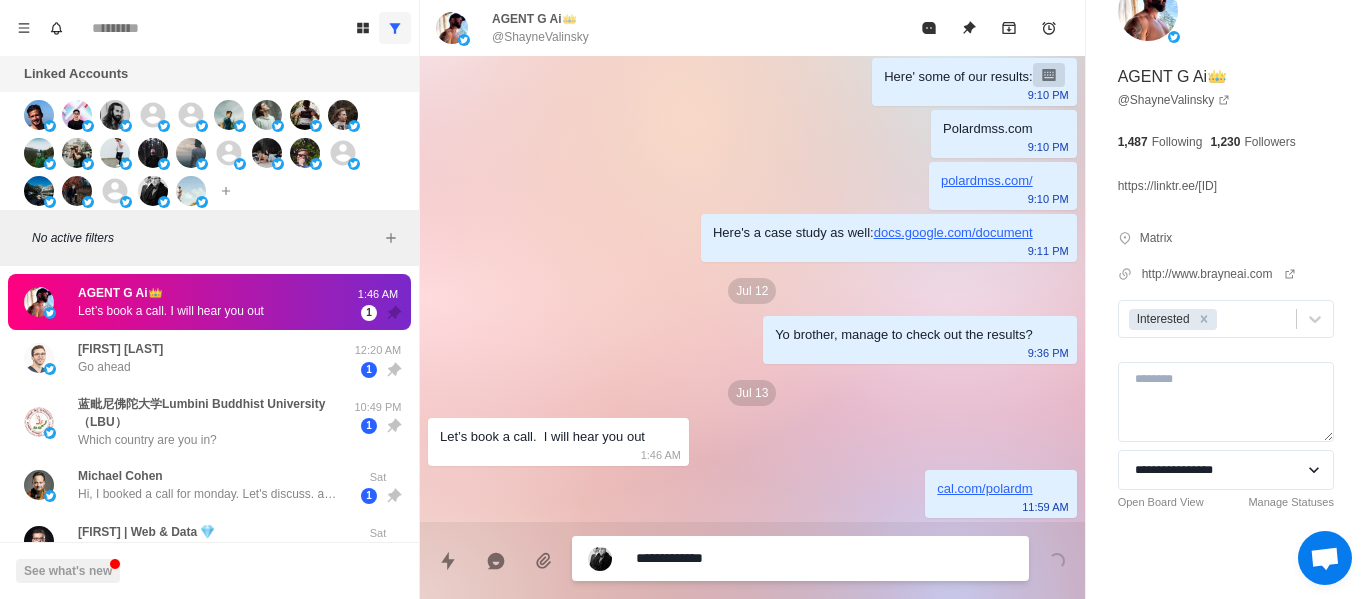 type on "**********" 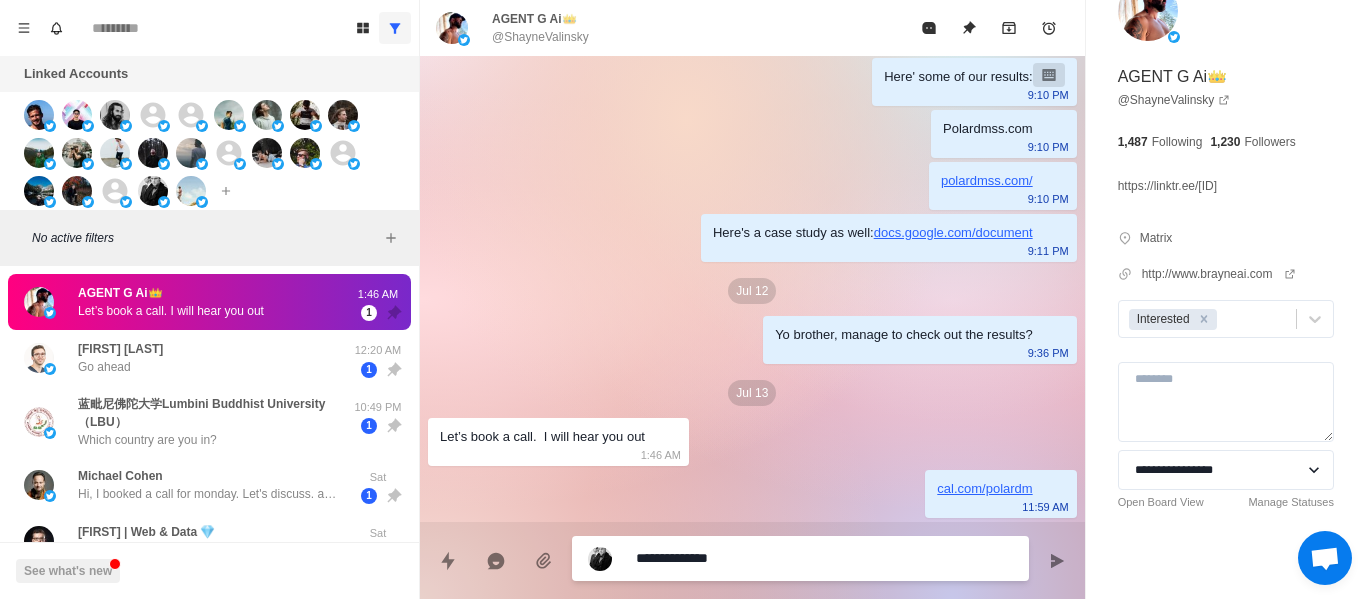 type on "*" 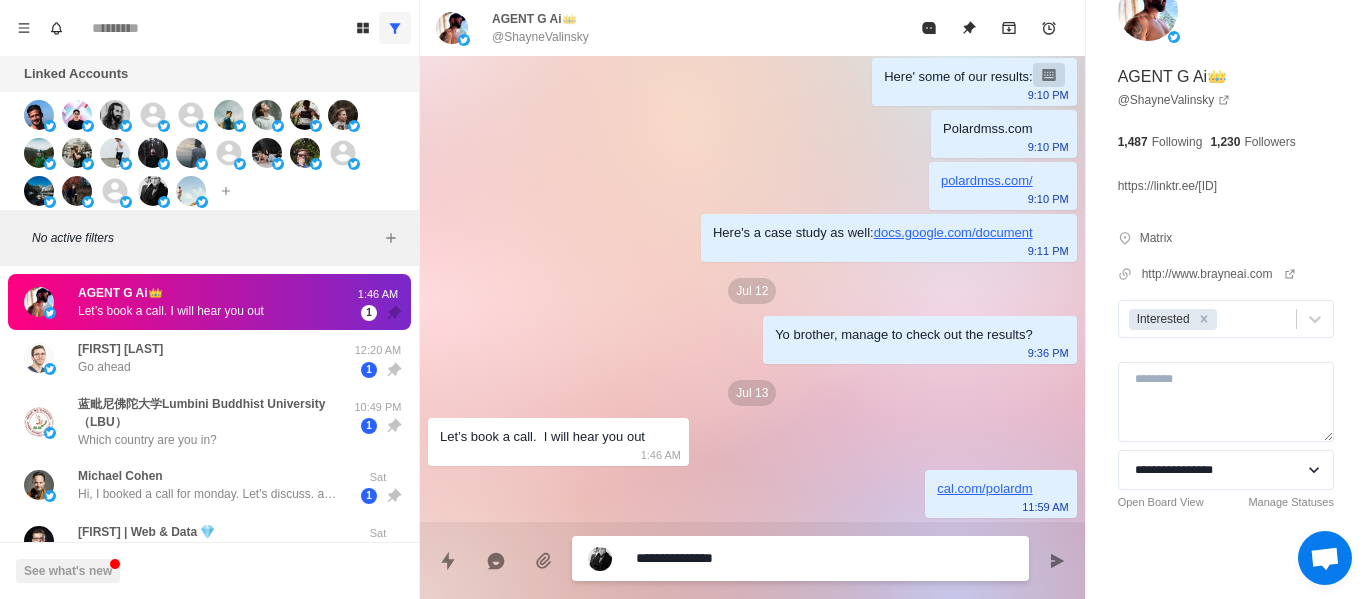 type on "*" 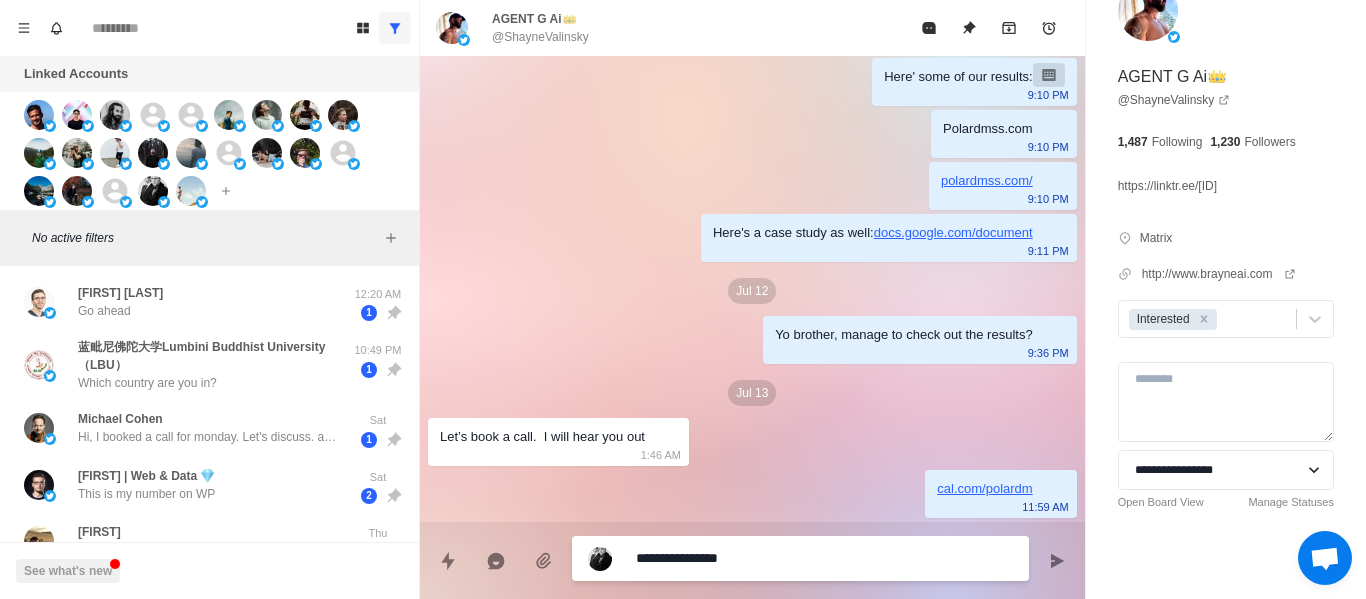 type on "*" 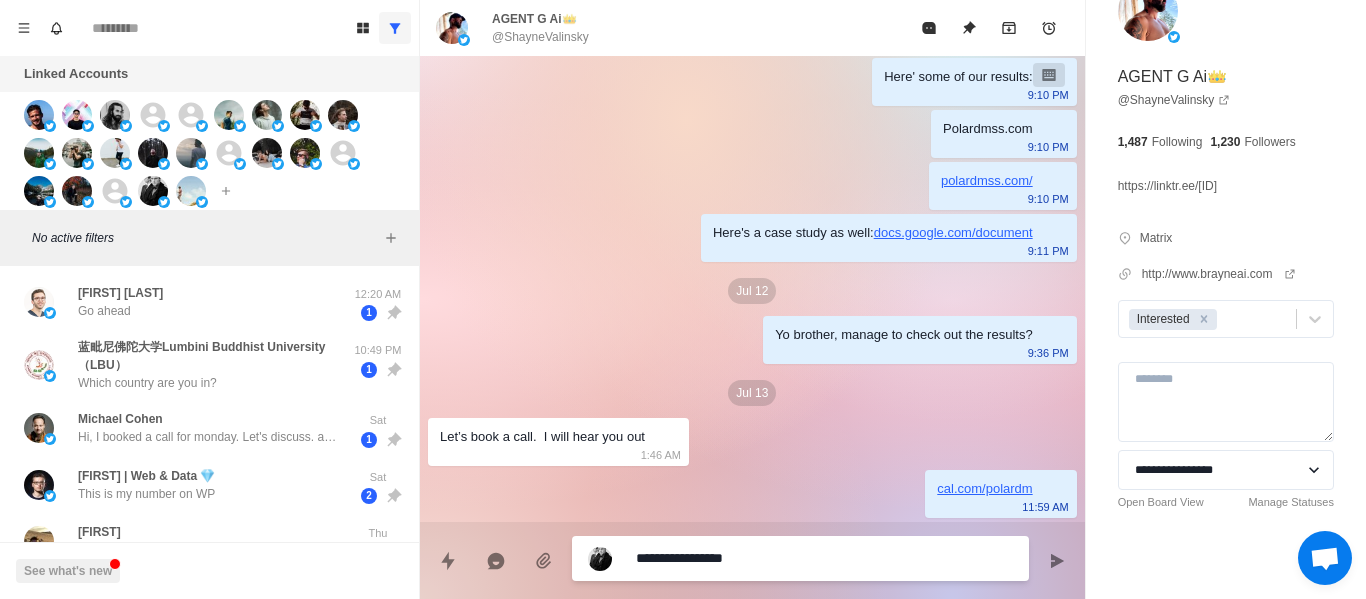 type on "*" 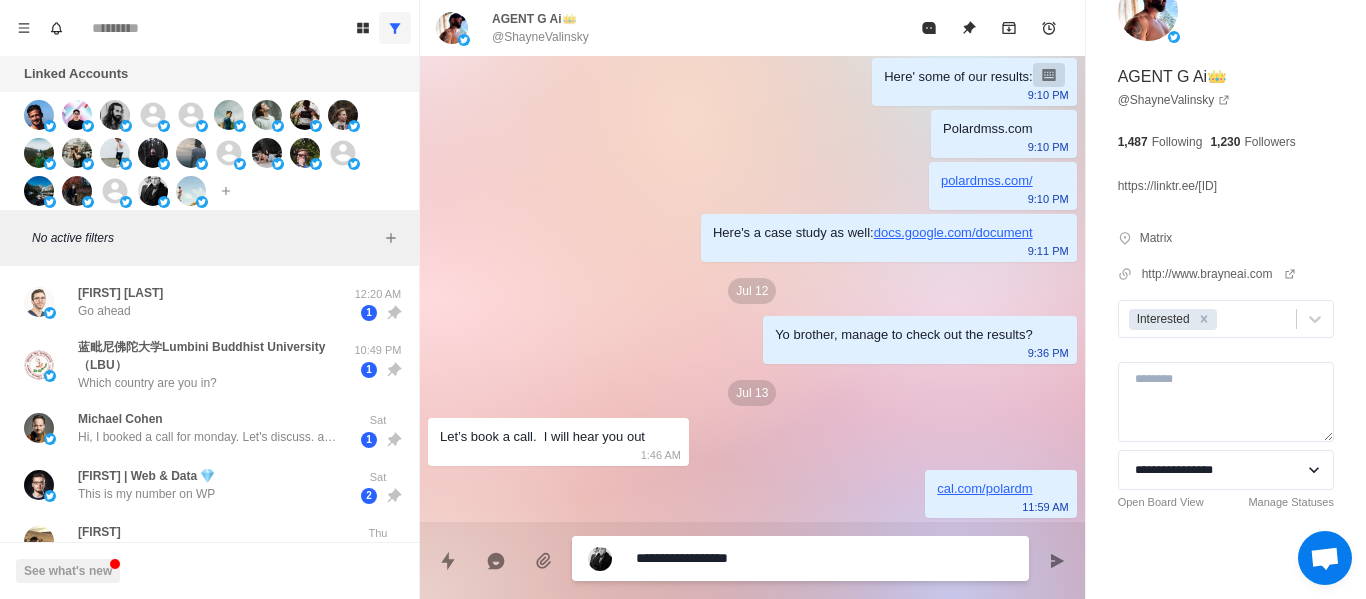 type on "*" 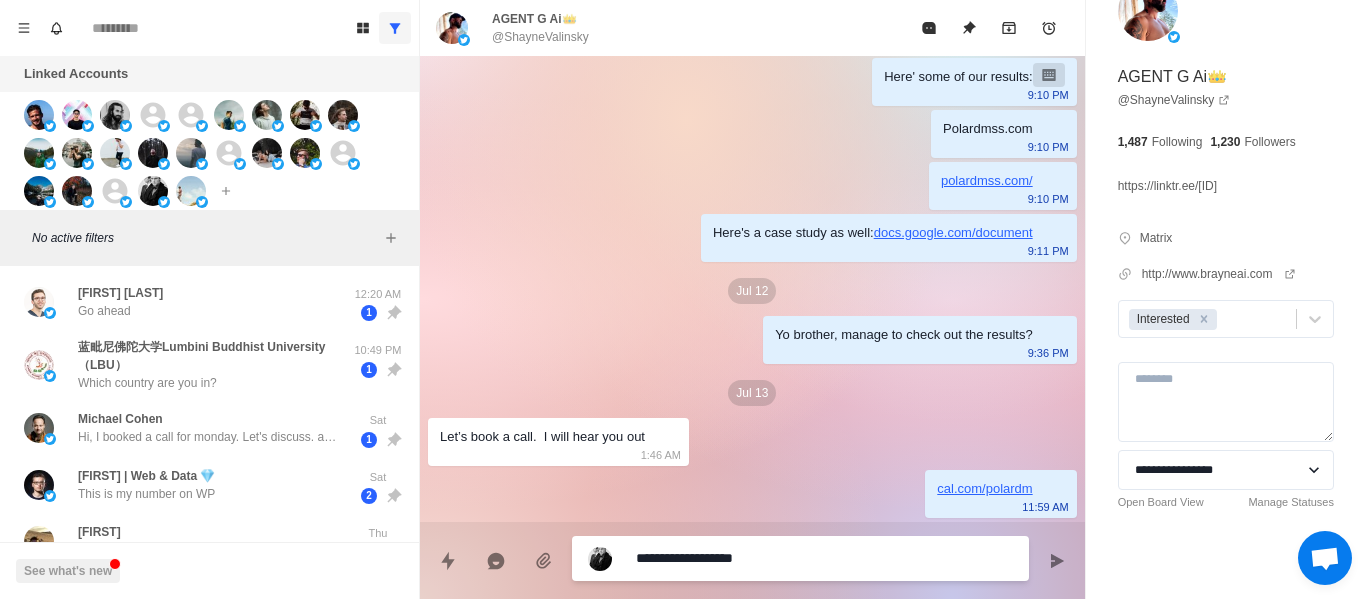 type on "*" 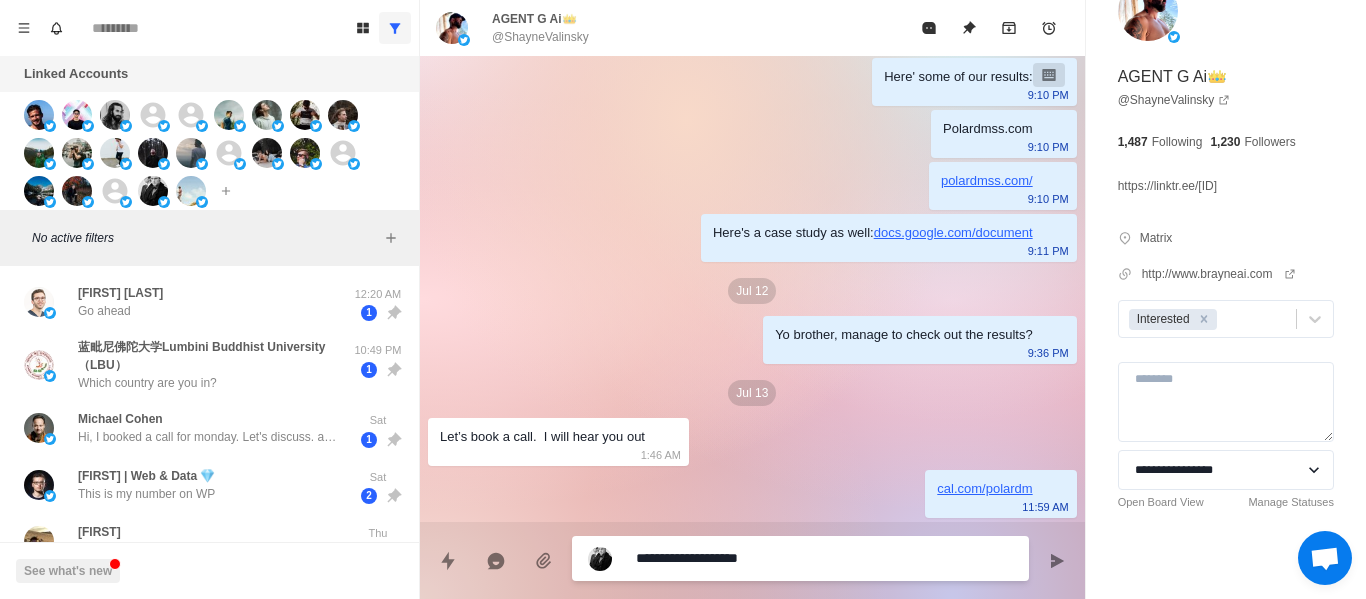 type on "*" 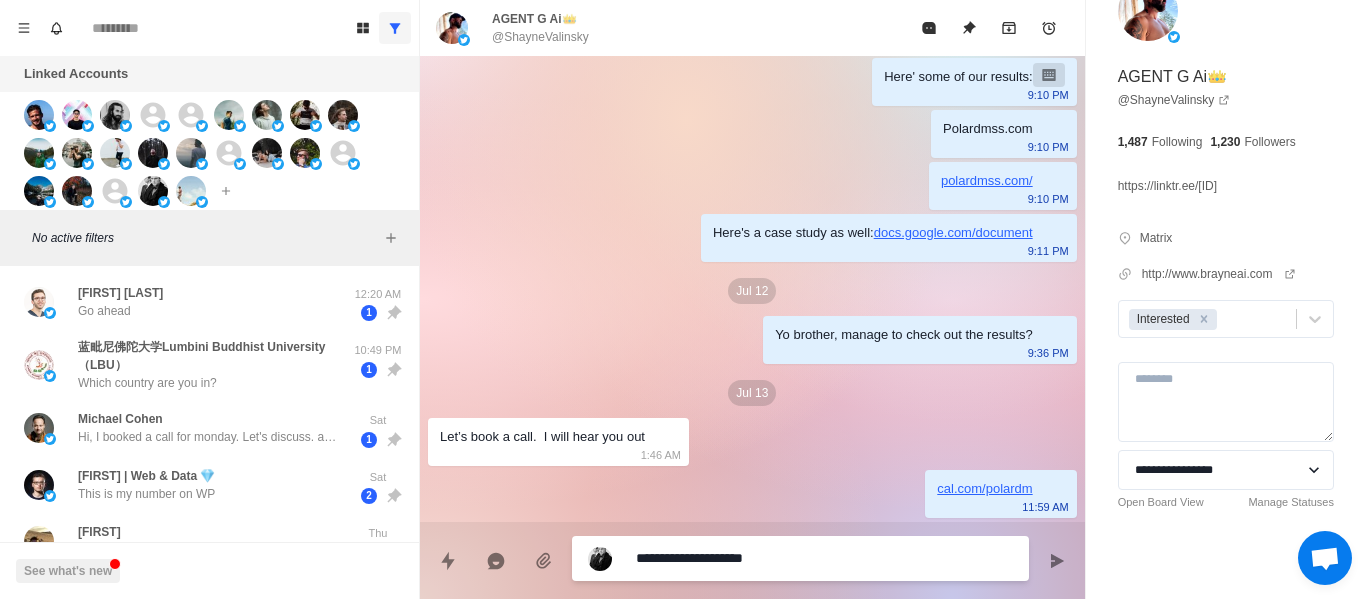 type on "*" 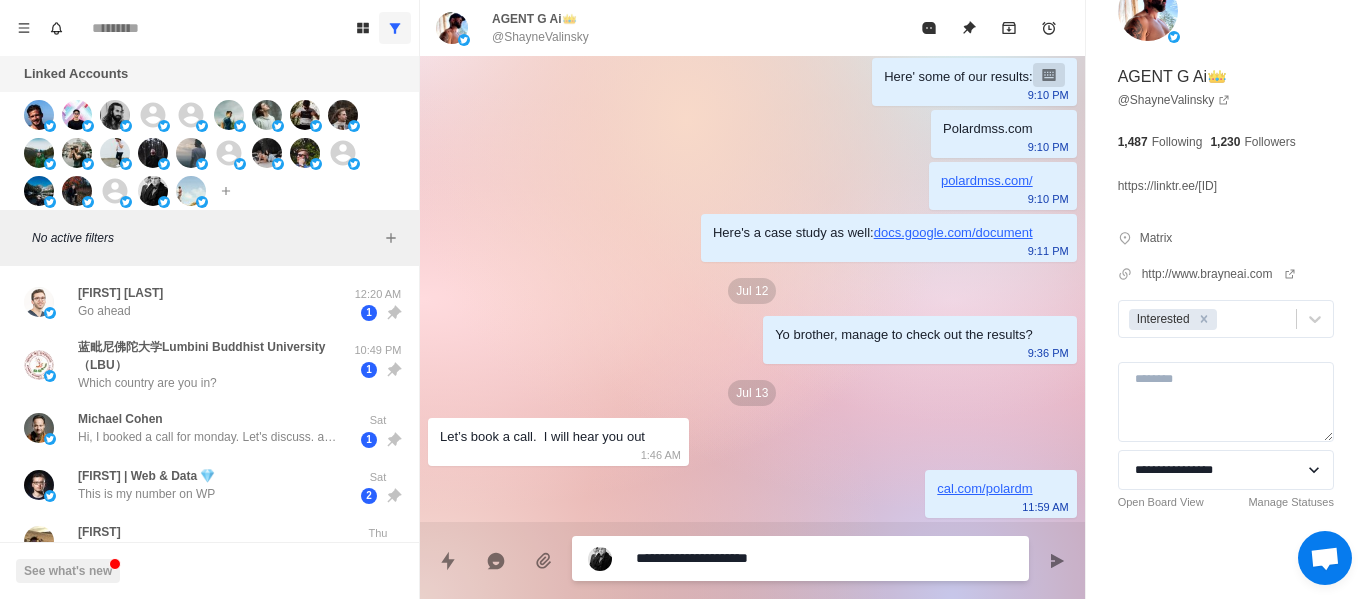 type on "*" 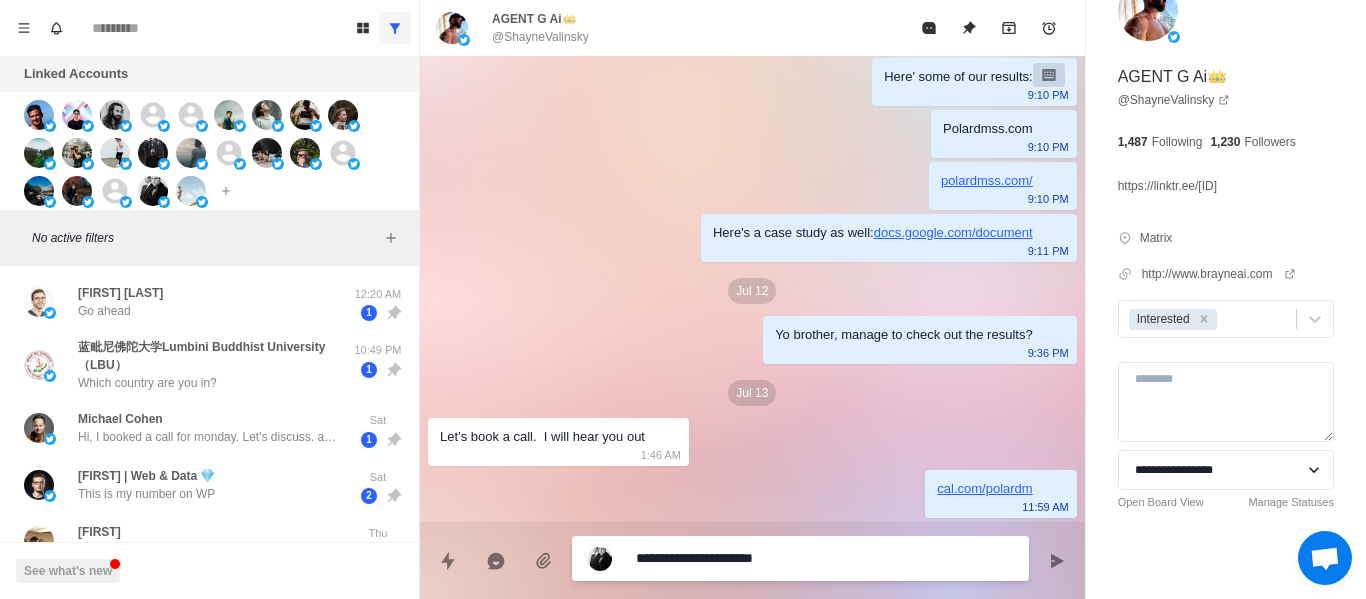 type on "*" 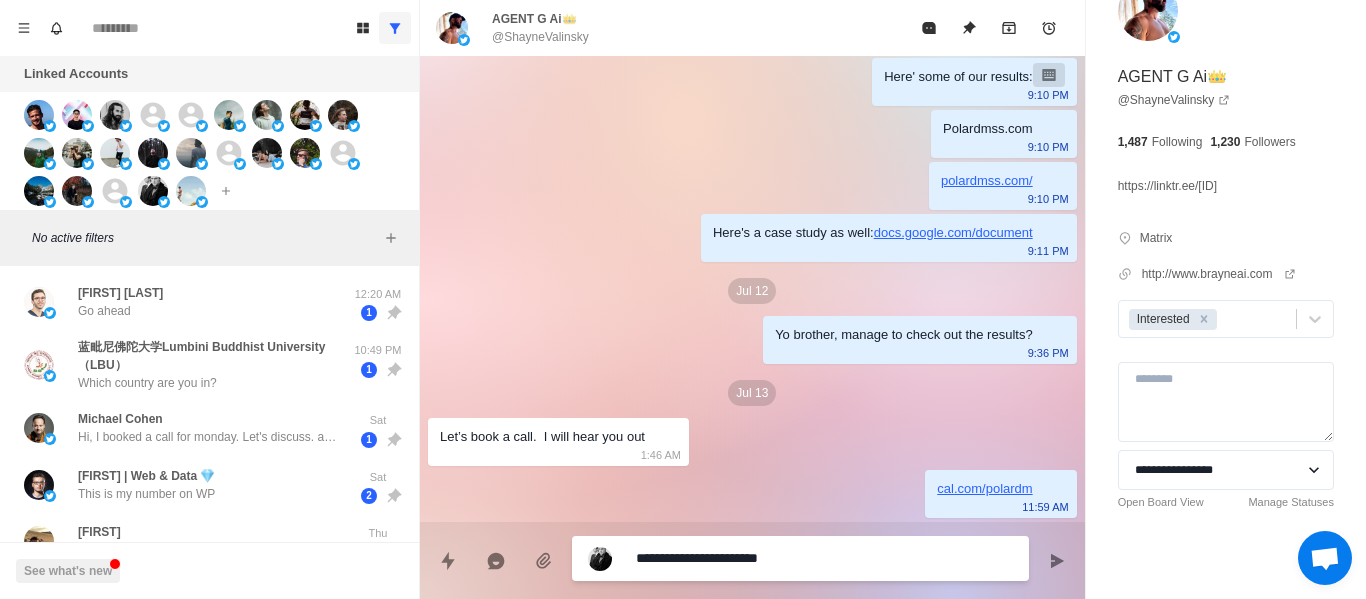 type on "*" 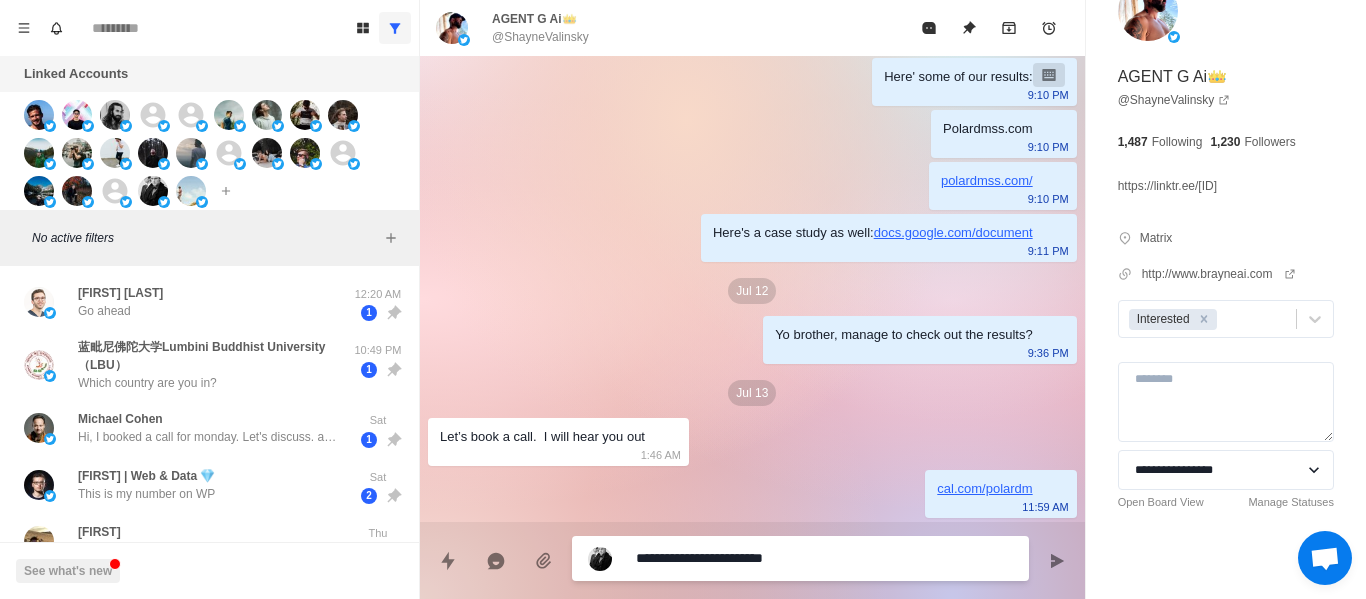 type on "*" 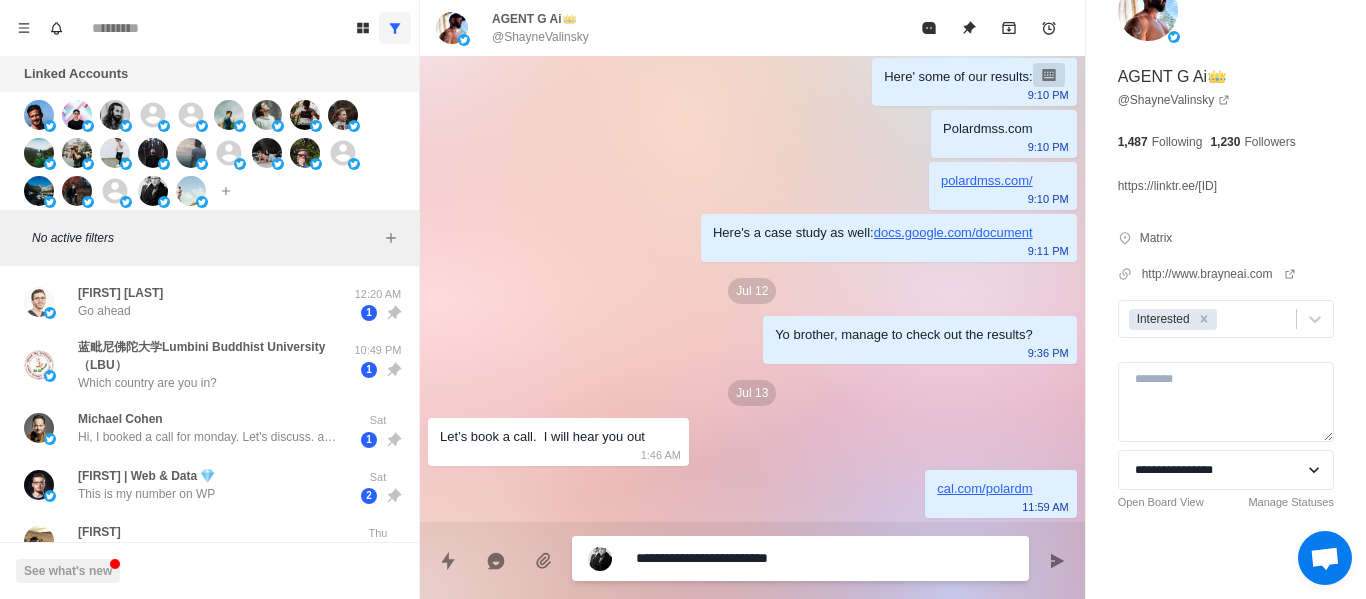 type on "*" 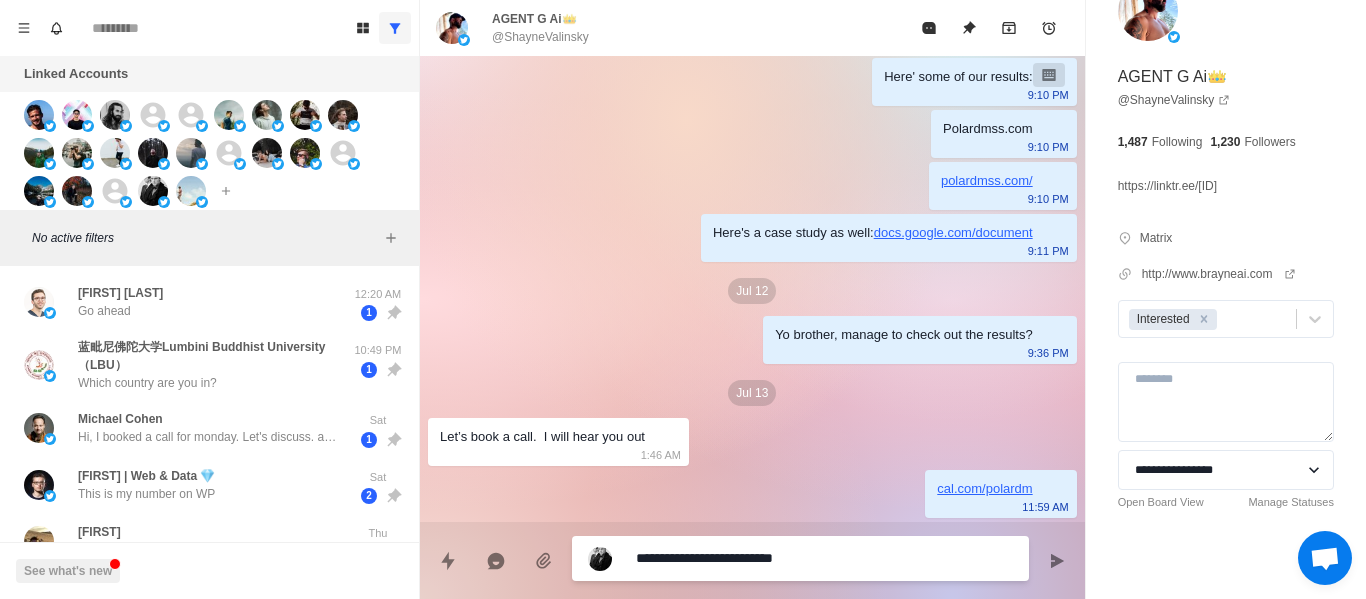 type on "*" 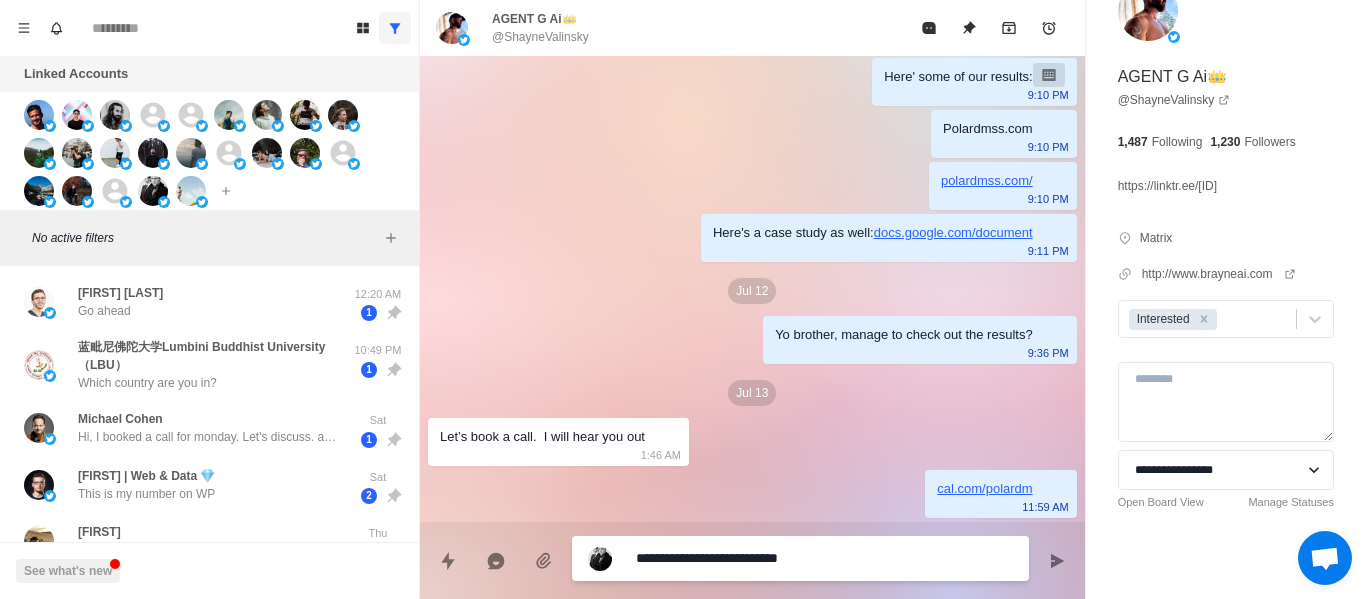 type on "*" 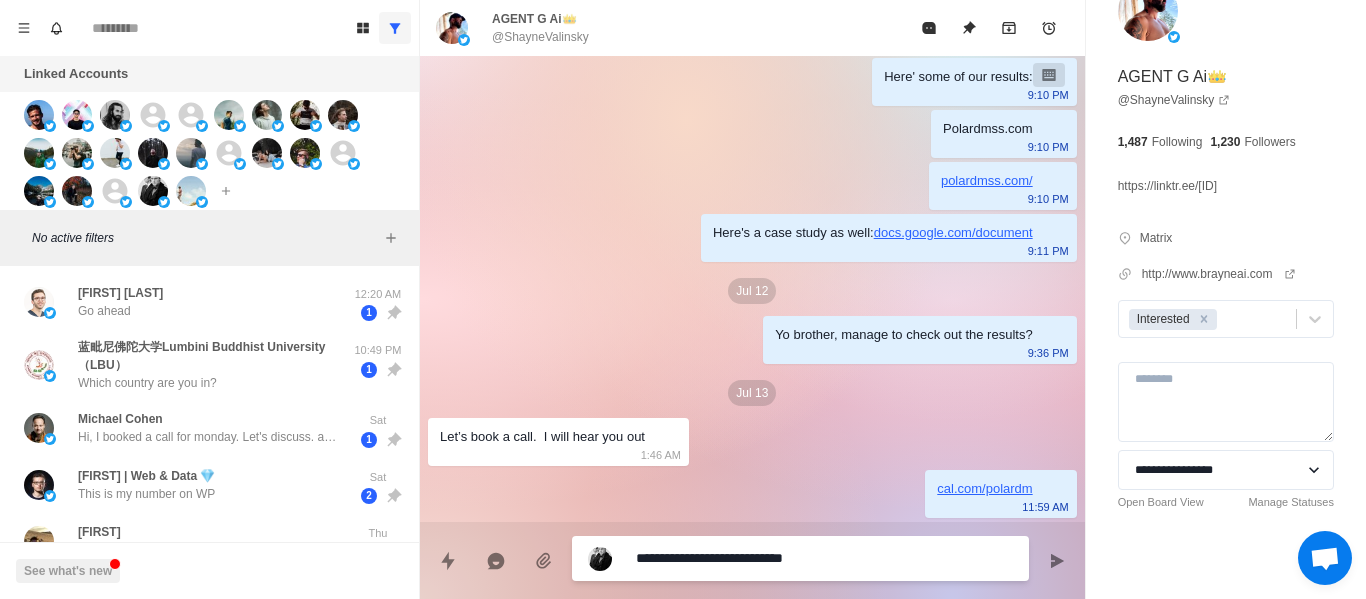 type on "*" 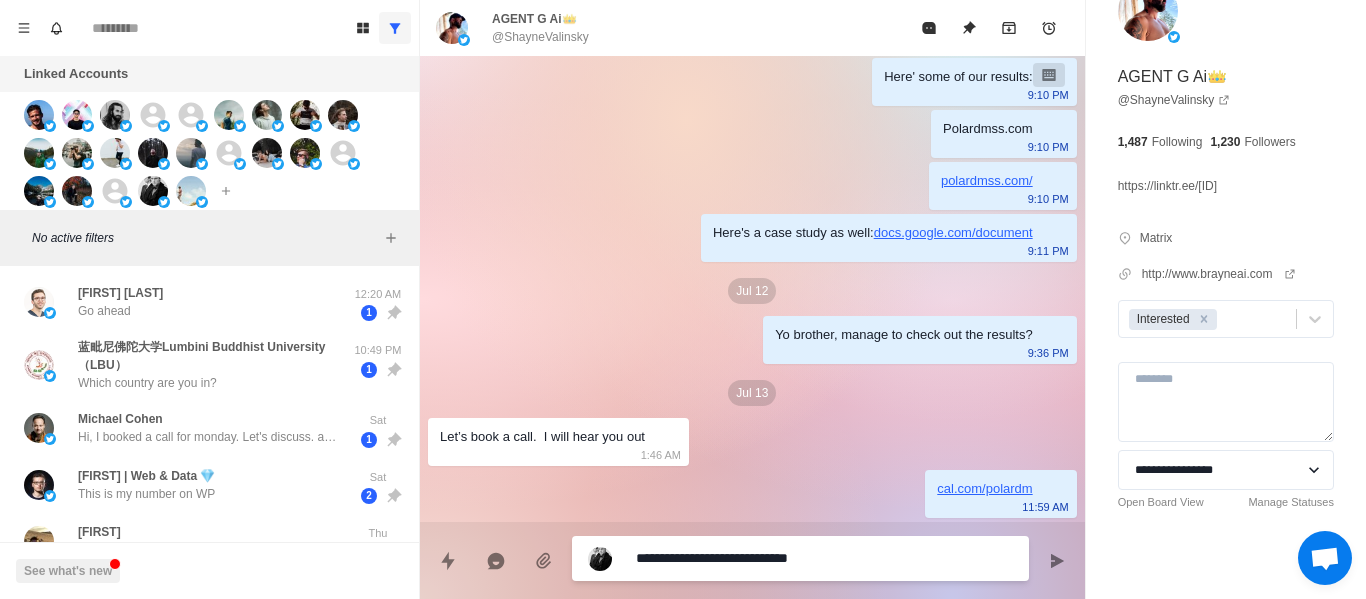 type on "*" 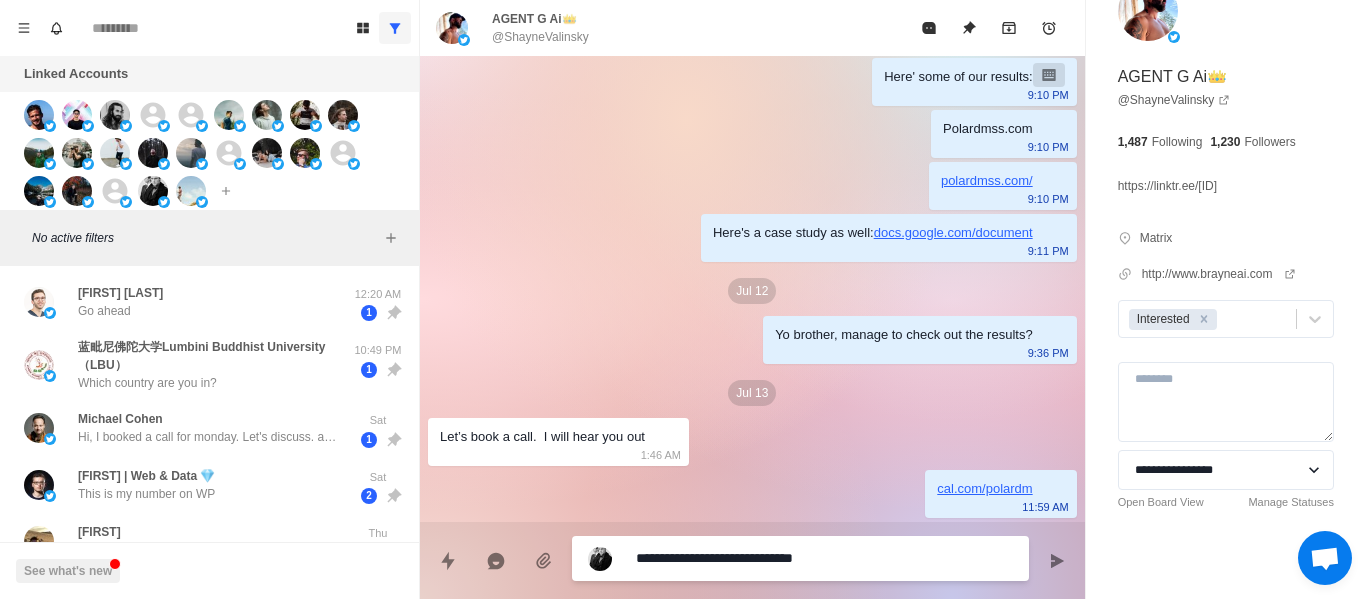 type on "*" 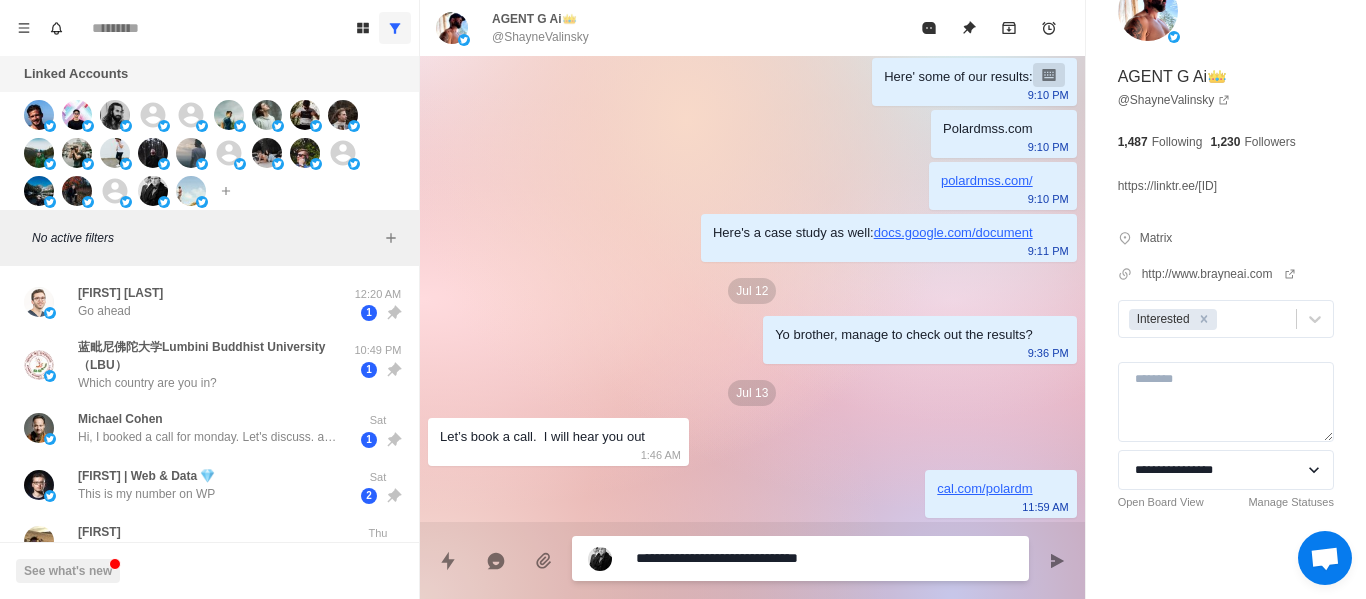 type on "*" 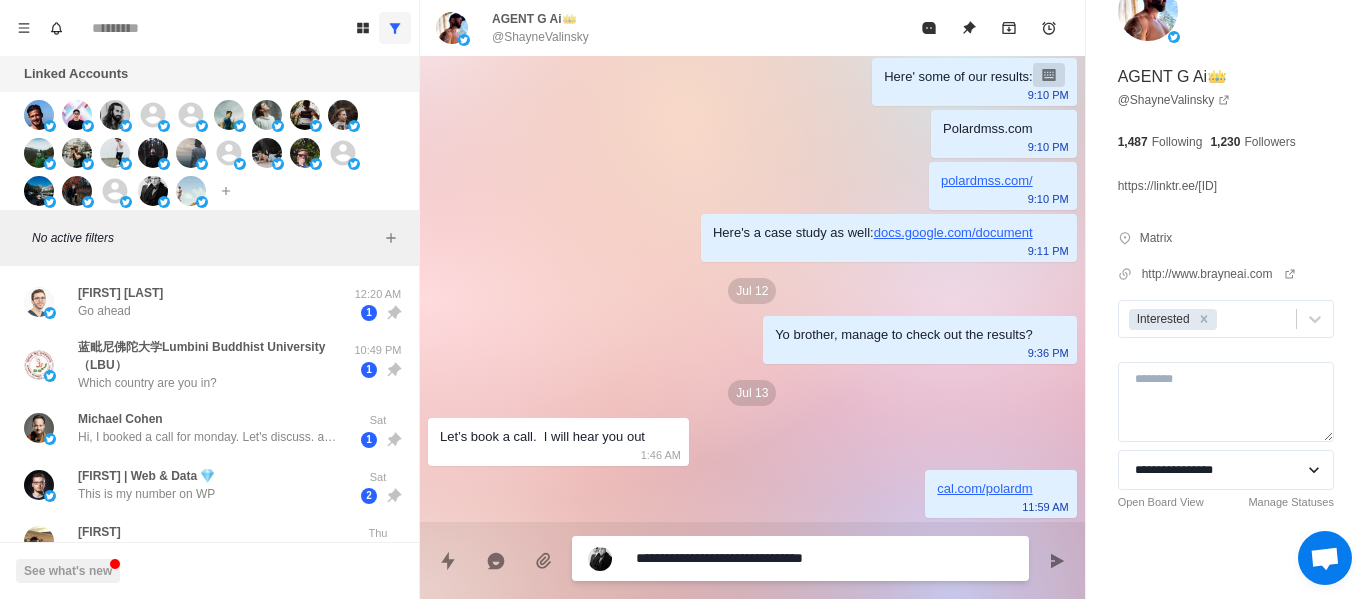 type on "*" 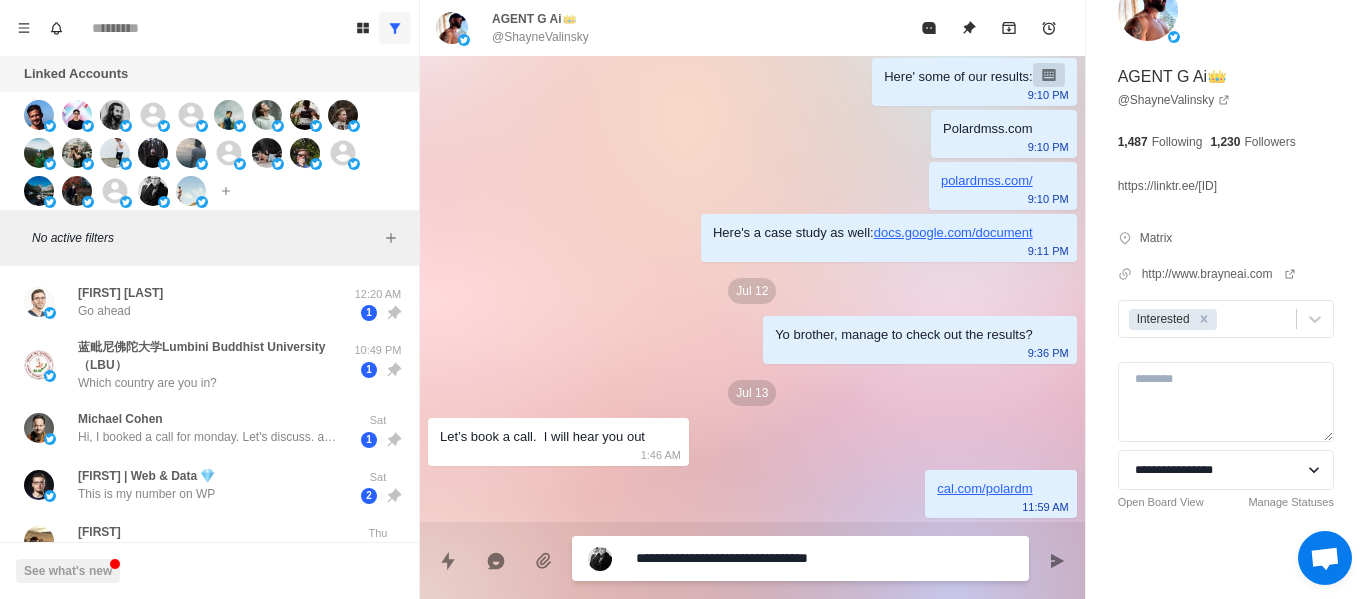 type on "*" 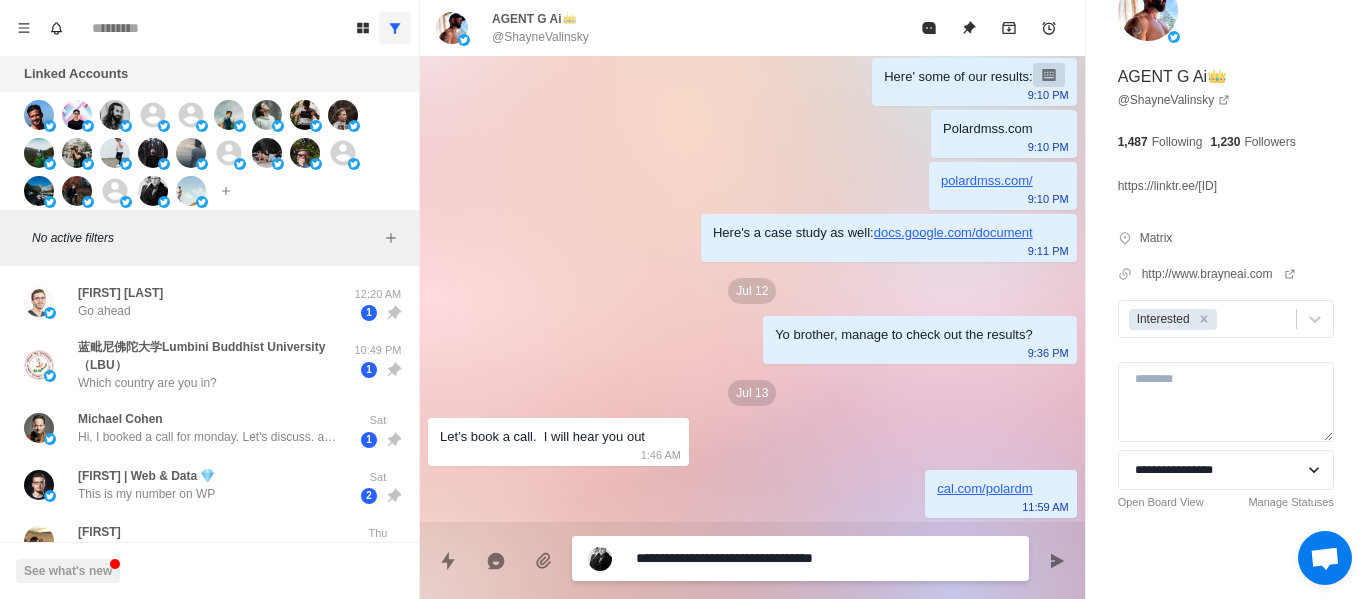 type on "*" 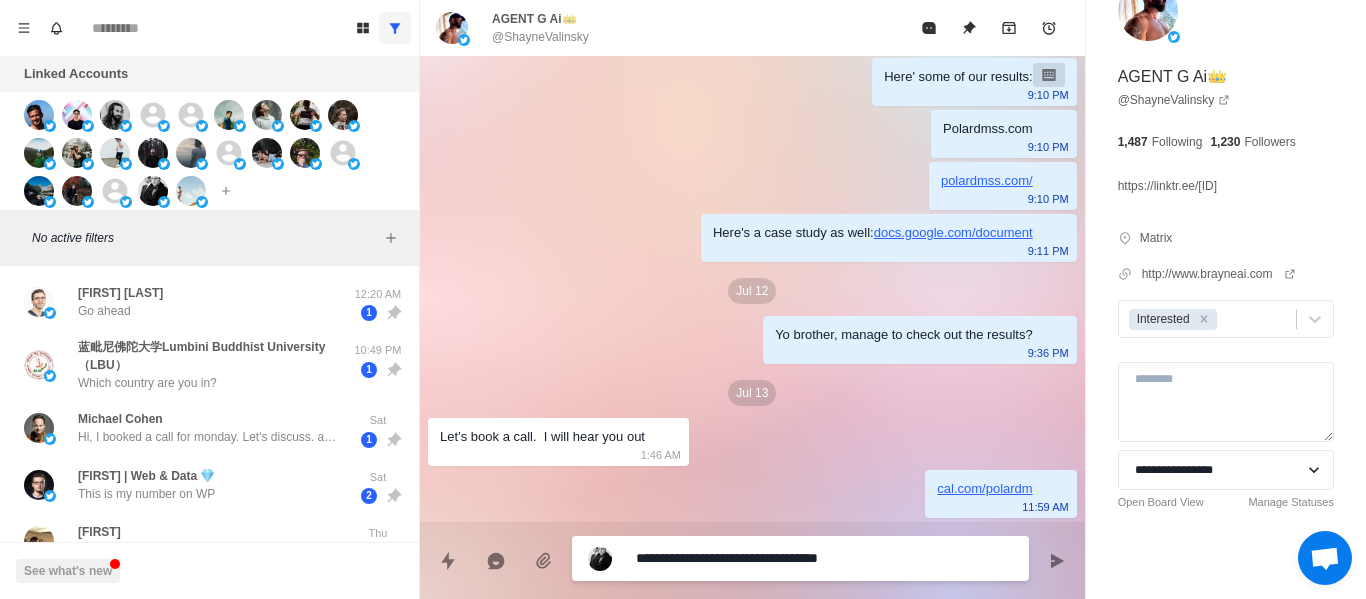 type on "*" 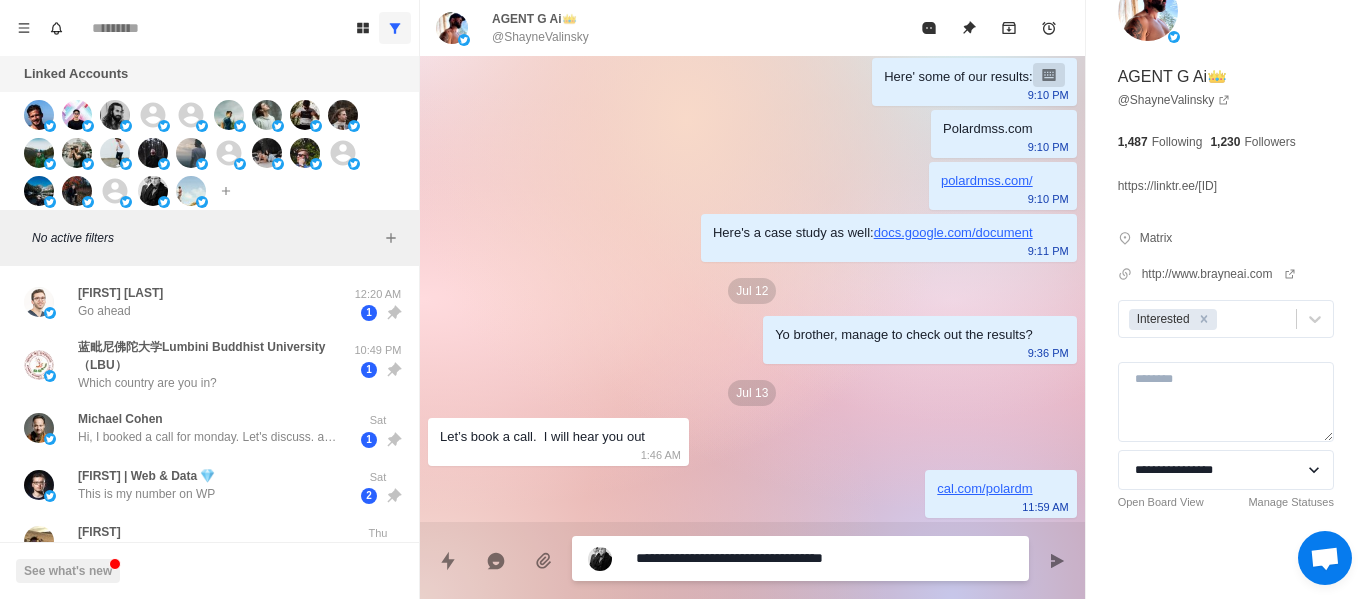 type on "*" 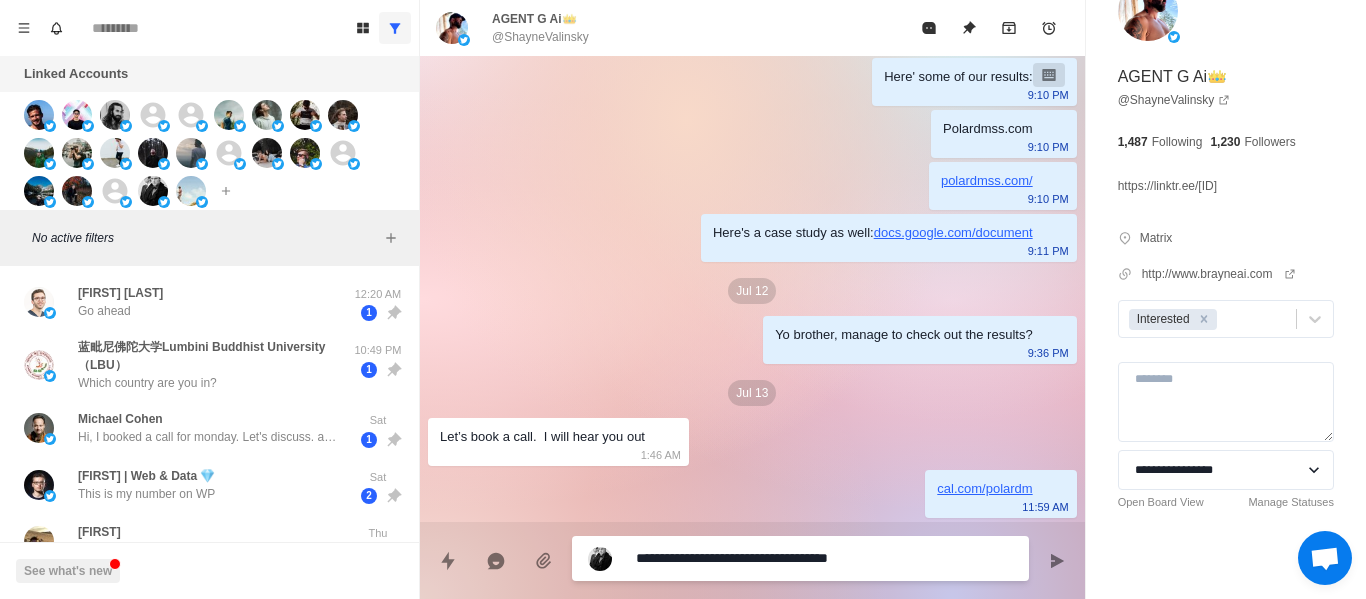 type on "*" 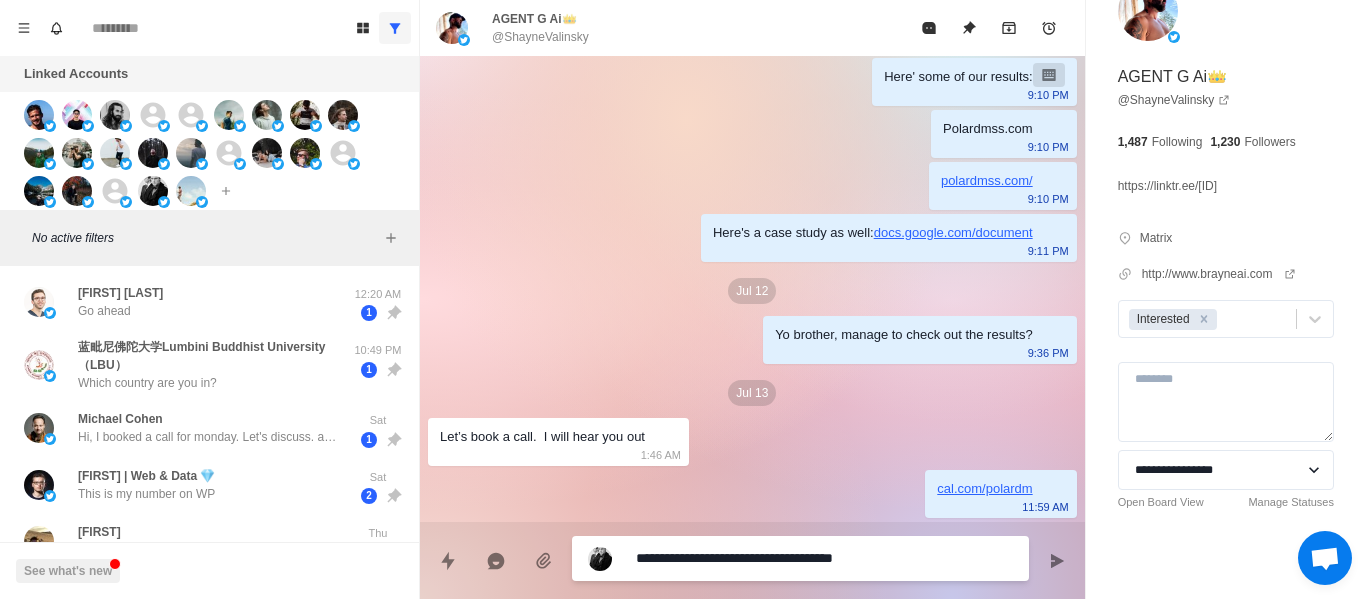 type on "*" 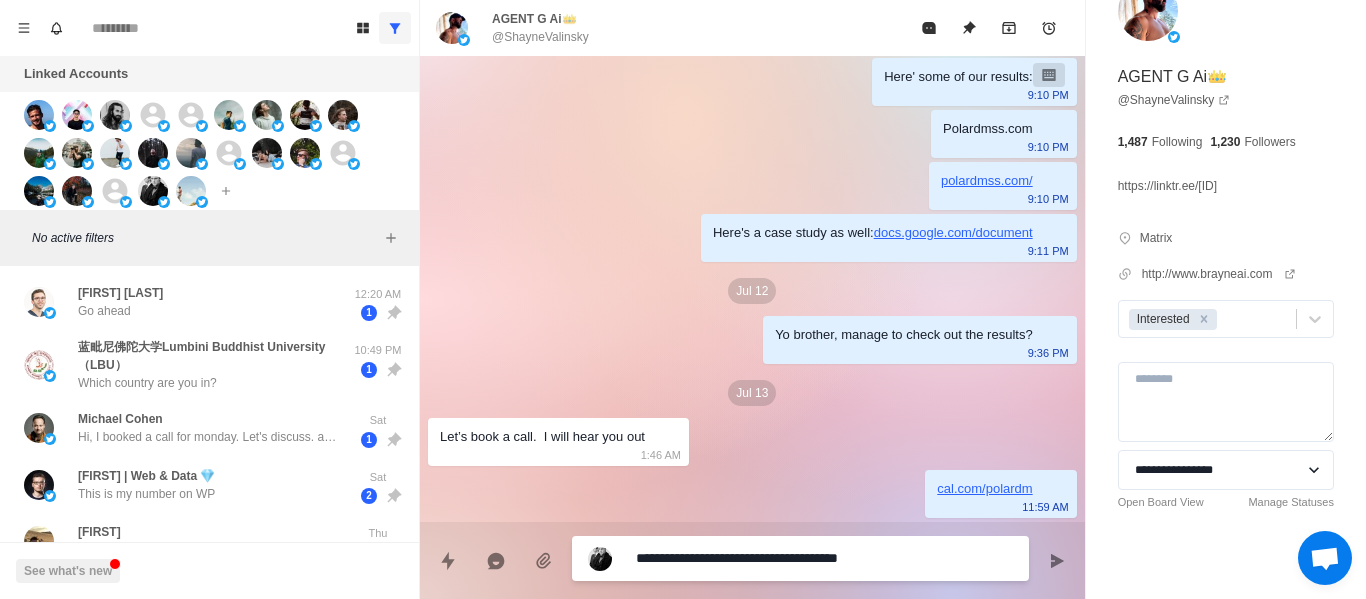 type on "*" 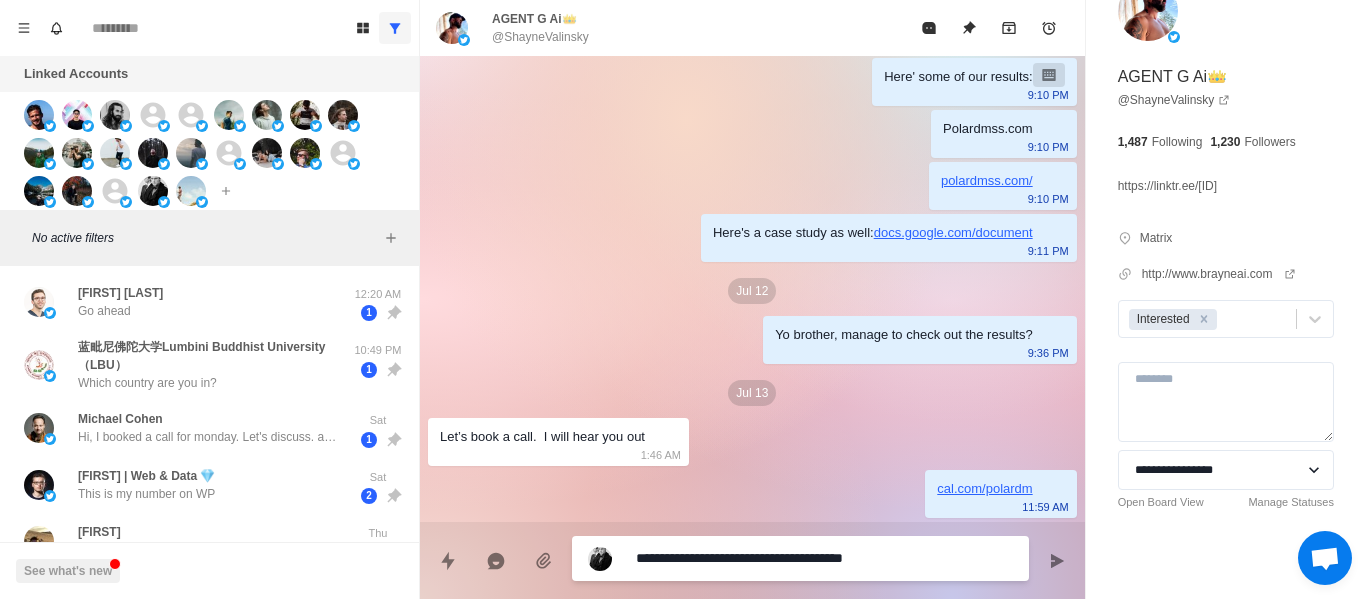 type on "**********" 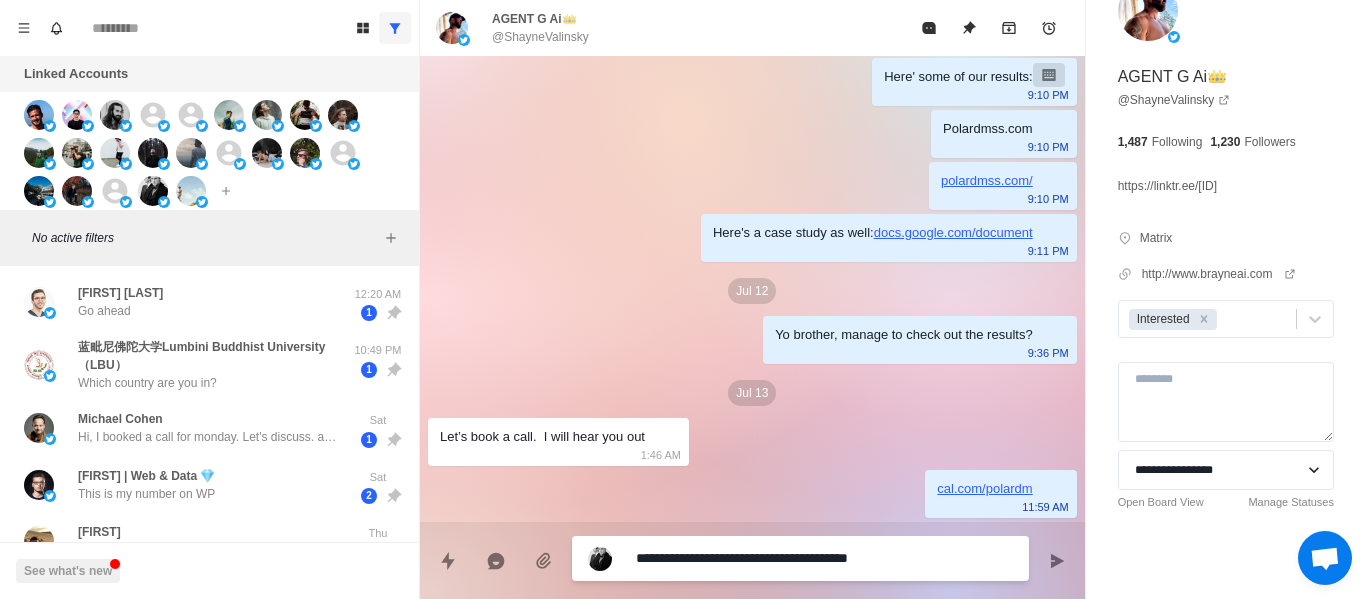 type on "*" 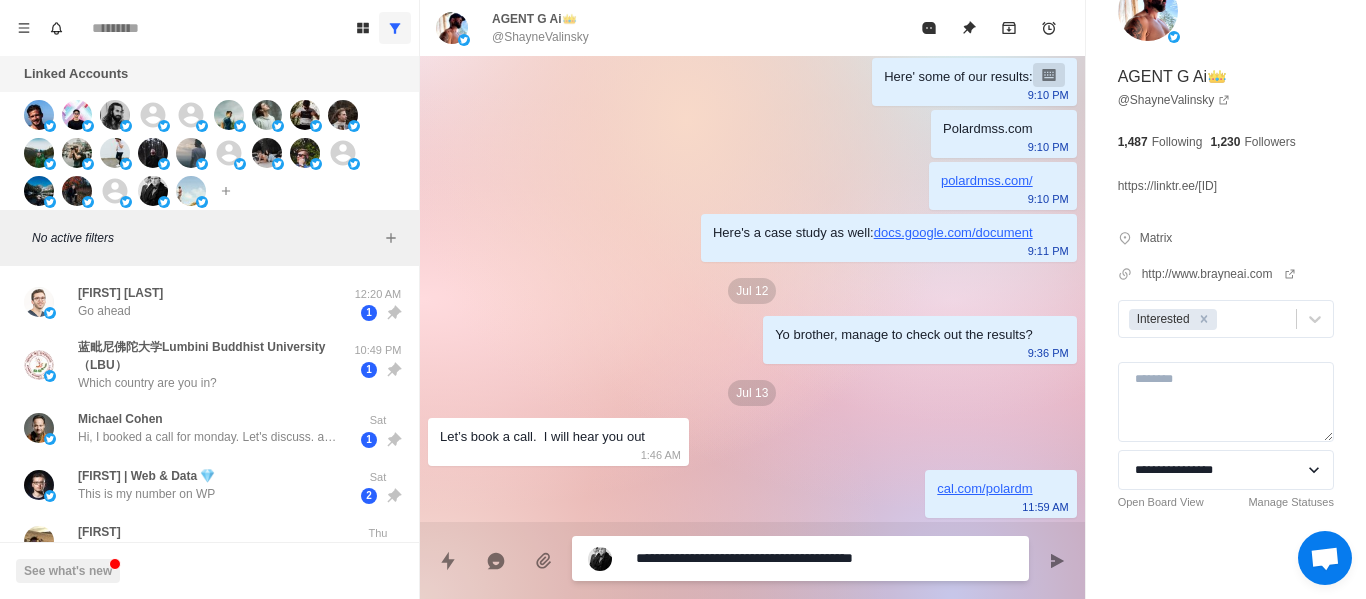 type on "*" 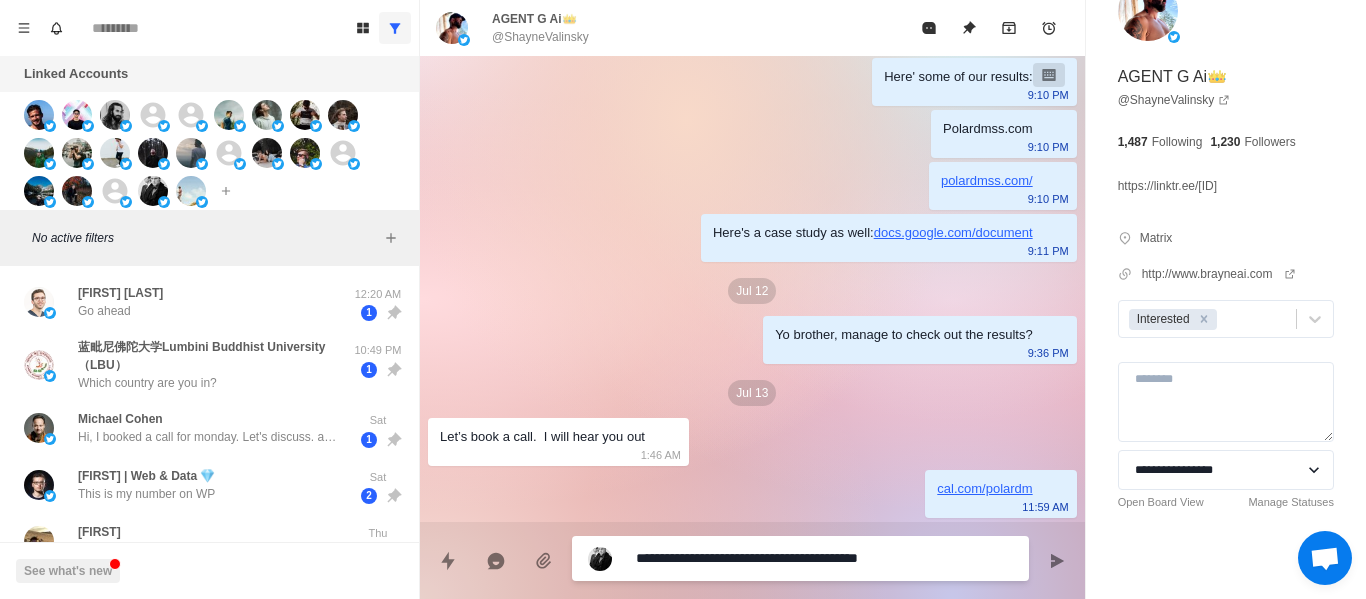 type 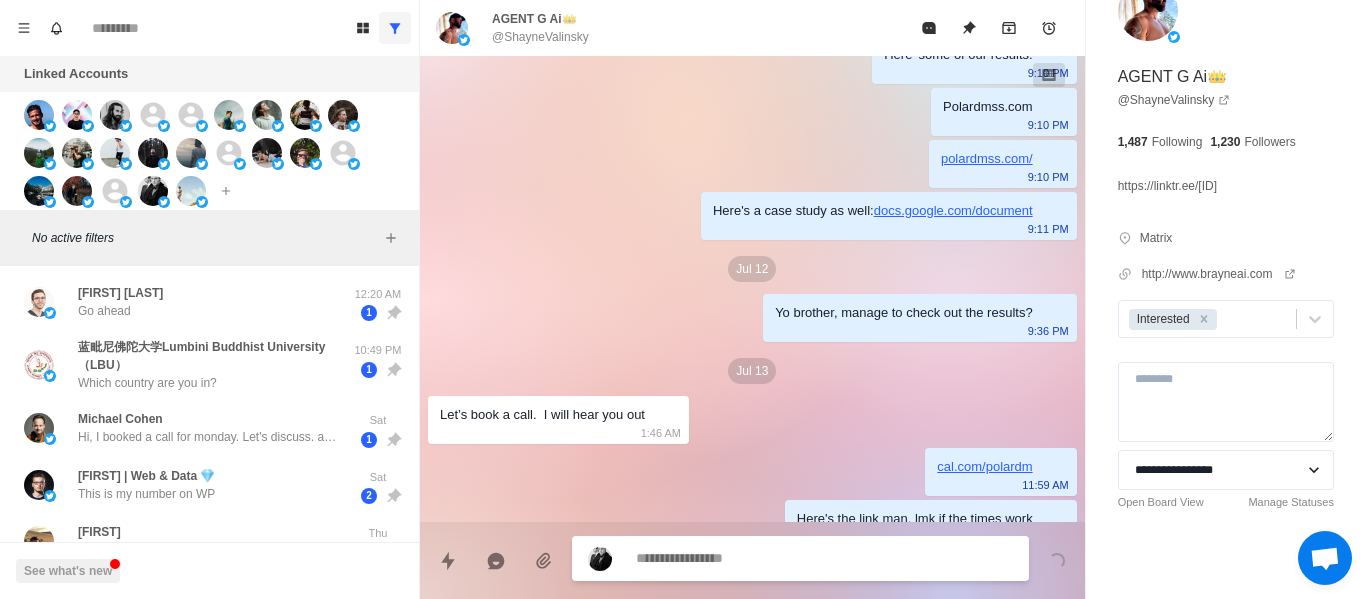 scroll, scrollTop: 2264, scrollLeft: 0, axis: vertical 